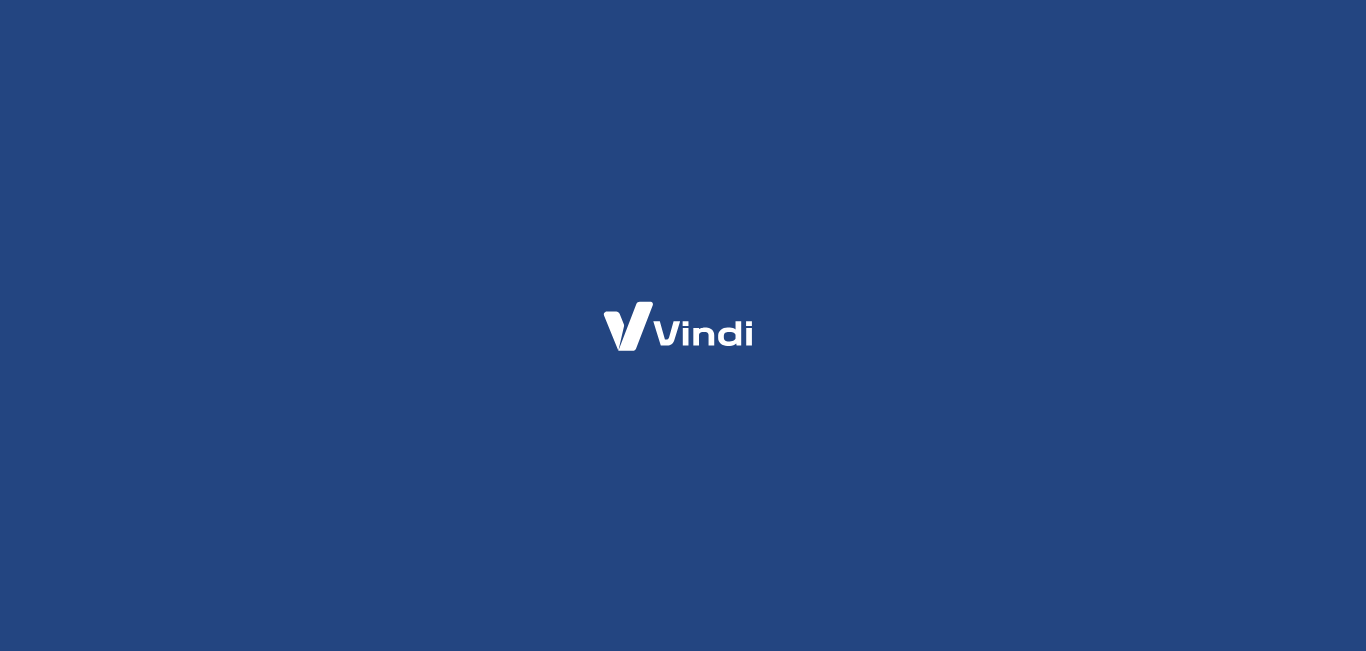 scroll, scrollTop: 0, scrollLeft: 0, axis: both 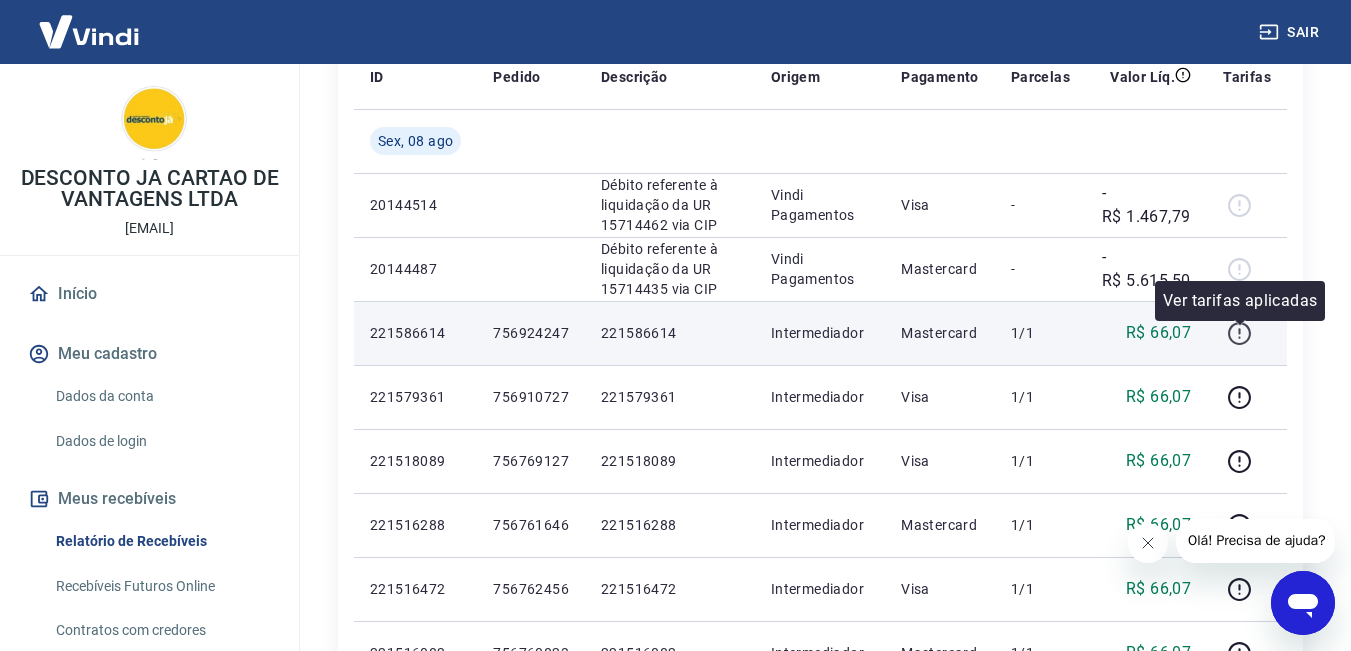 click 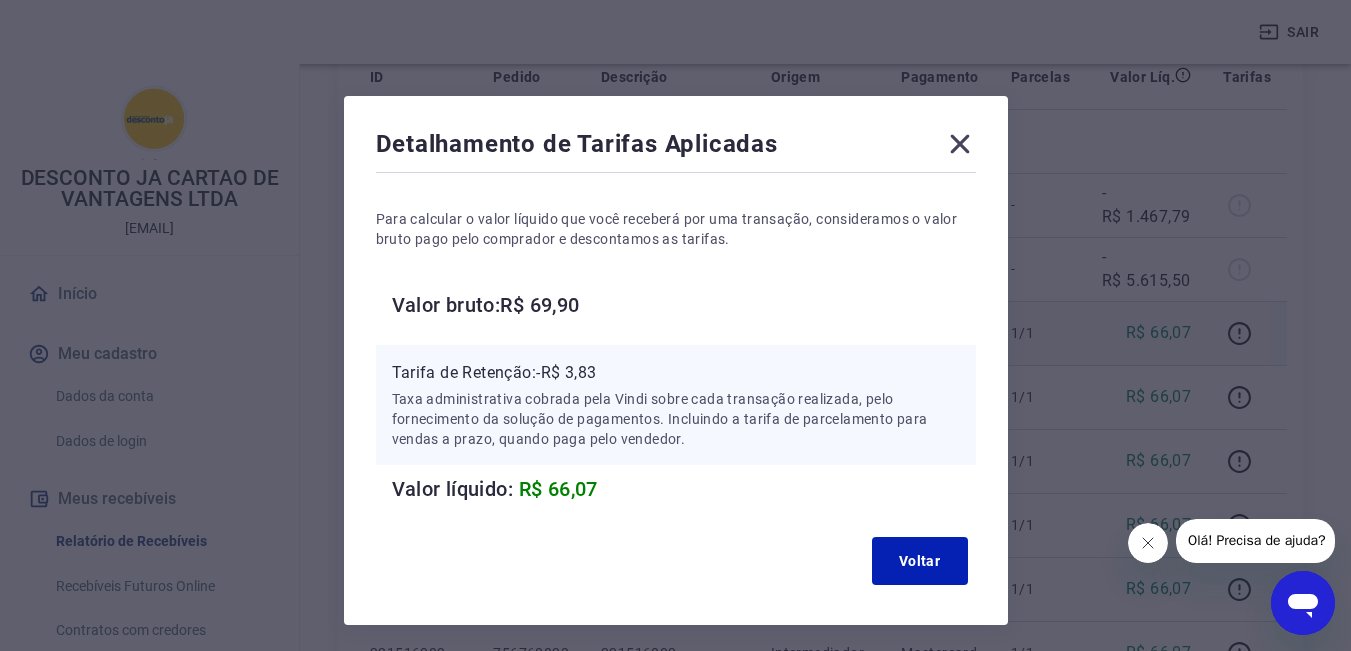 click 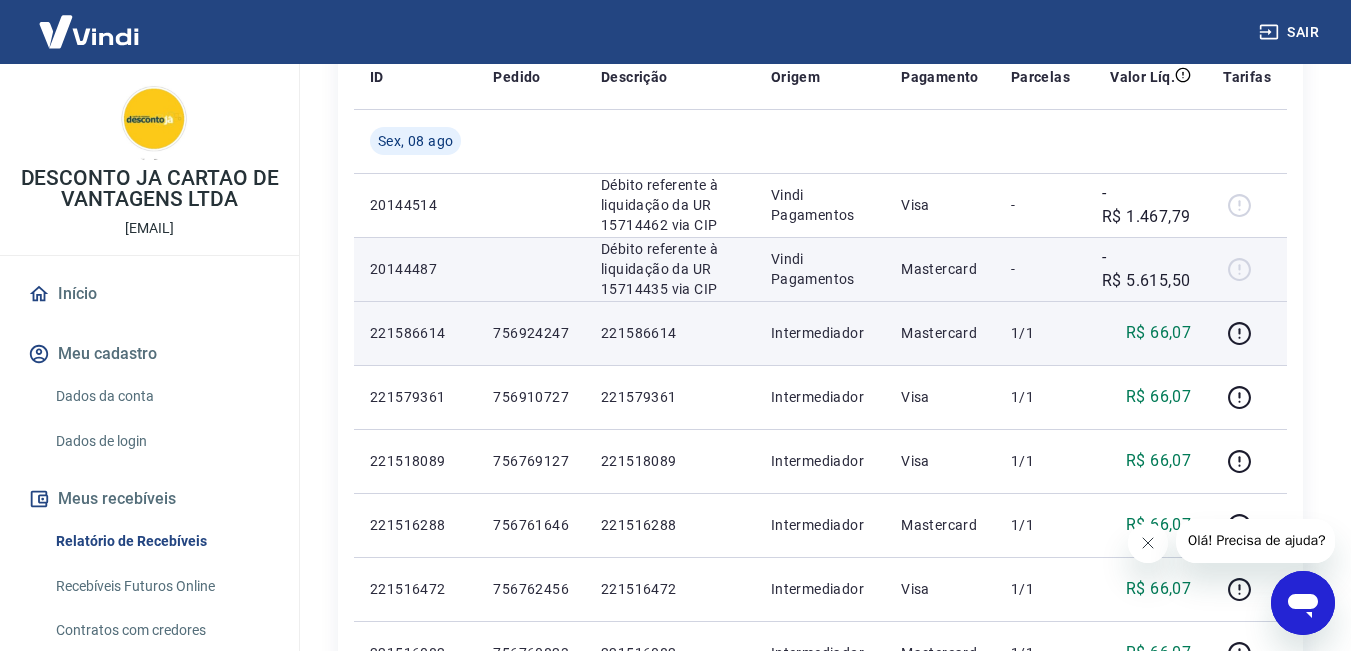 click on "-R$ 5.615,50" at bounding box center [1146, 269] 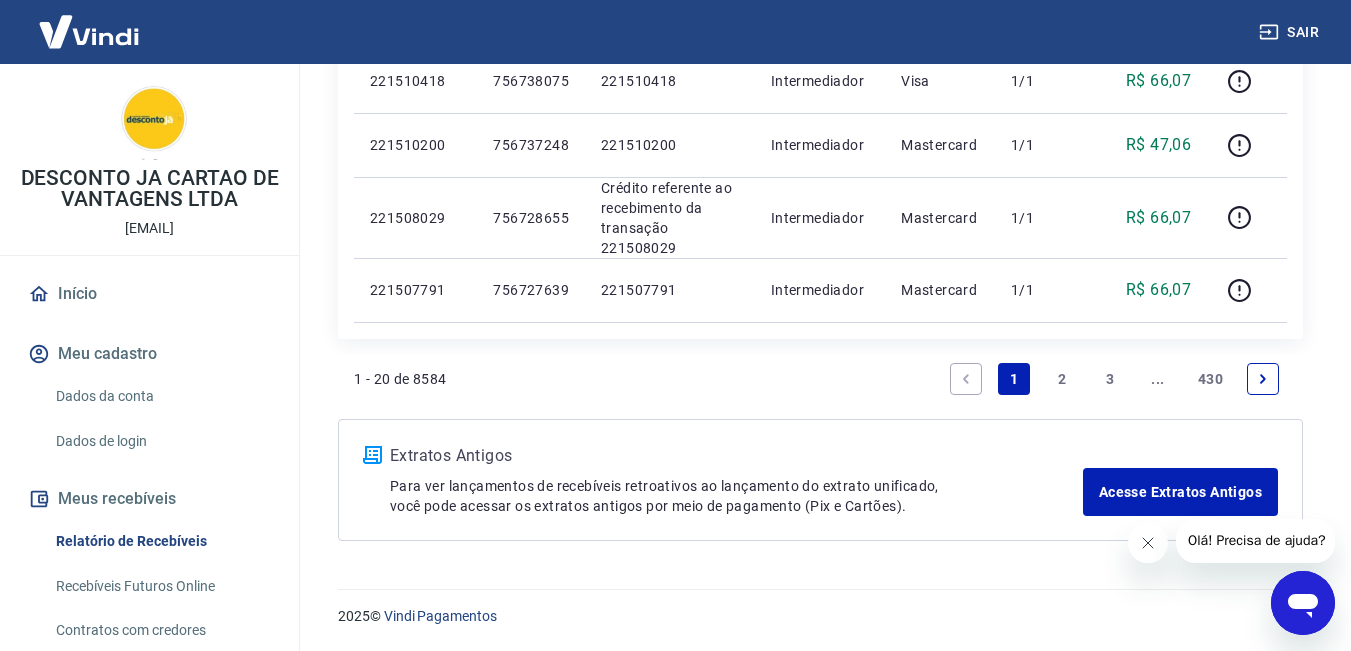 scroll, scrollTop: 1737, scrollLeft: 0, axis: vertical 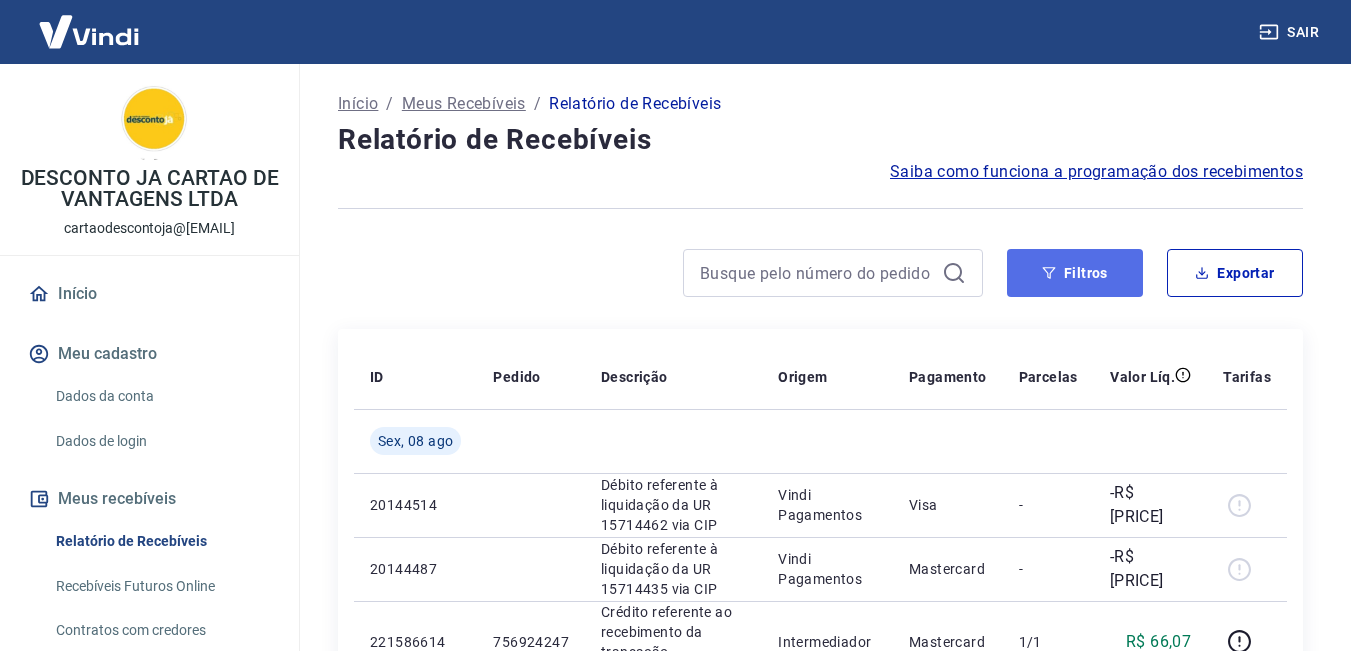 click on "Filtros" at bounding box center (1075, 273) 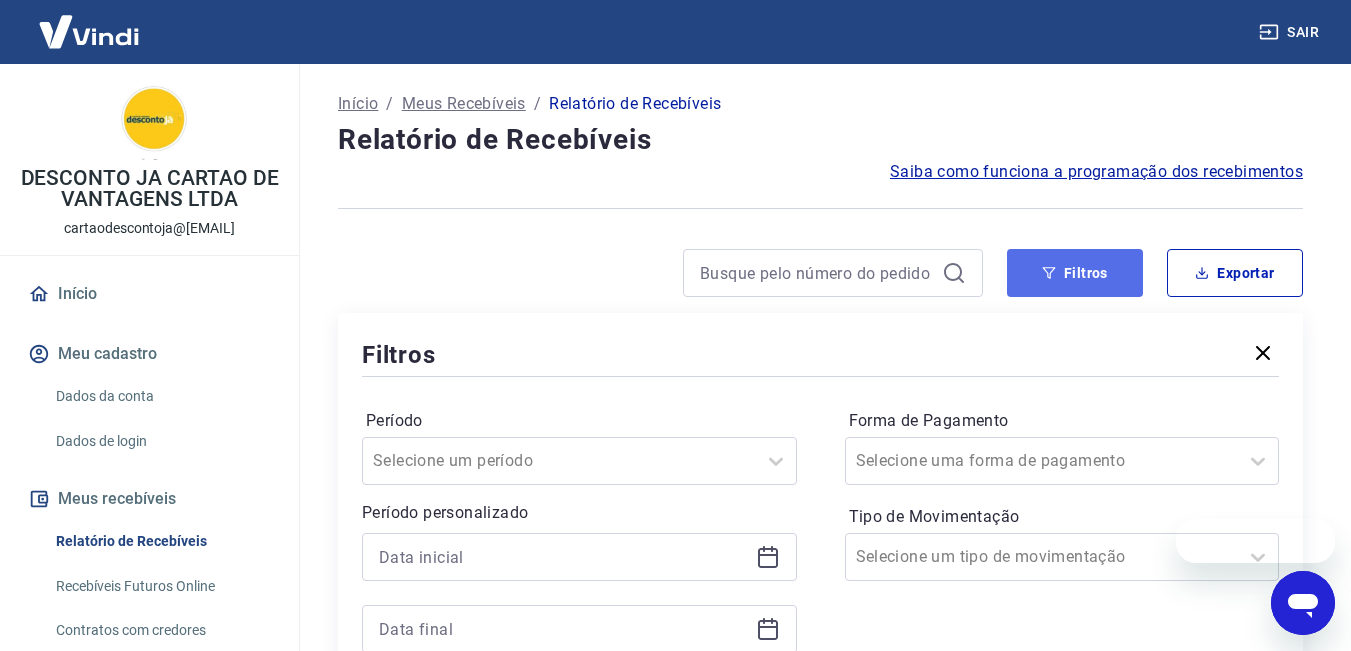 scroll, scrollTop: 0, scrollLeft: 0, axis: both 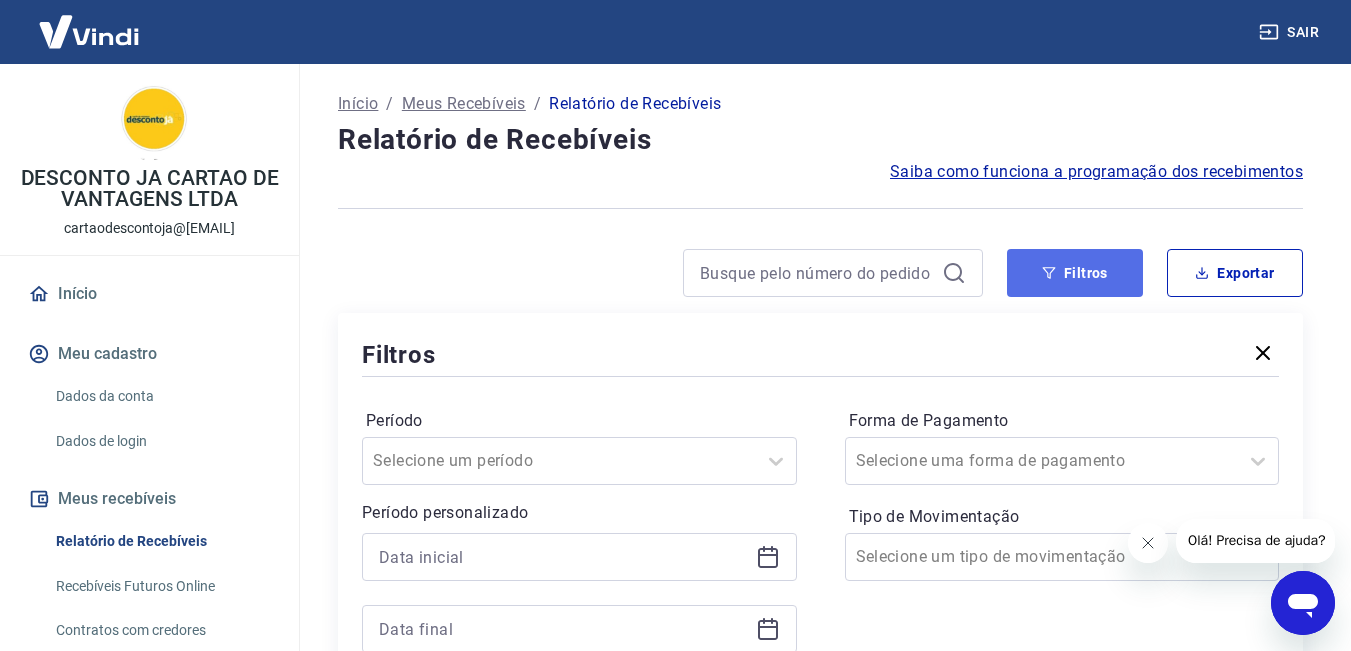 click on "Filtros" at bounding box center (1075, 273) 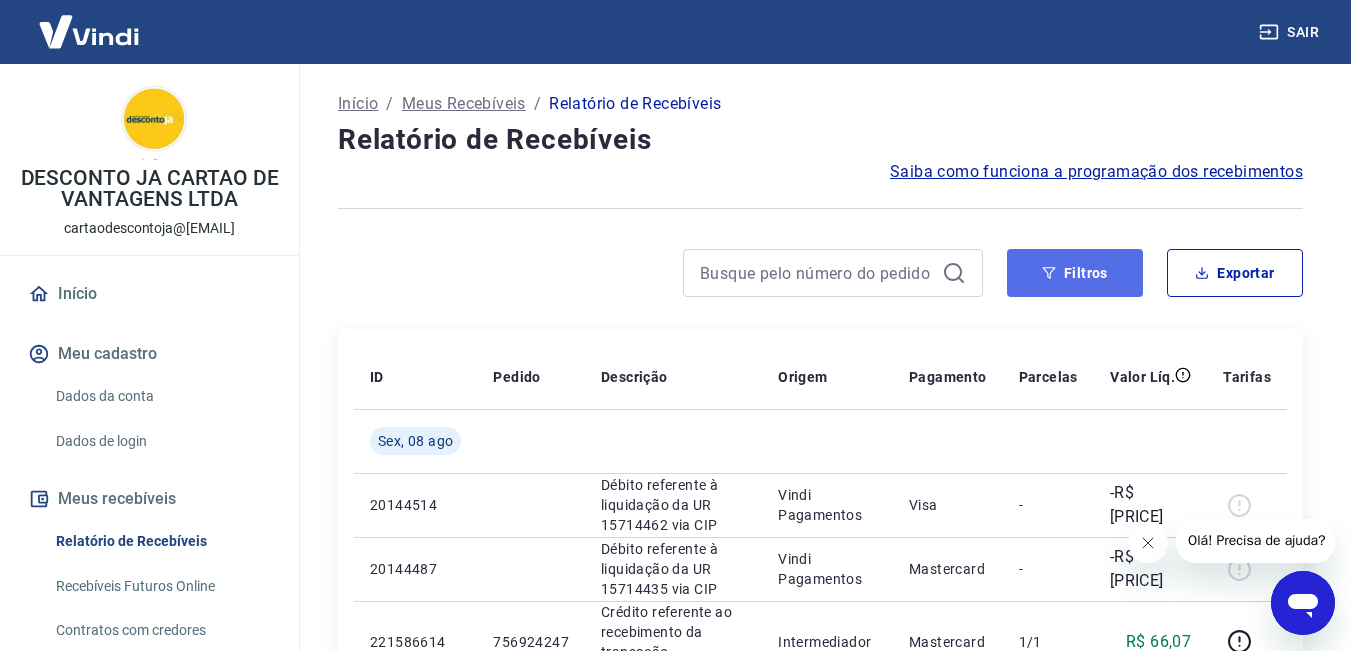 click on "Filtros" at bounding box center (1075, 273) 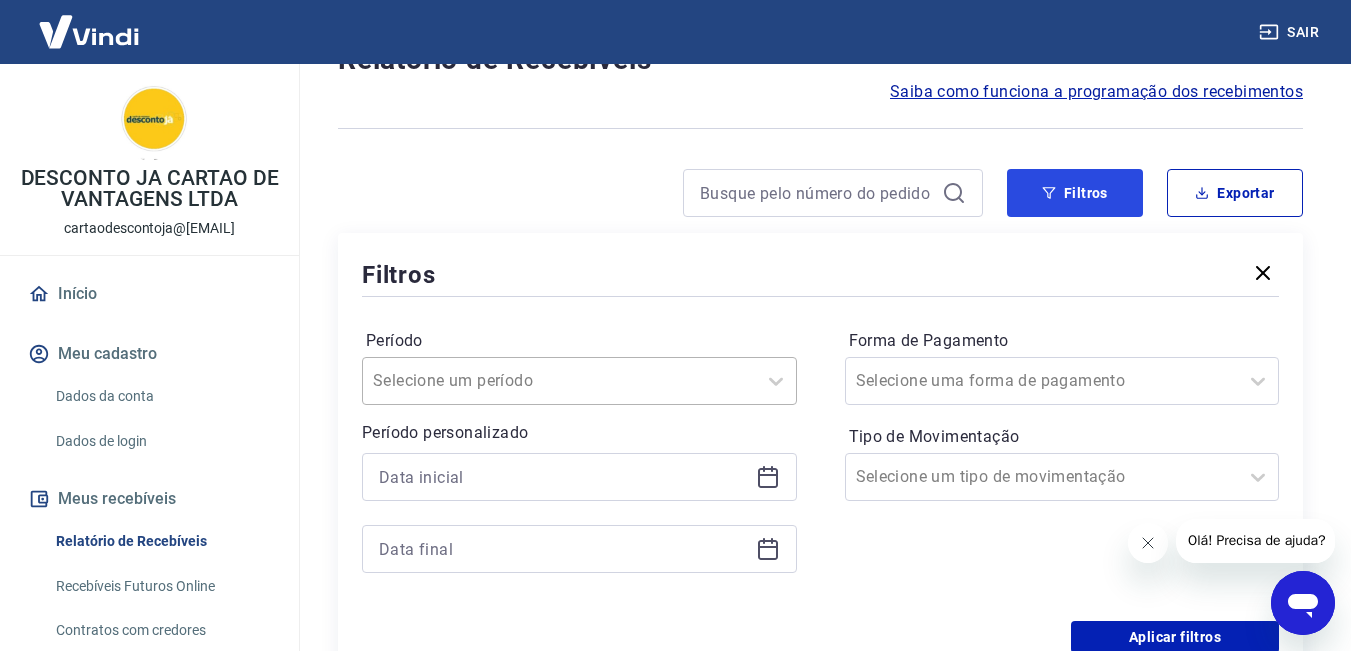 scroll, scrollTop: 100, scrollLeft: 0, axis: vertical 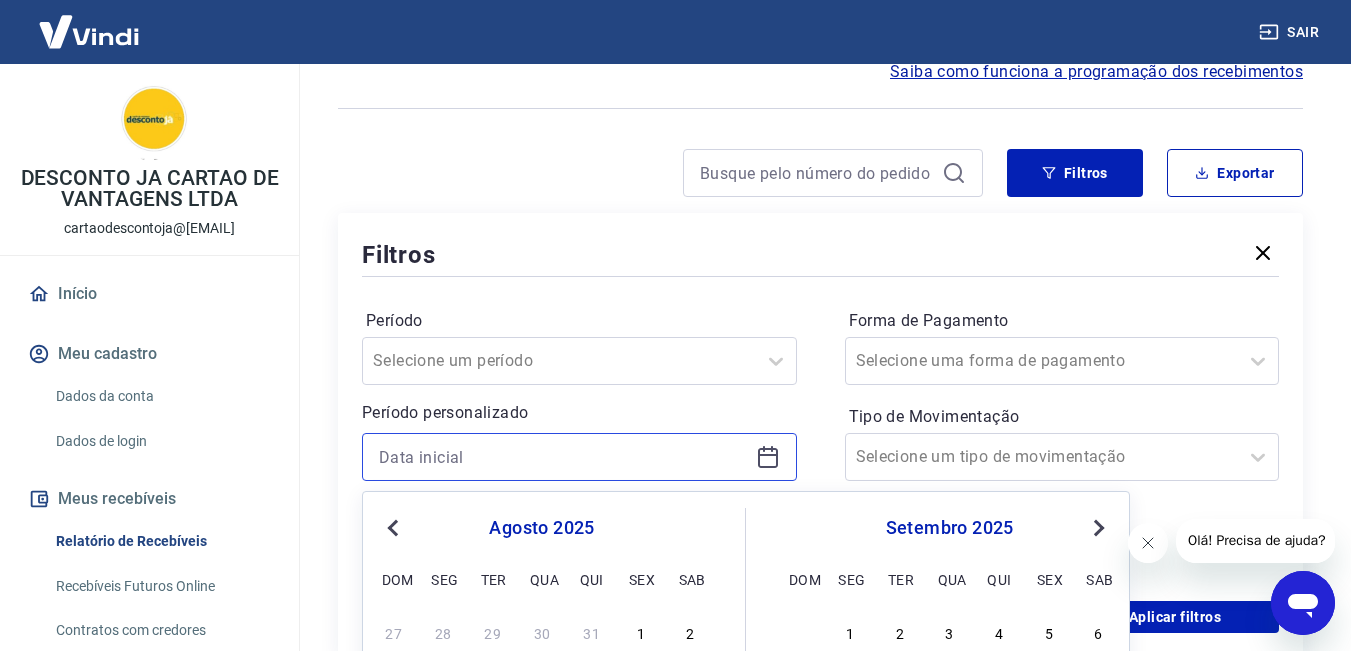 click at bounding box center [563, 457] 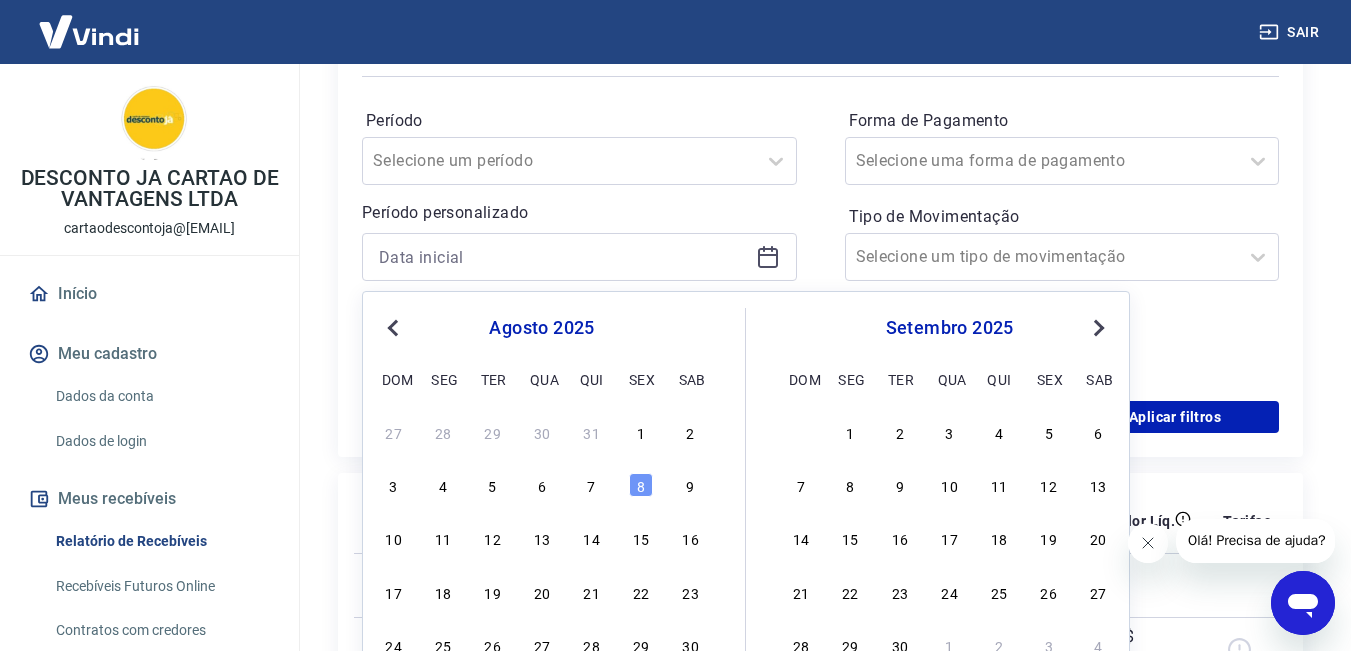 click on "Previous Month" at bounding box center (395, 327) 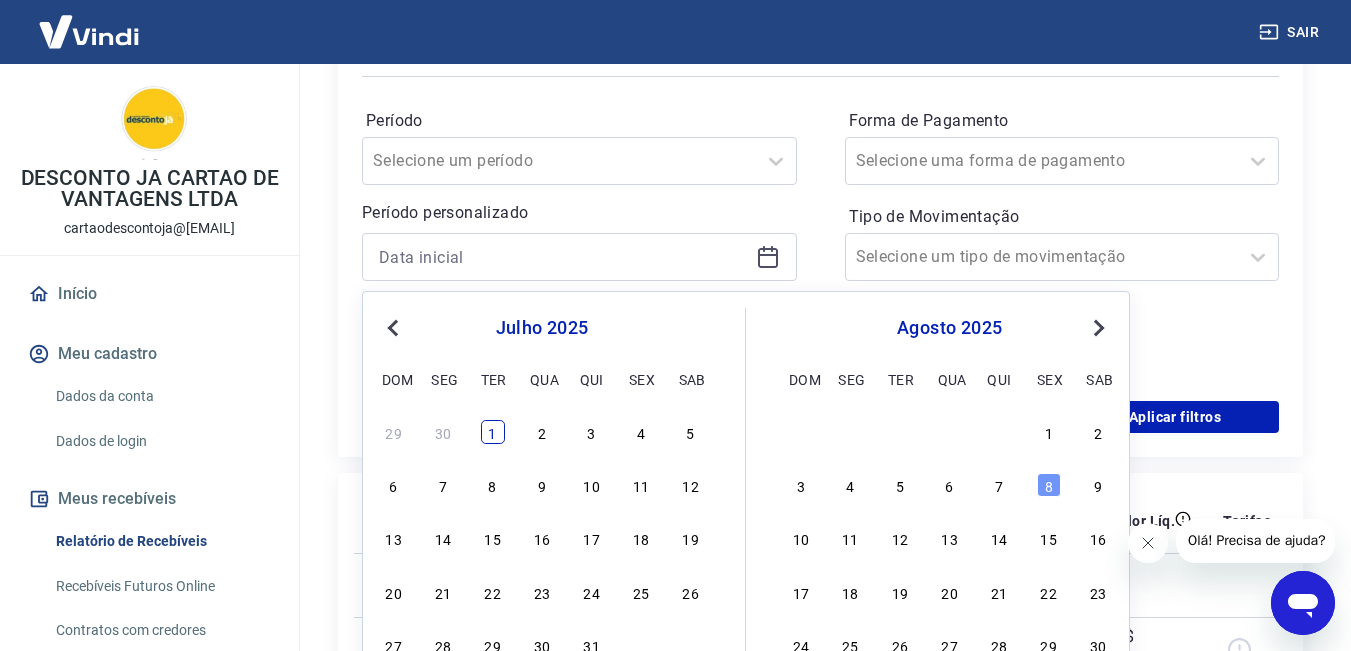 click on "1" at bounding box center [493, 432] 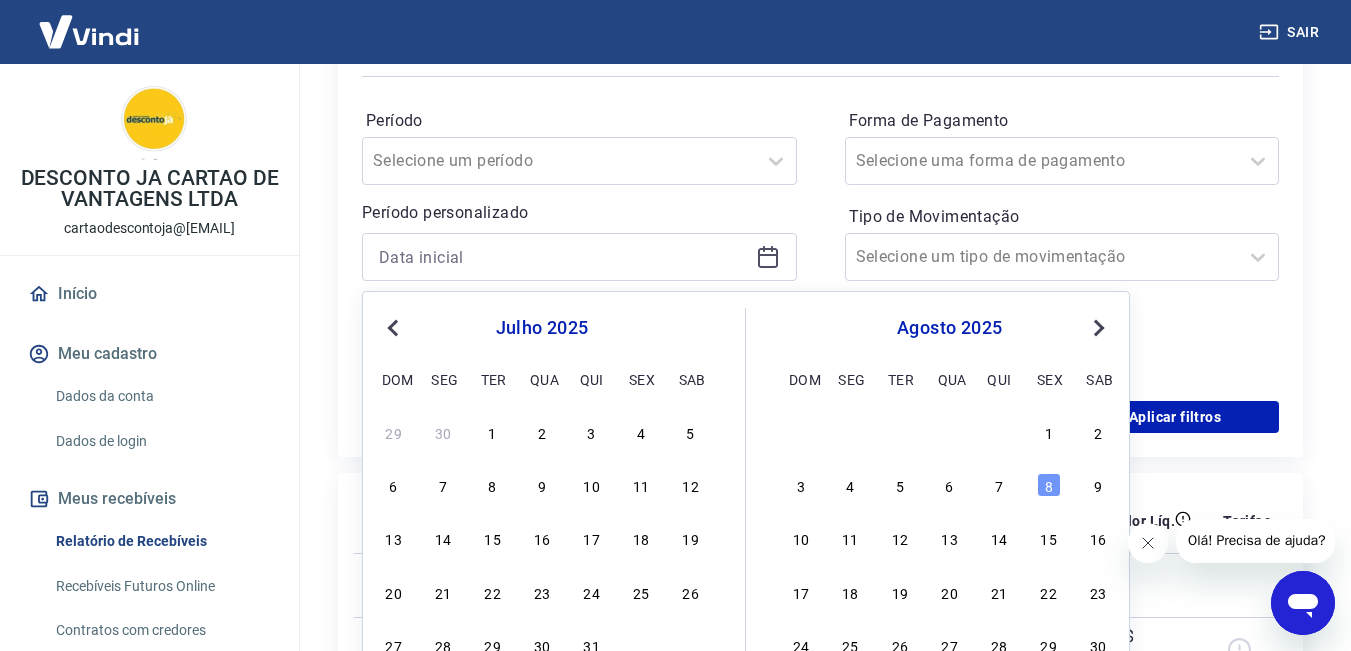 type on "01/07/2025" 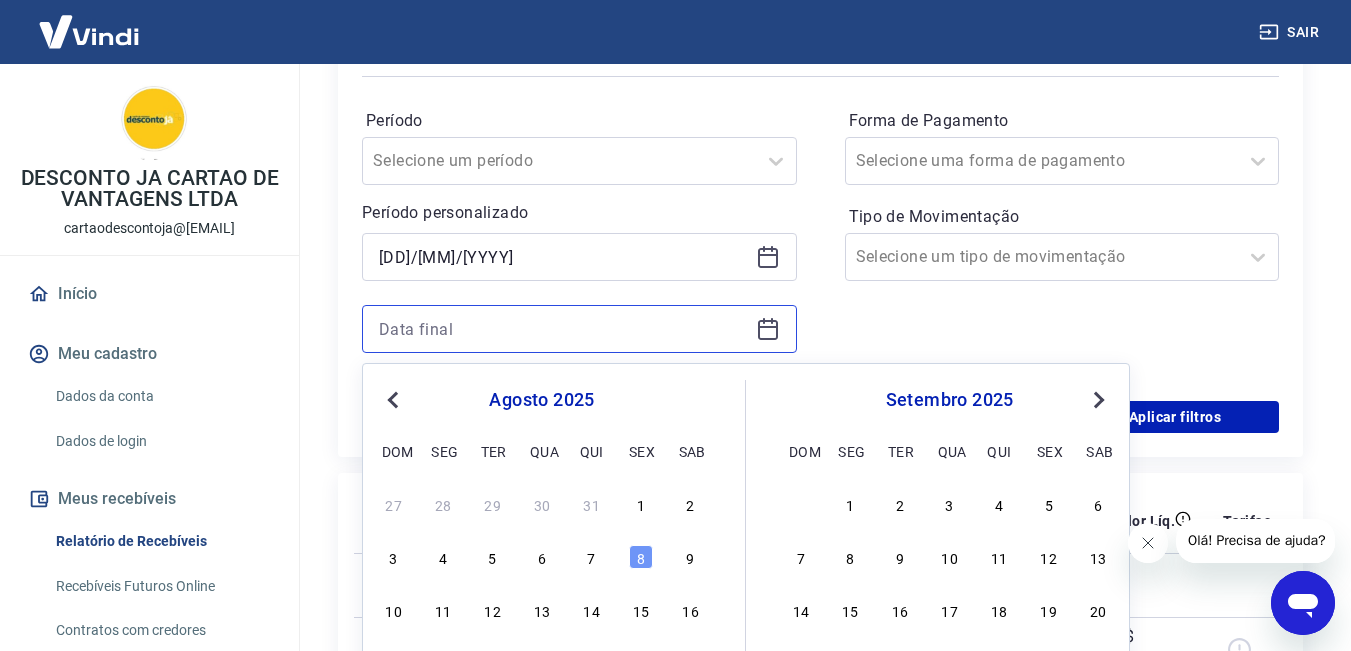 click at bounding box center [563, 329] 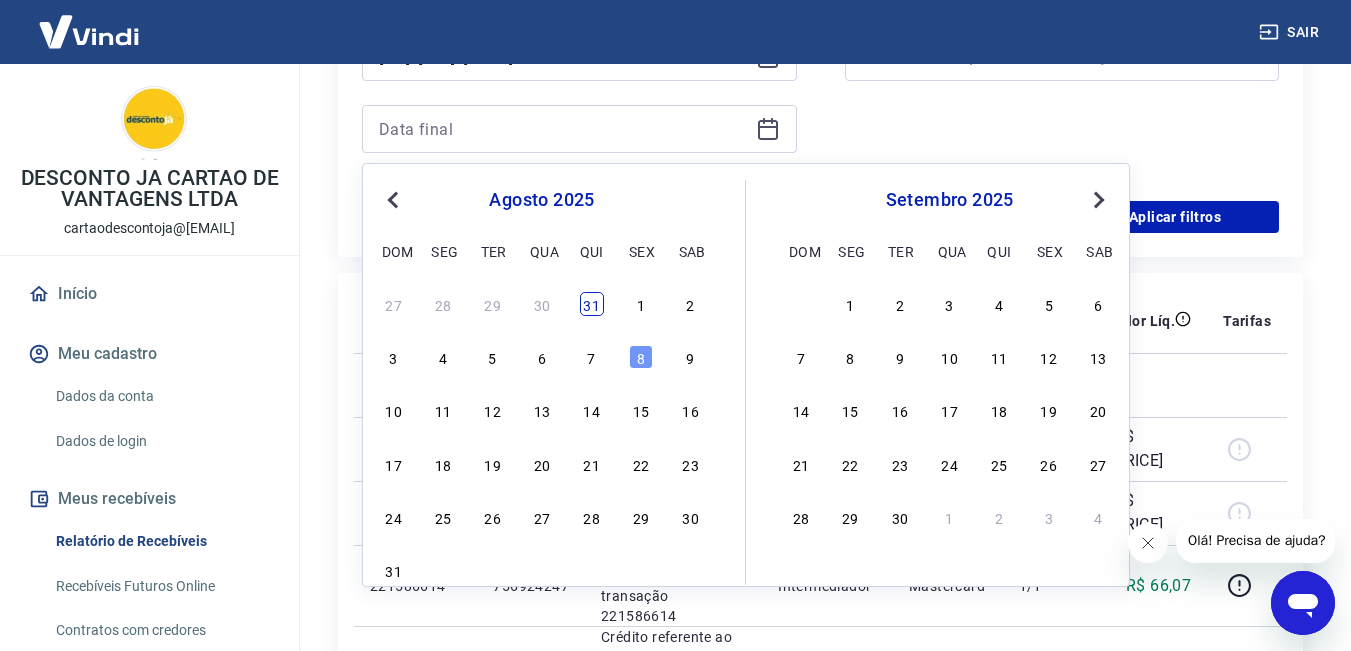 click on "31" at bounding box center [592, 304] 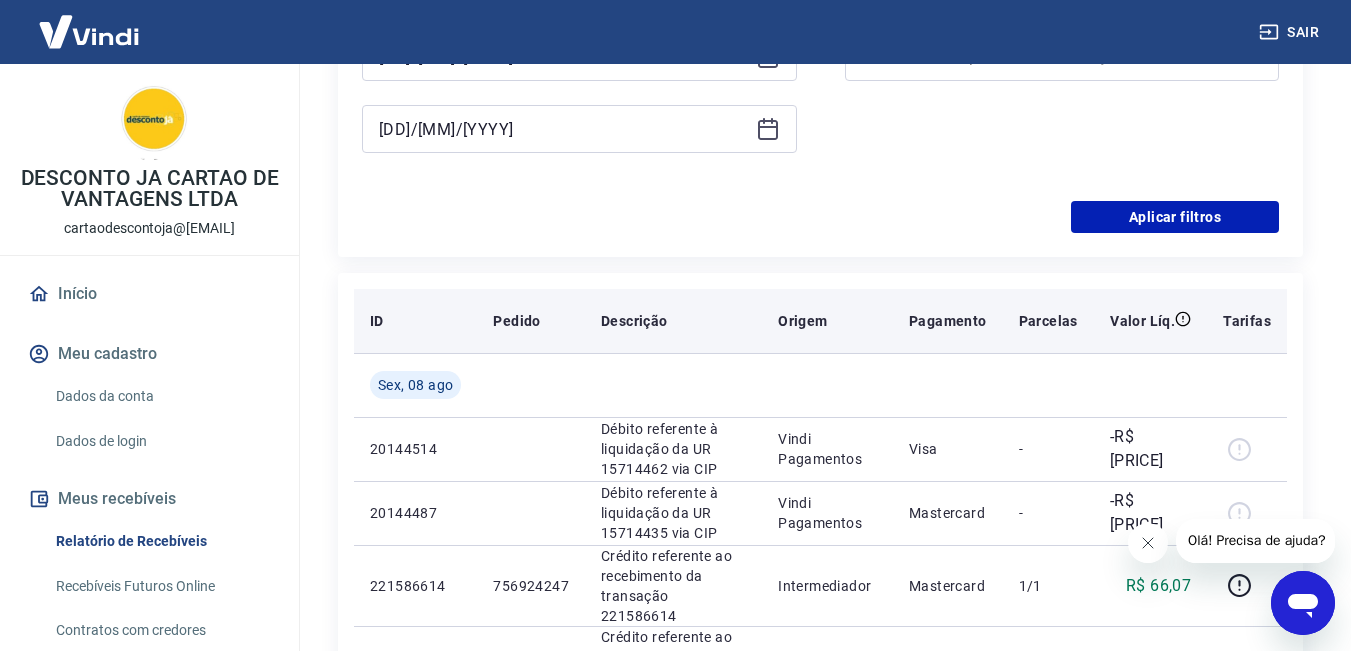 type on "31/07/2025" 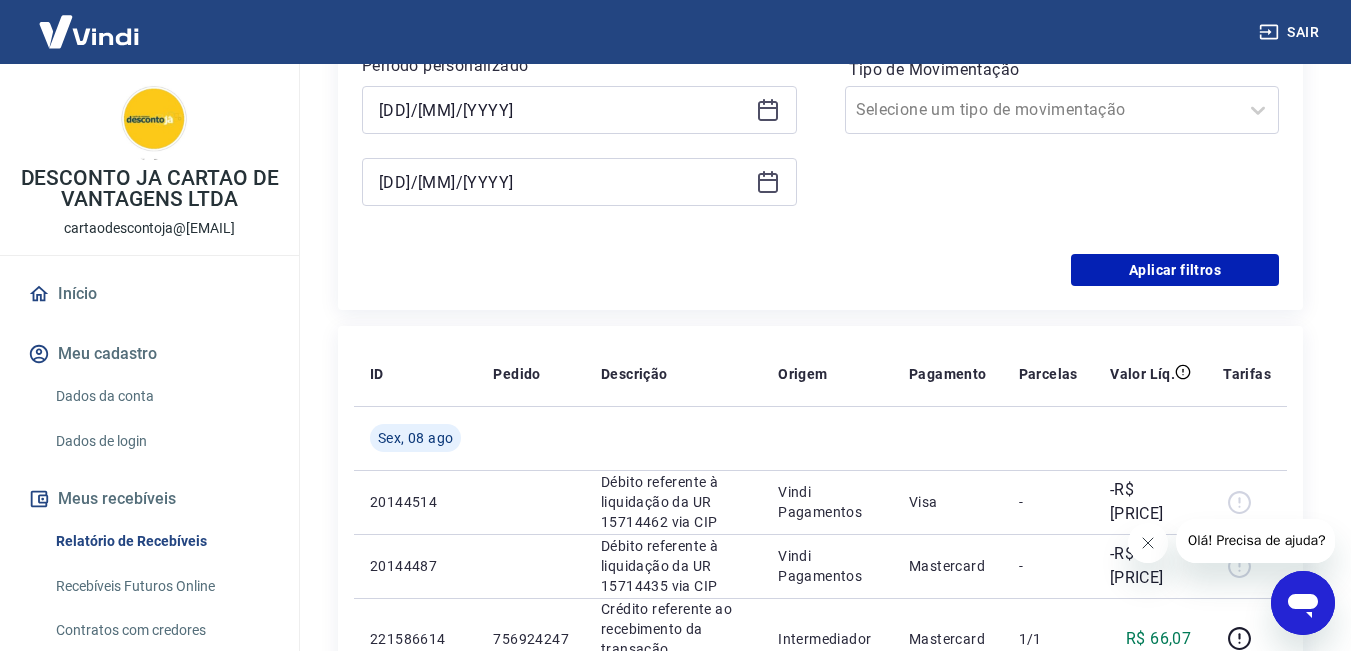 scroll, scrollTop: 400, scrollLeft: 0, axis: vertical 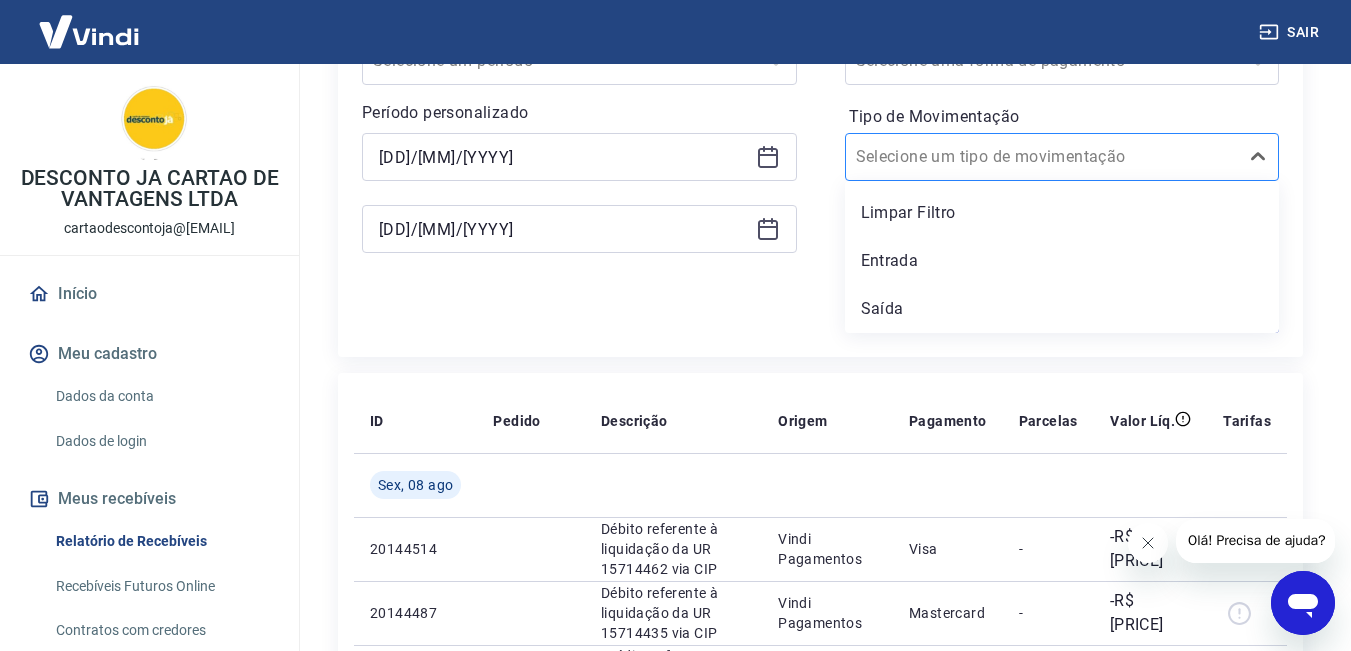 click on "Selecione um tipo de movimentação" at bounding box center (1042, 157) 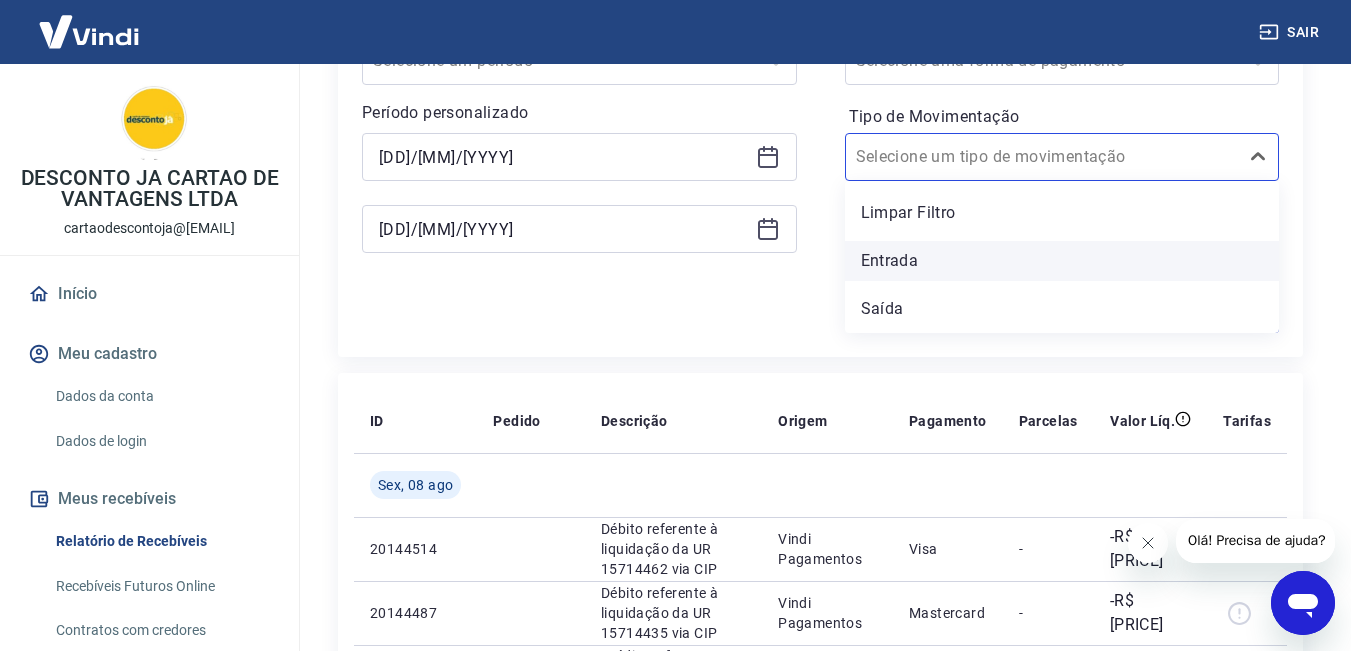 click on "Entrada" at bounding box center (1062, 261) 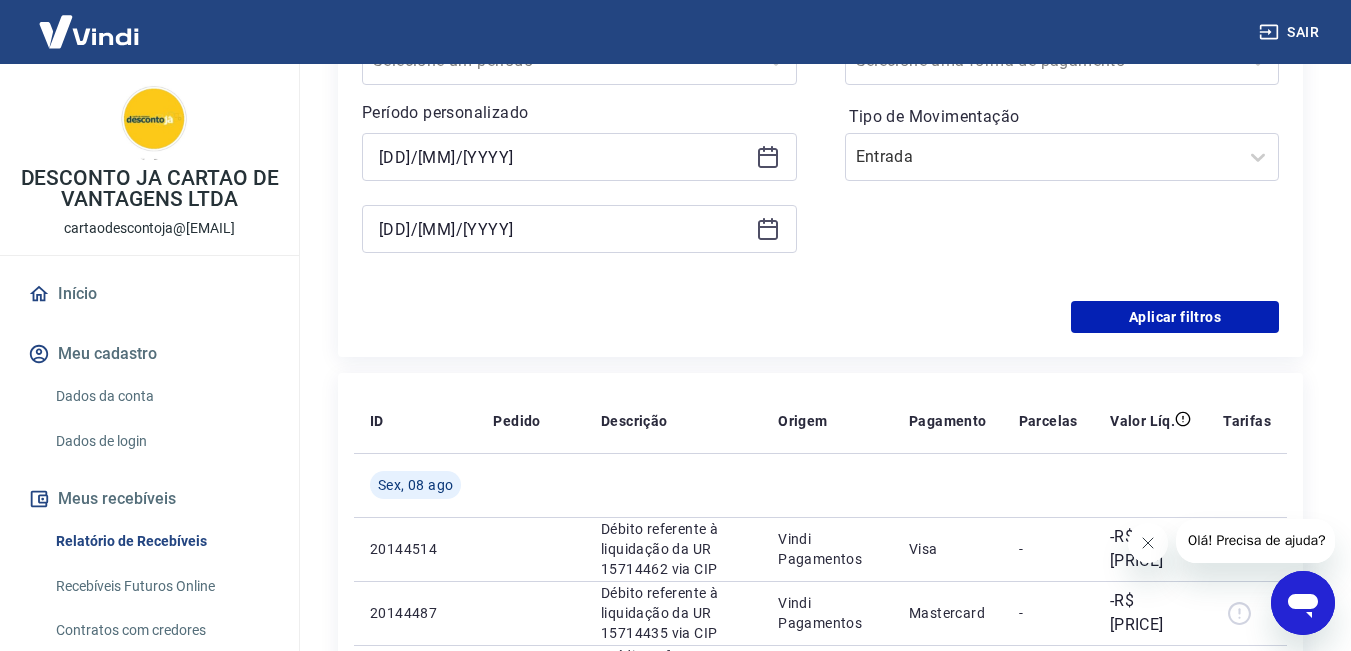 scroll, scrollTop: 100, scrollLeft: 0, axis: vertical 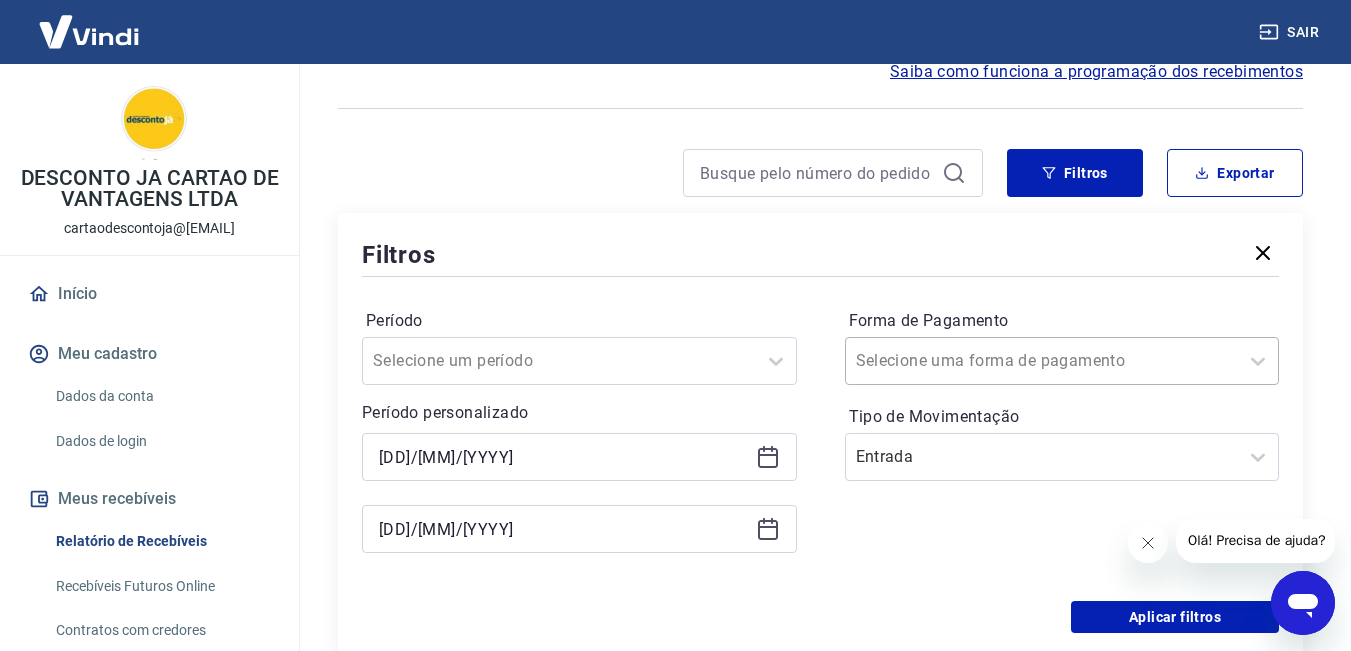 click on "Forma de Pagamento" at bounding box center (957, 361) 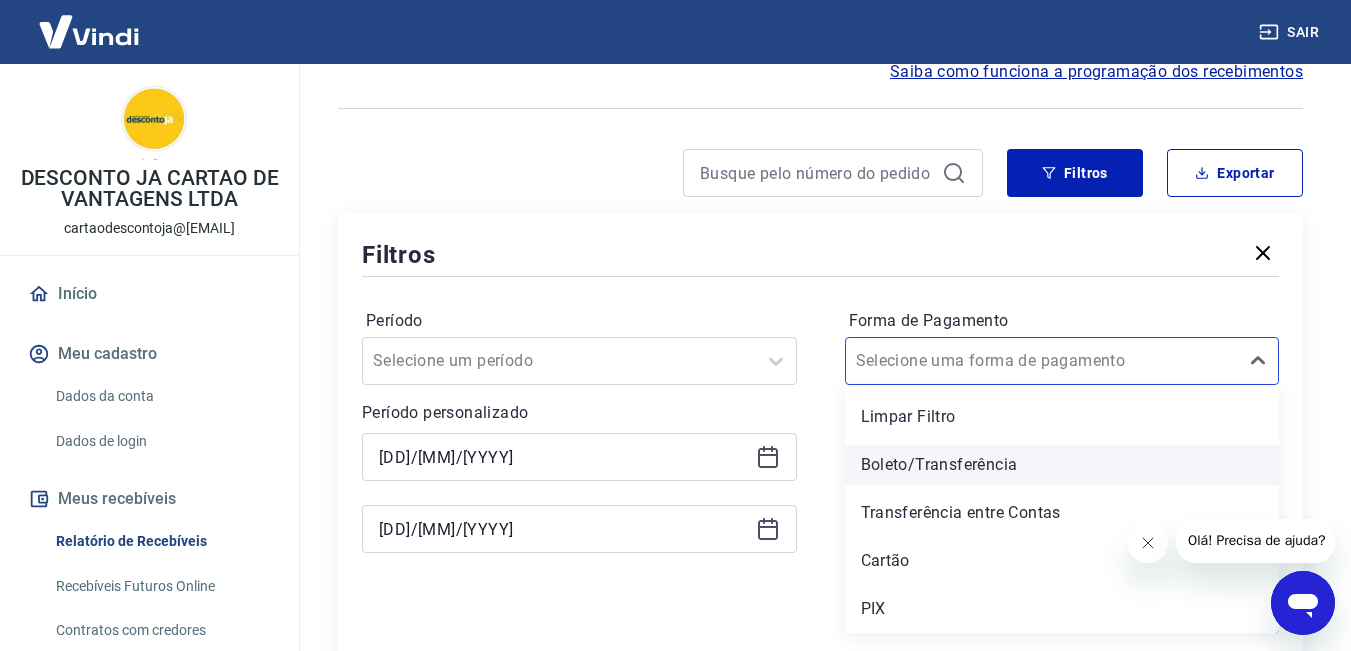 click on "Boleto/Transferência" at bounding box center [1062, 465] 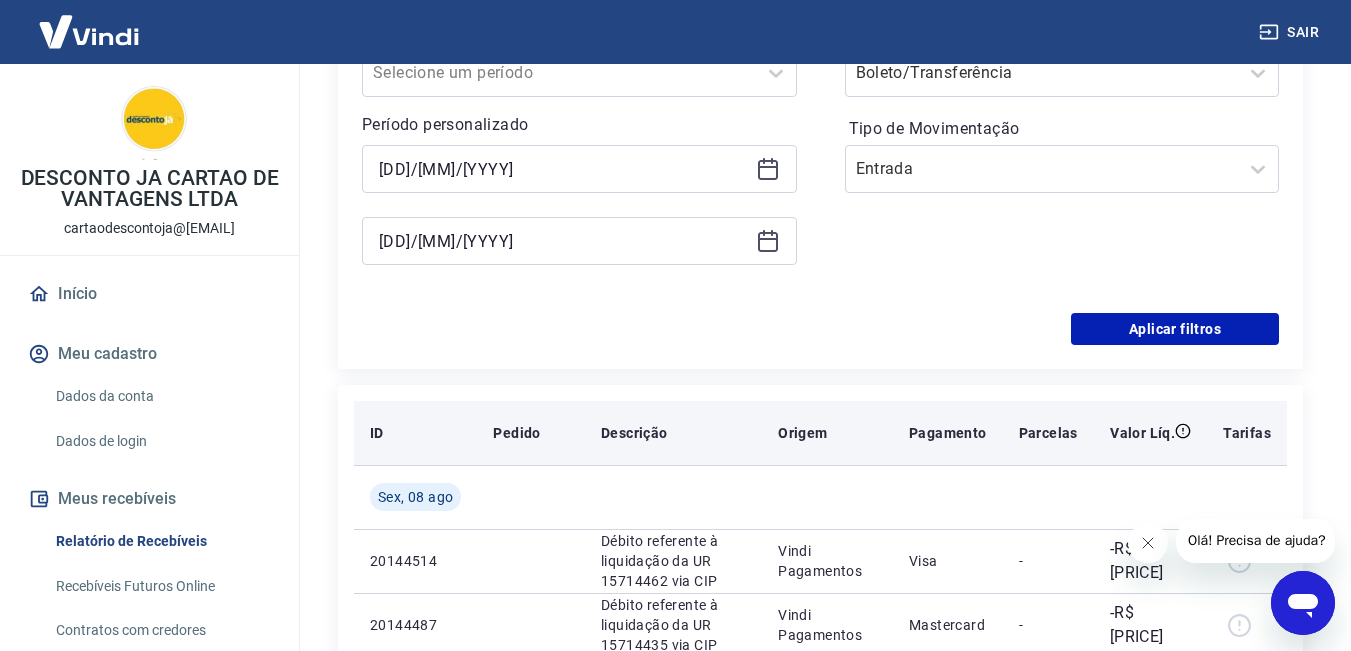 scroll, scrollTop: 400, scrollLeft: 0, axis: vertical 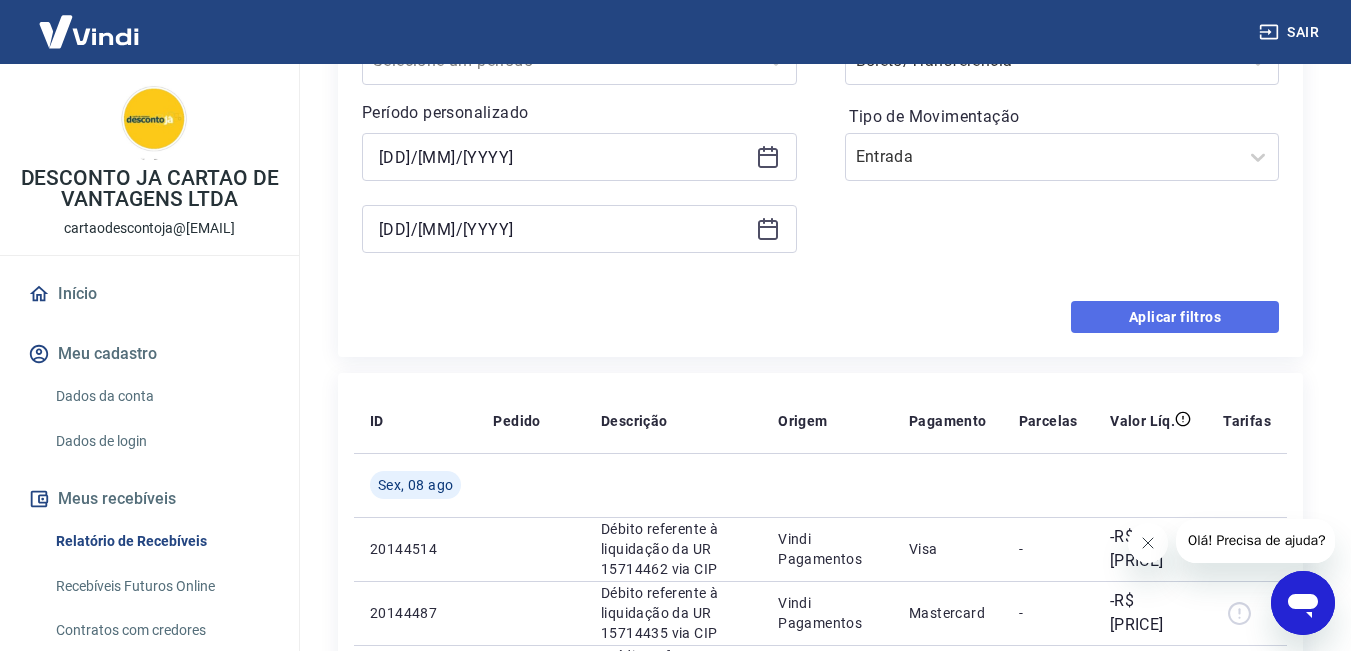 click on "Aplicar filtros" at bounding box center [1175, 317] 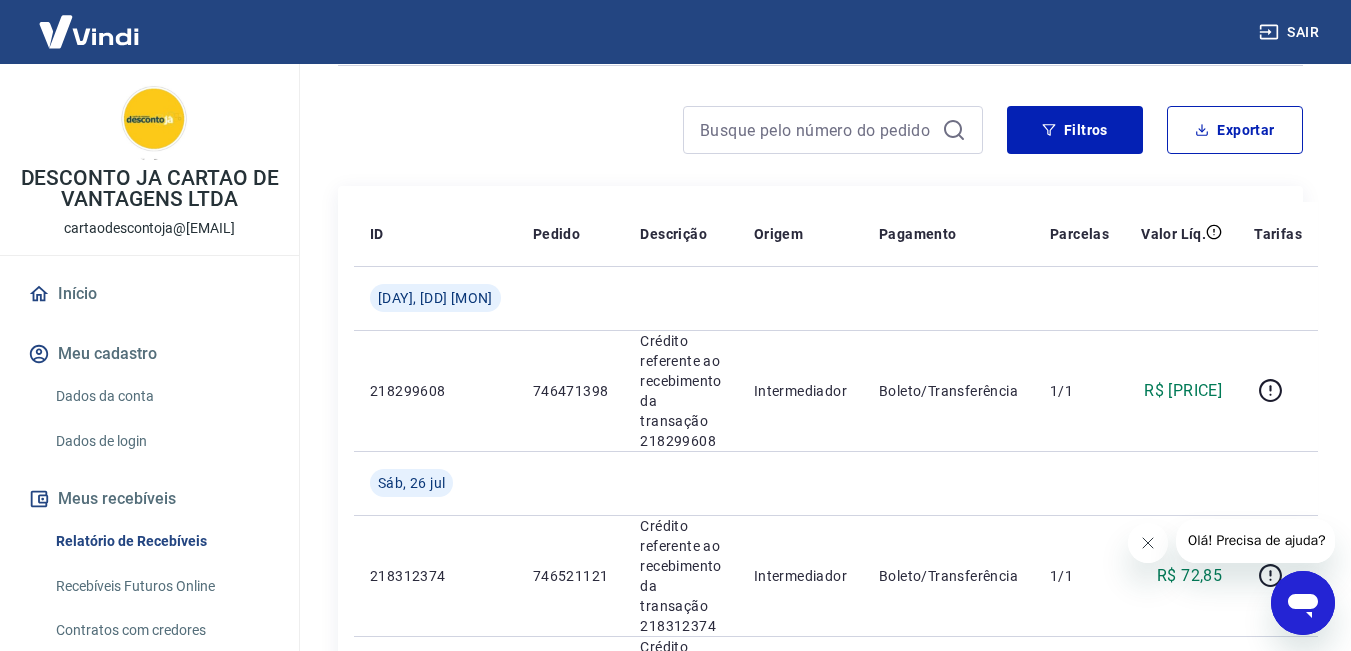 scroll, scrollTop: 47, scrollLeft: 0, axis: vertical 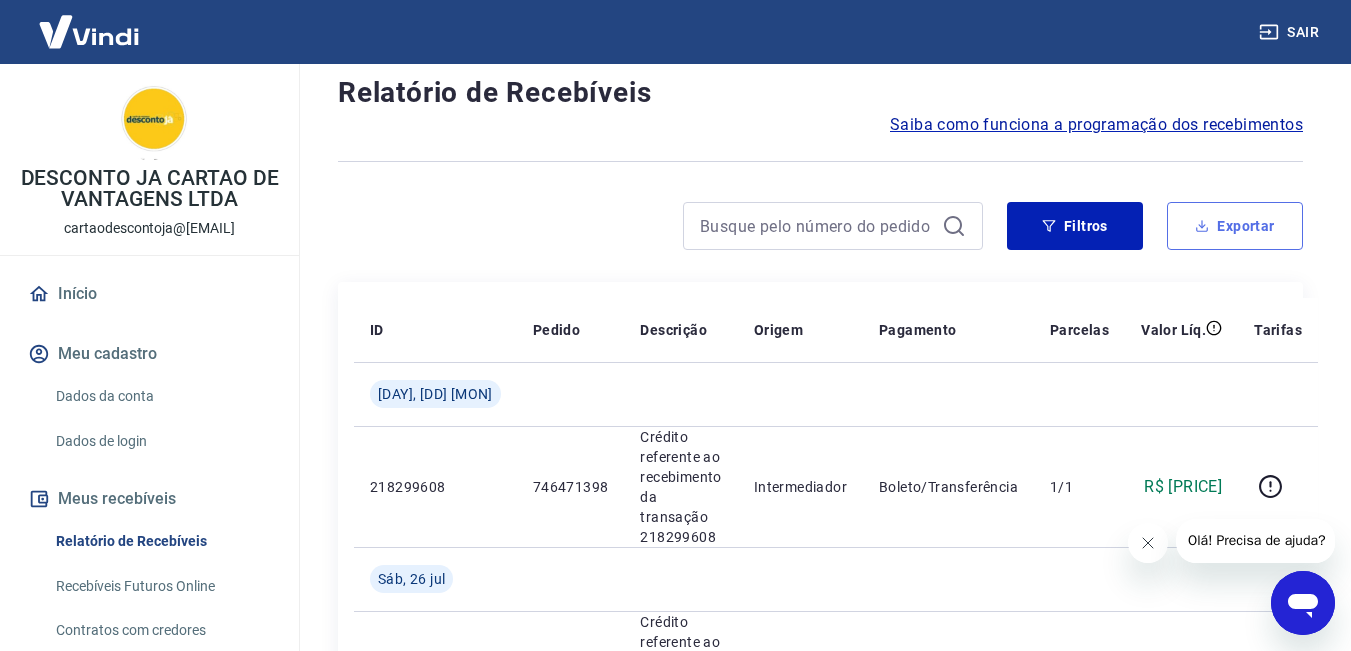click 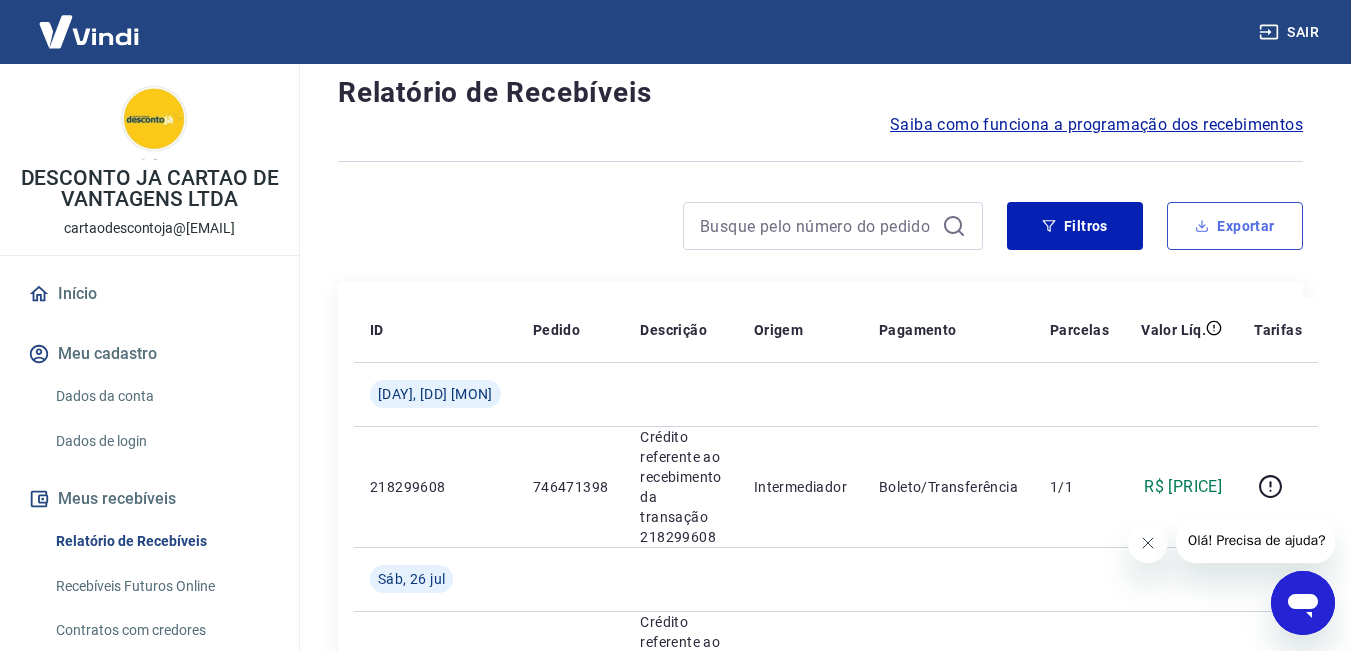type on "01/07/2025" 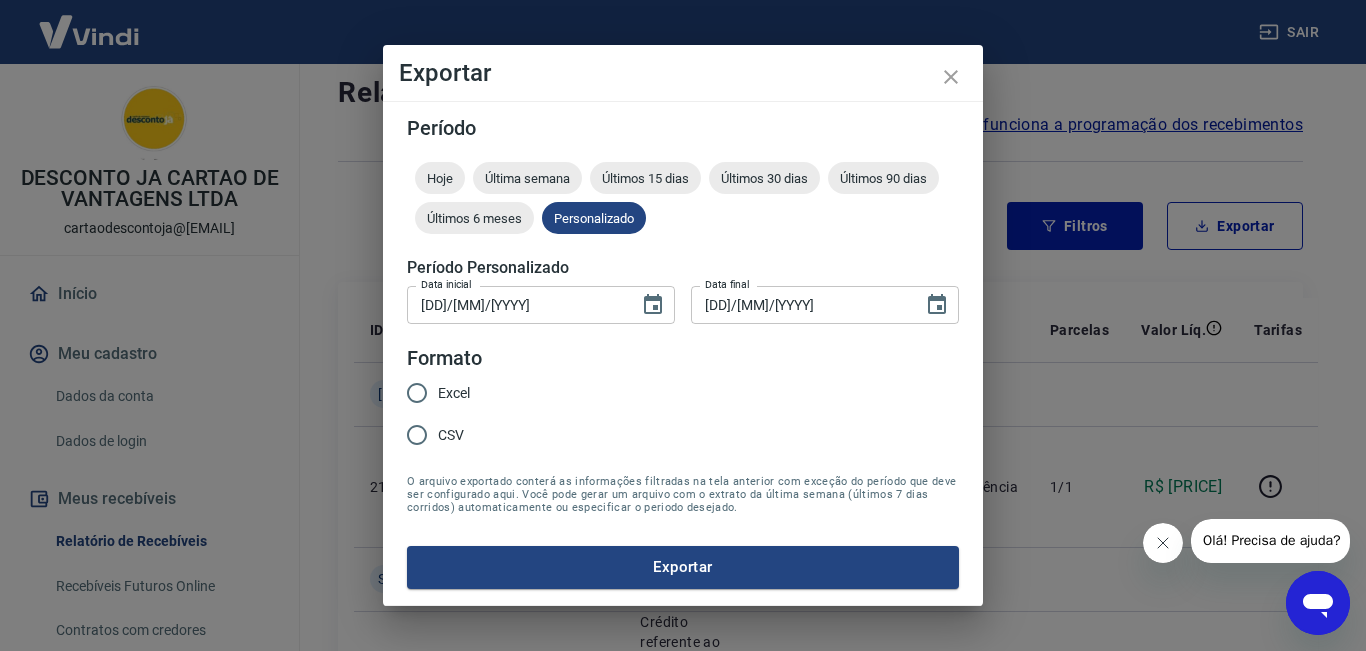 click on "Excel" at bounding box center [454, 393] 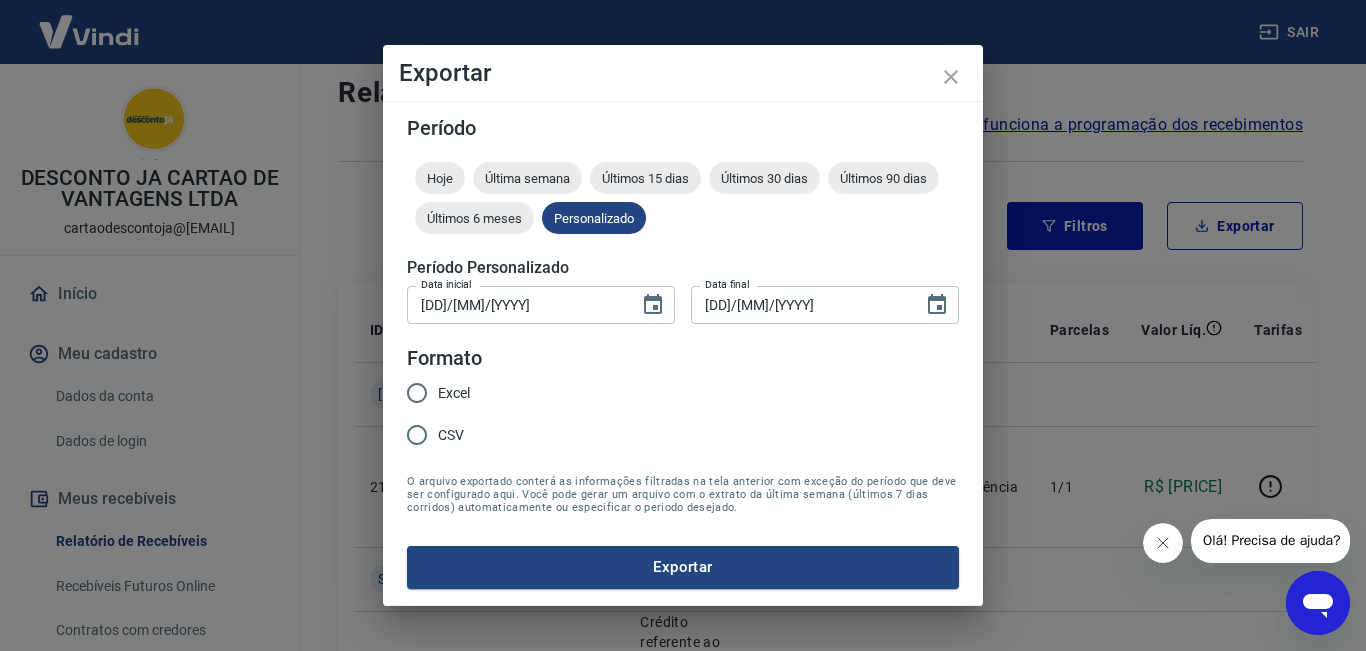 click on "Excel" at bounding box center (417, 393) 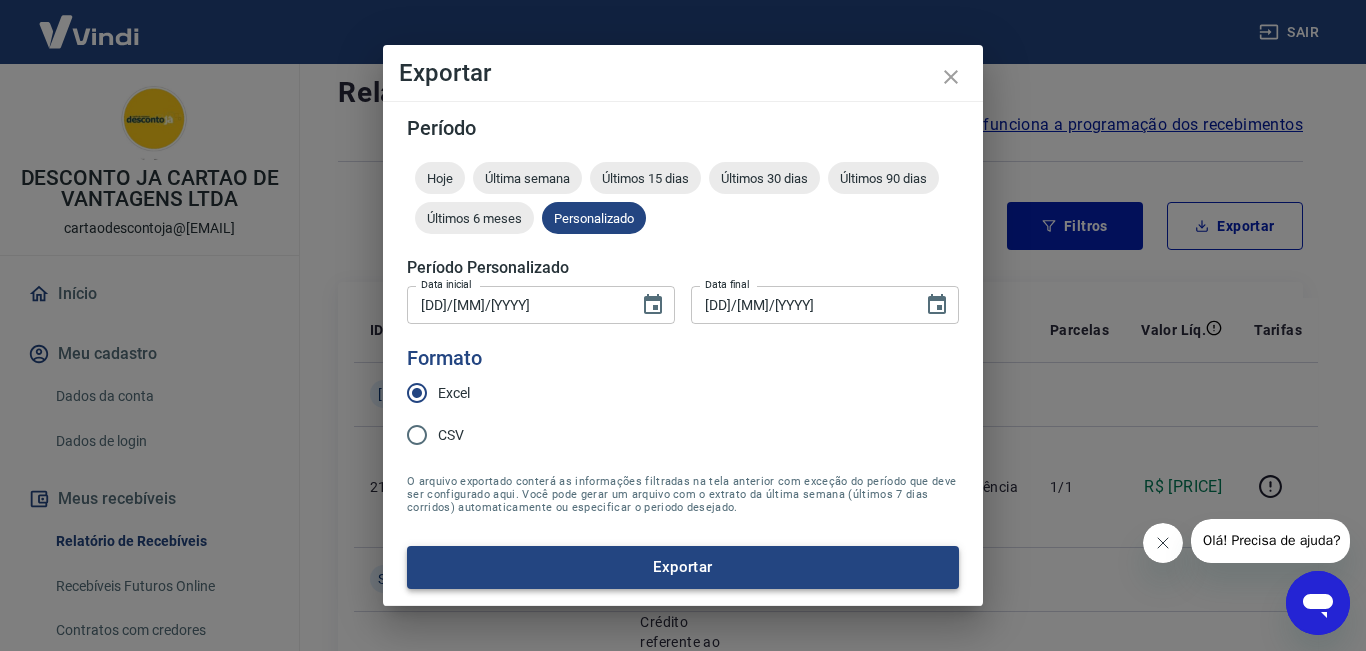 click on "Exportar" at bounding box center [683, 567] 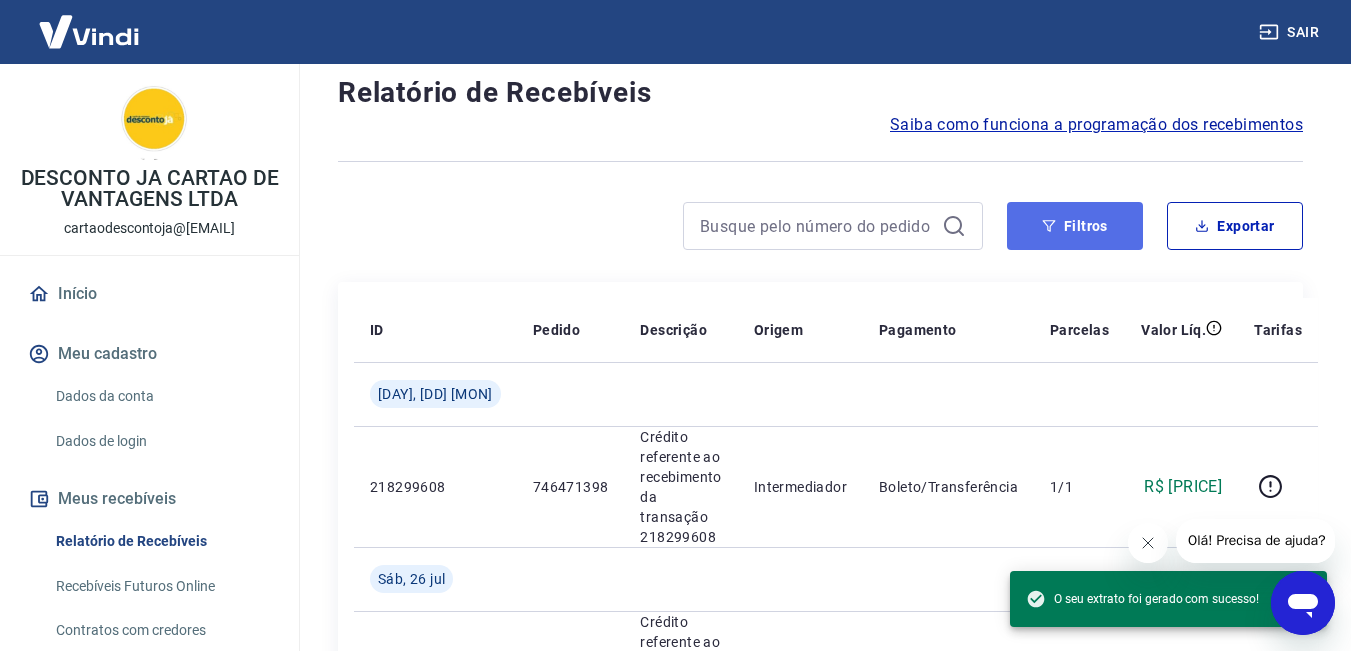click on "Filtros" at bounding box center [1075, 226] 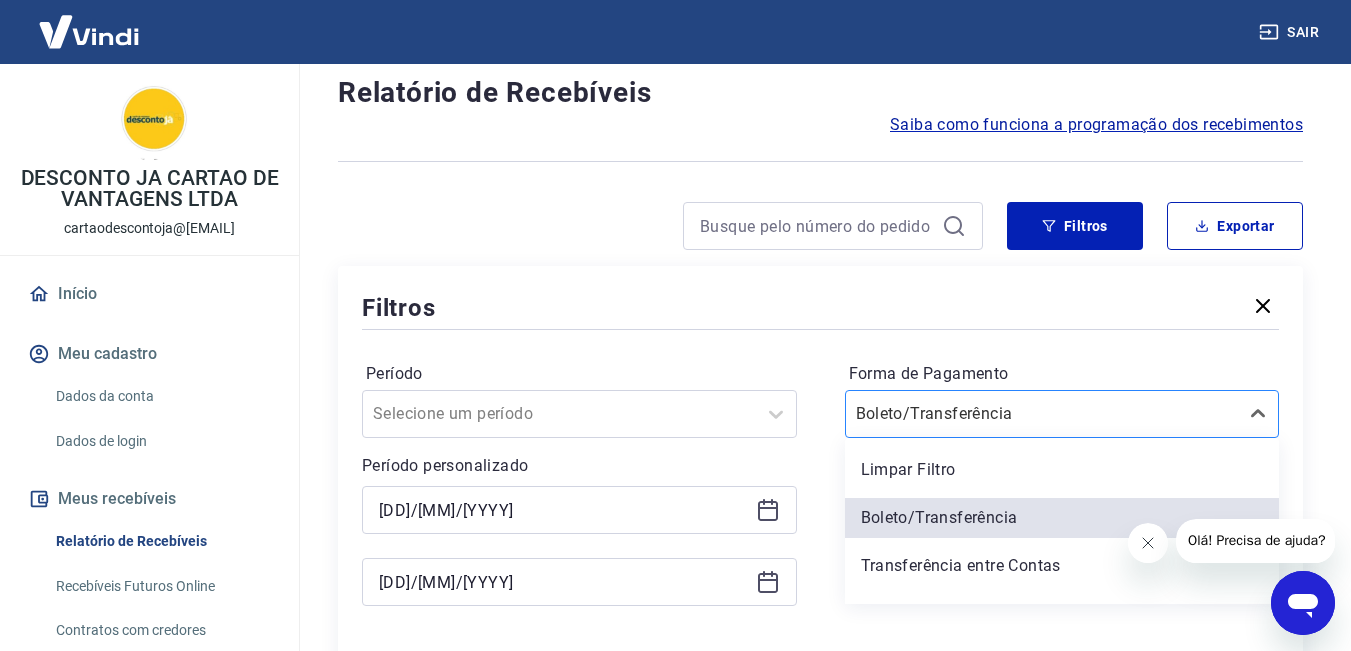 click on "option Boleto/Transferência selected, 2 of 5. 5 results available. Use Up and Down to choose options, press Enter to select the currently focused option, press Escape to exit the menu, press Tab to select the option and exit the menu. Boleto/Transferência Limpar Filtro Boleto/Transferência Transferência entre Contas Cartão PIX" at bounding box center (1062, 414) 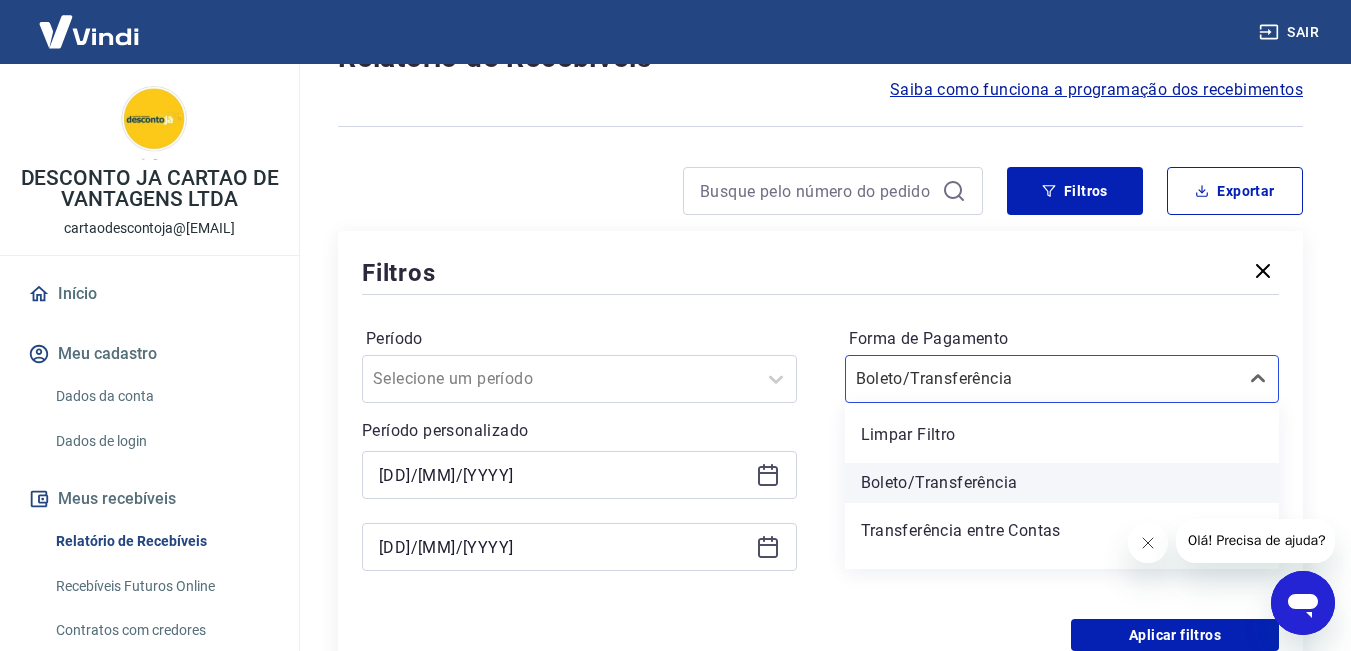 scroll, scrollTop: 82, scrollLeft: 0, axis: vertical 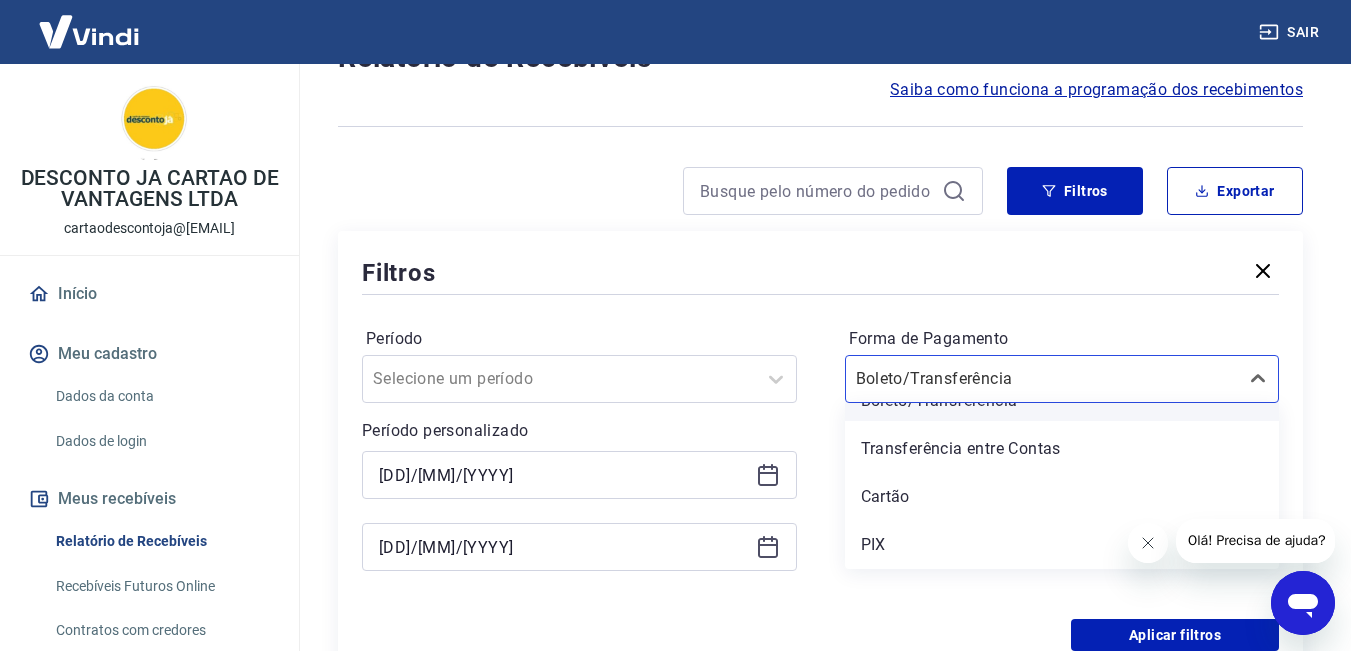 click on "Cartão" at bounding box center [1062, 497] 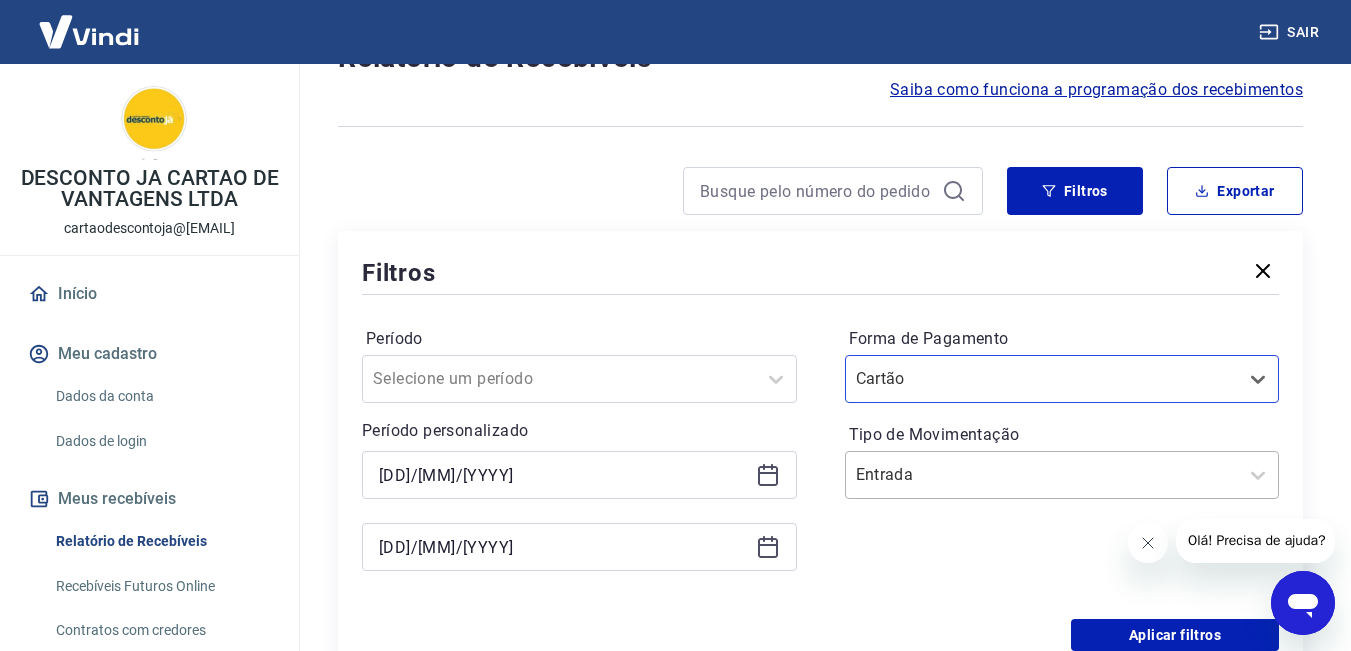 scroll, scrollTop: 182, scrollLeft: 0, axis: vertical 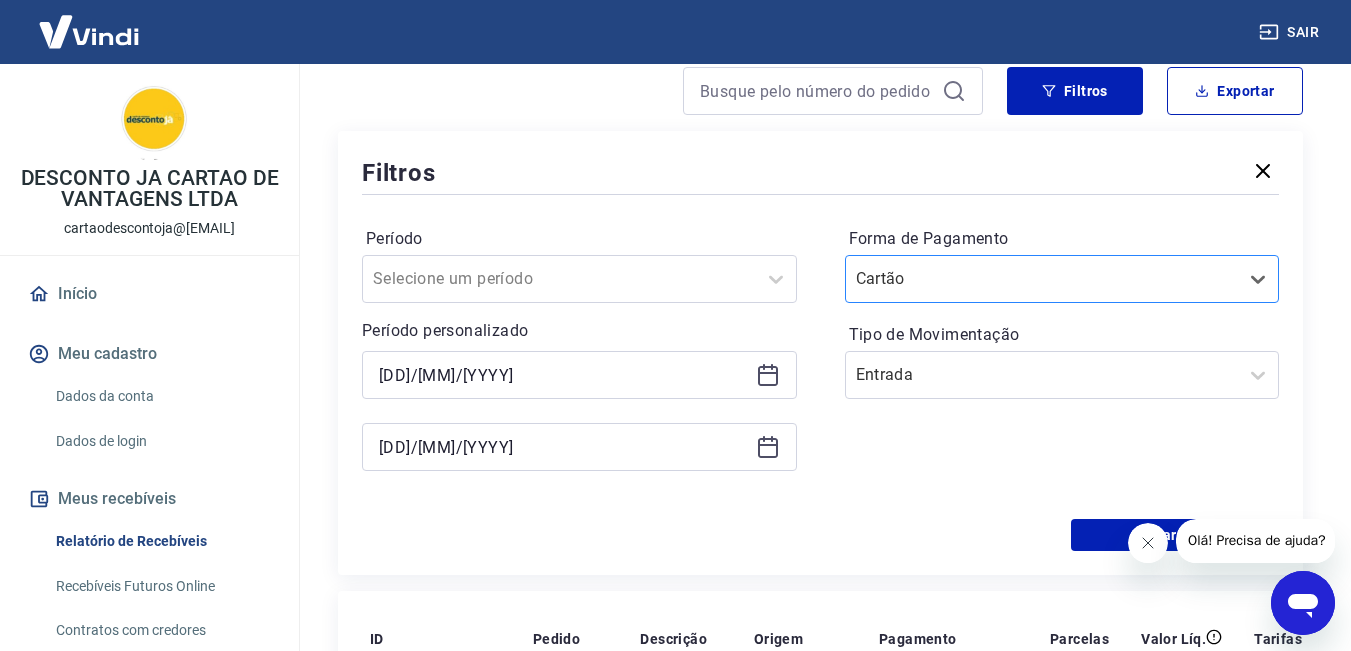 click on "Forma de Pagamento" at bounding box center [957, 279] 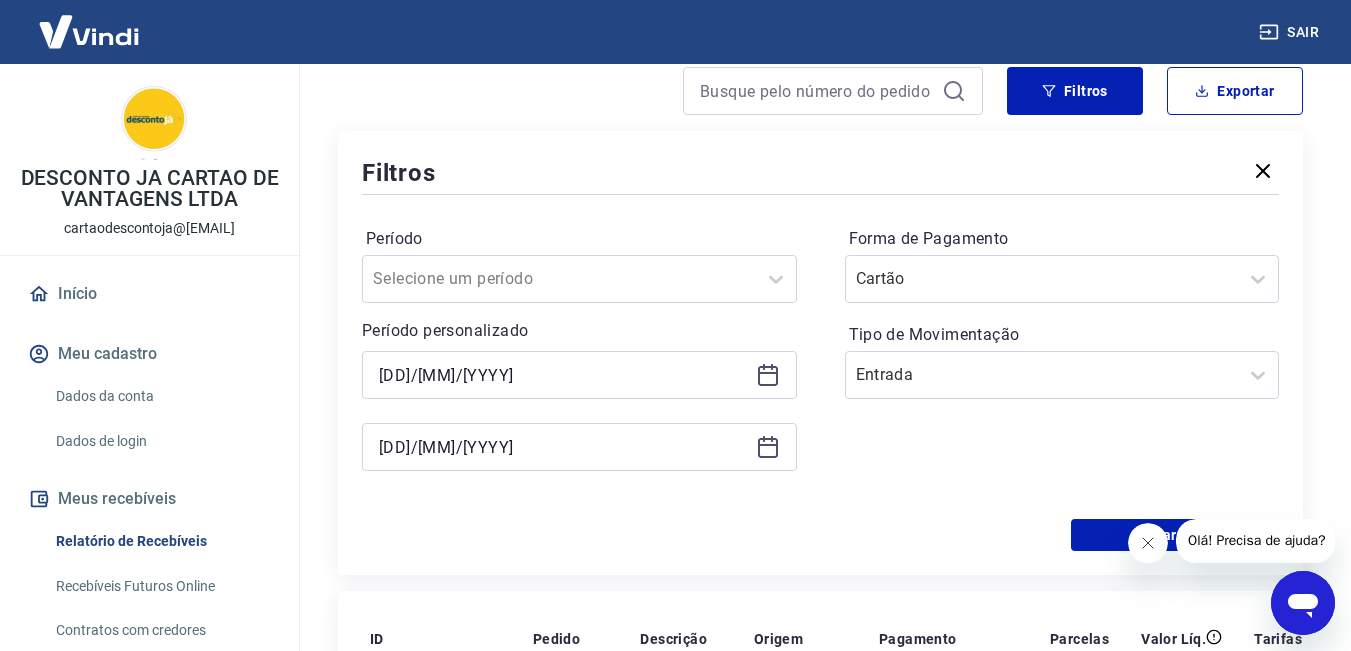 click on "Filtros" at bounding box center [820, 172] 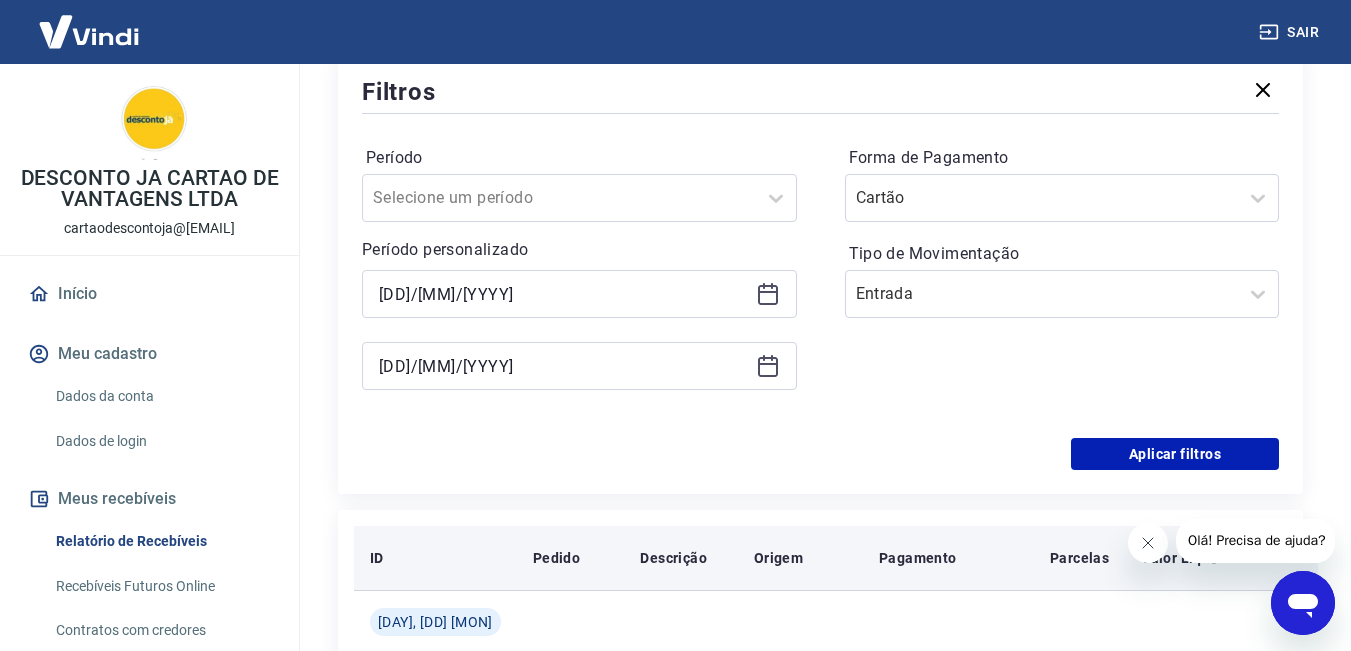 scroll, scrollTop: 382, scrollLeft: 0, axis: vertical 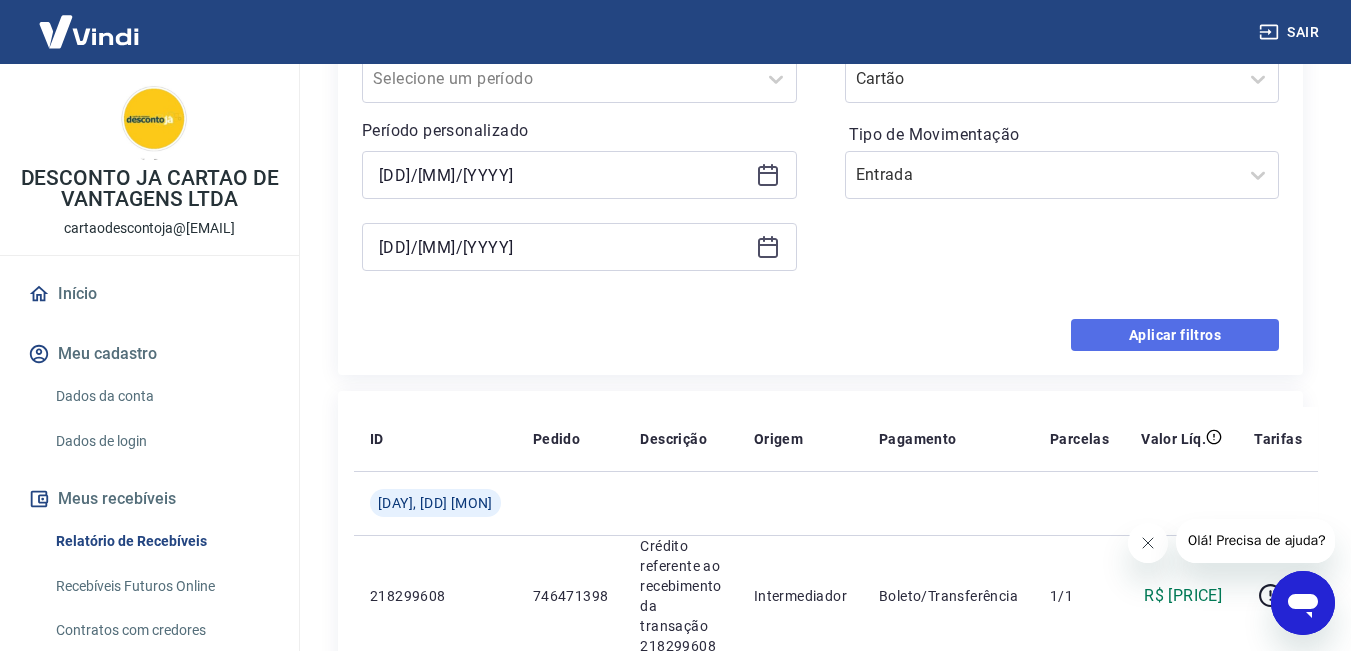 click on "Aplicar filtros" at bounding box center (1175, 335) 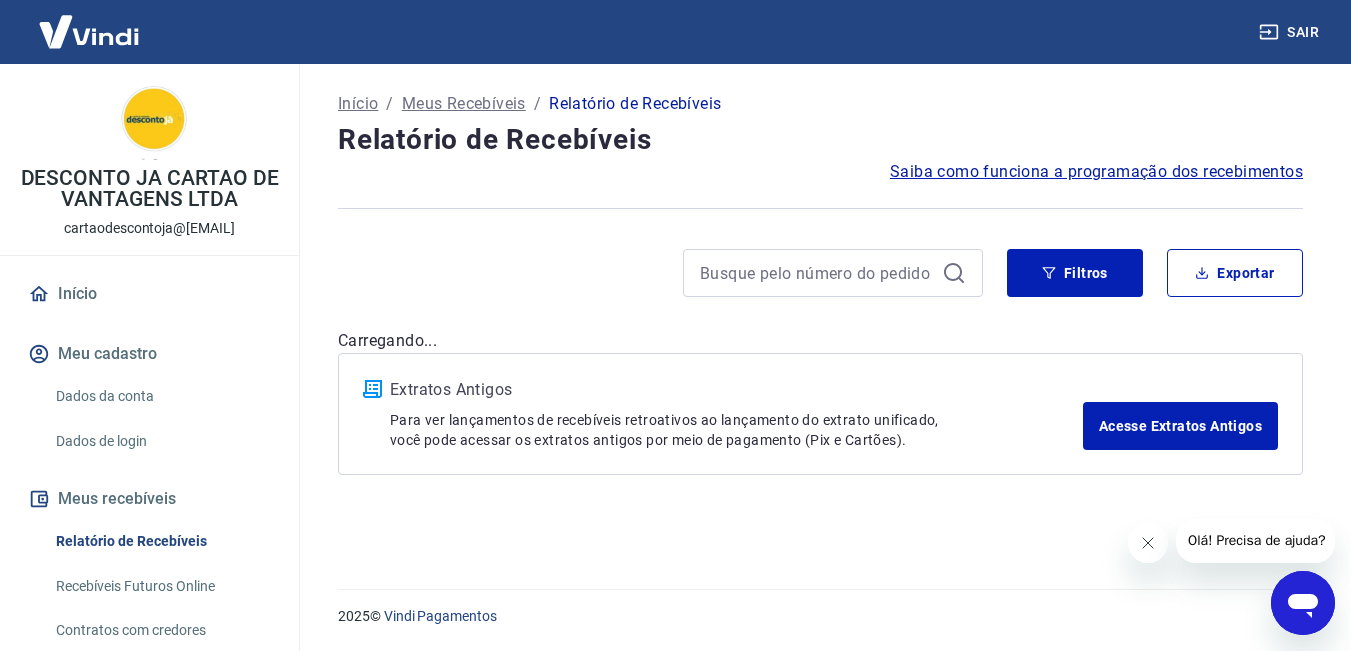 scroll, scrollTop: 0, scrollLeft: 0, axis: both 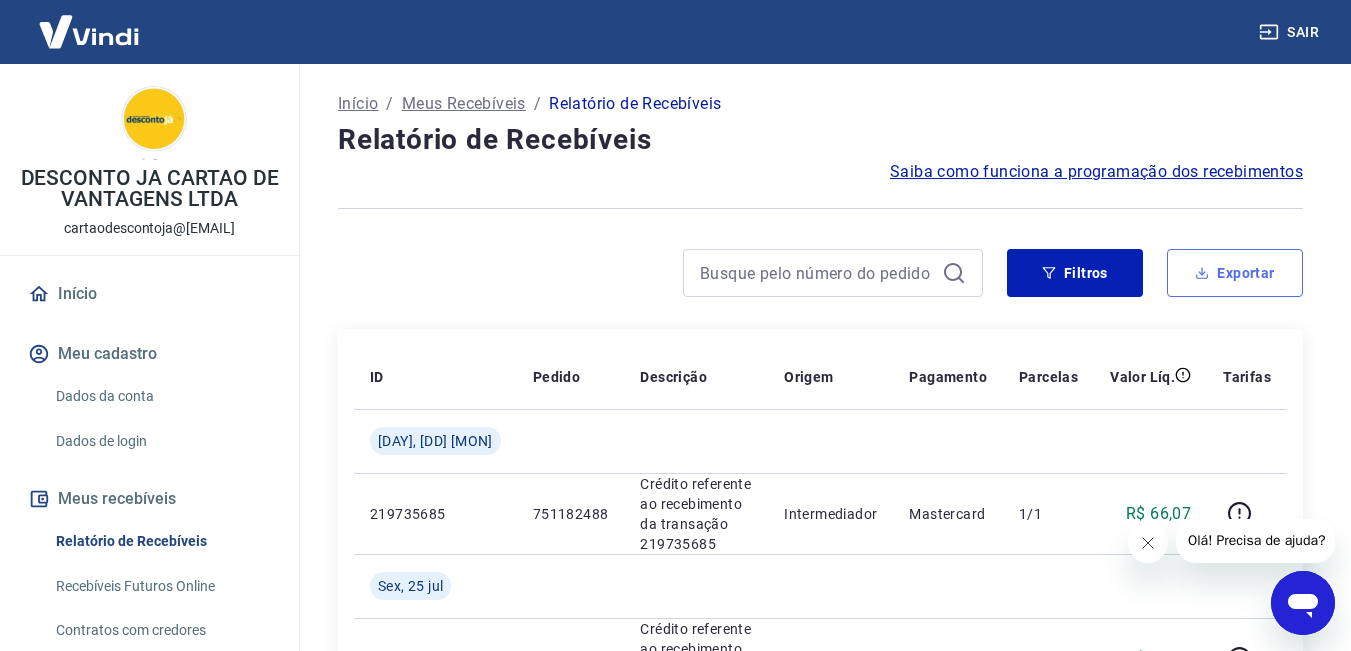 click on "Exportar" at bounding box center (1235, 273) 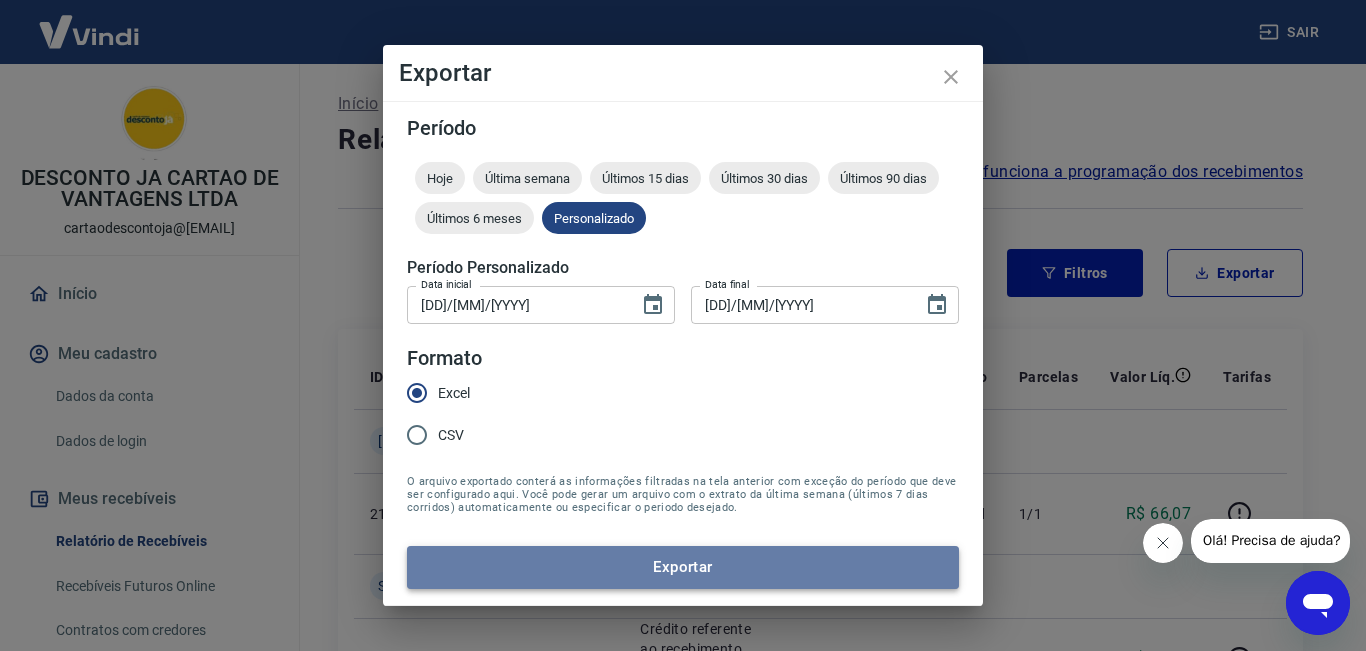 click on "Exportar" at bounding box center [683, 567] 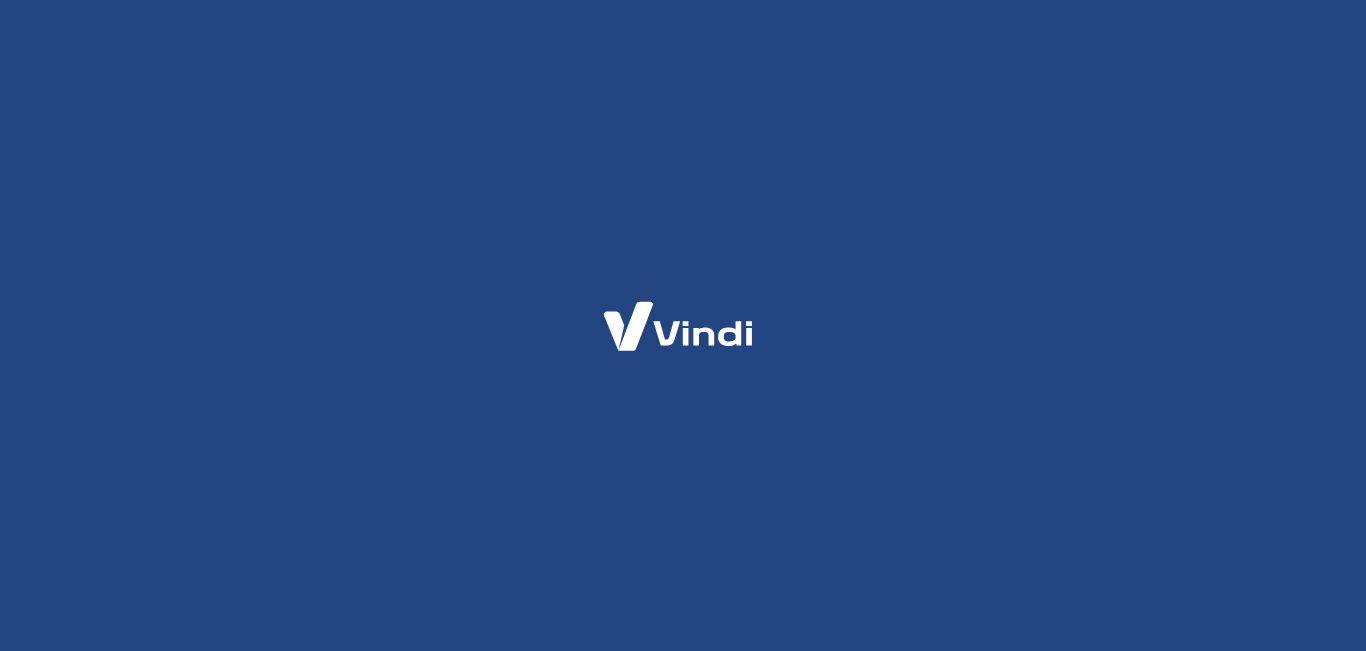 scroll, scrollTop: 0, scrollLeft: 0, axis: both 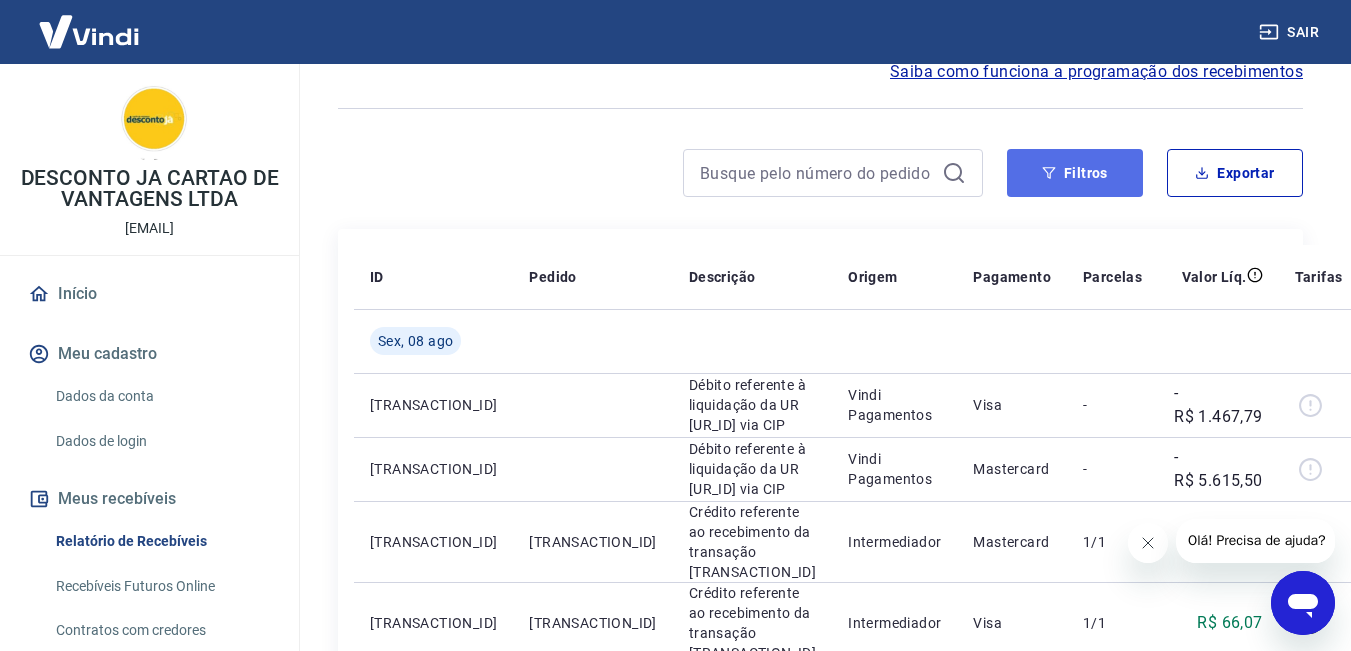 click on "Filtros" at bounding box center (1075, 173) 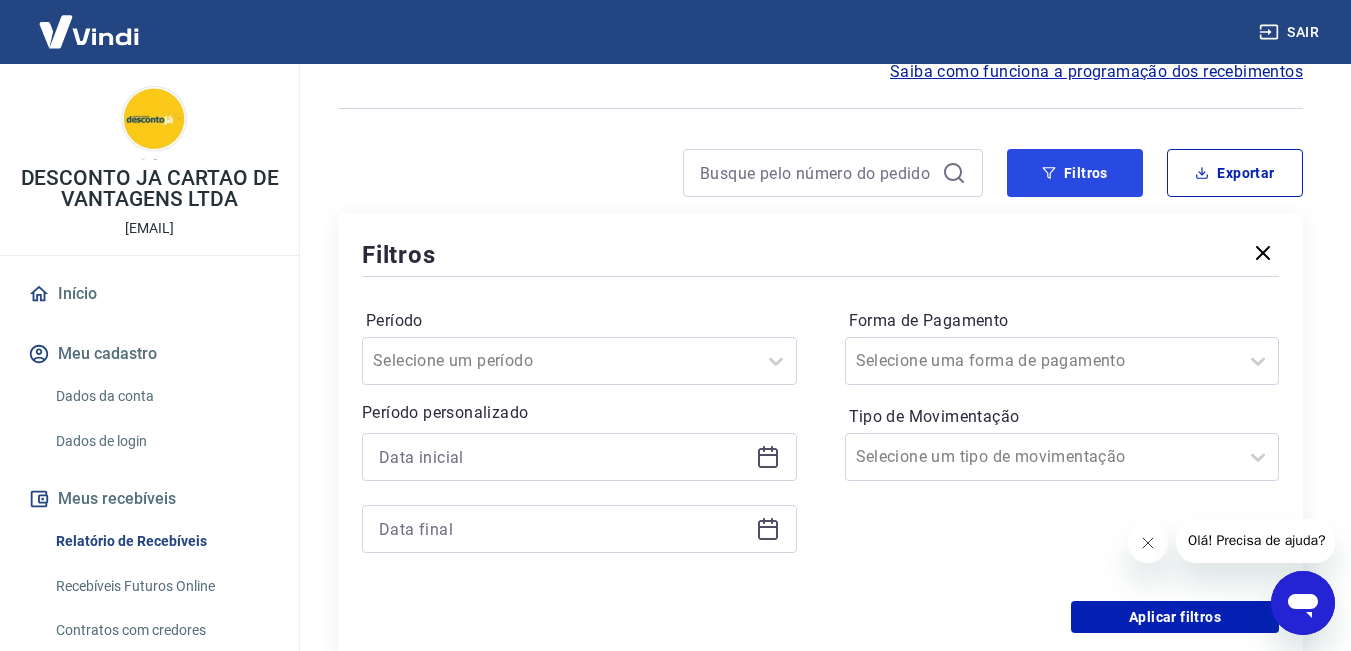scroll, scrollTop: 200, scrollLeft: 0, axis: vertical 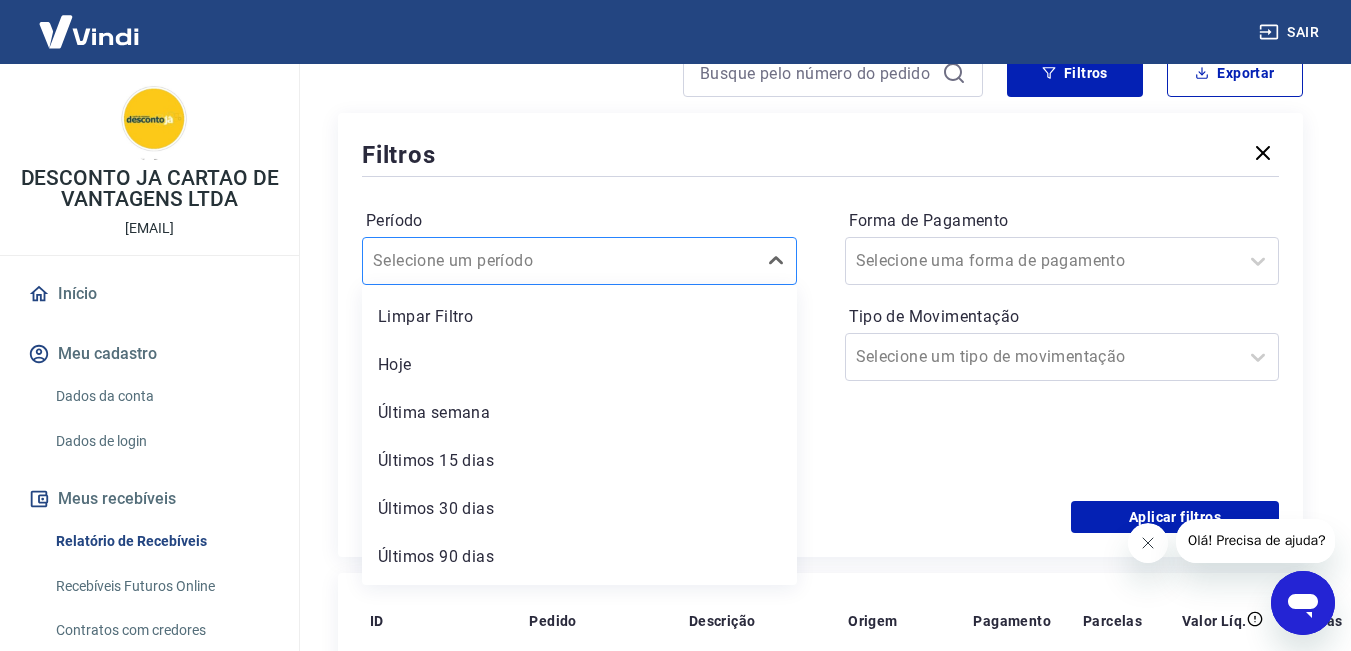 click on "Selecione um período" at bounding box center [559, 261] 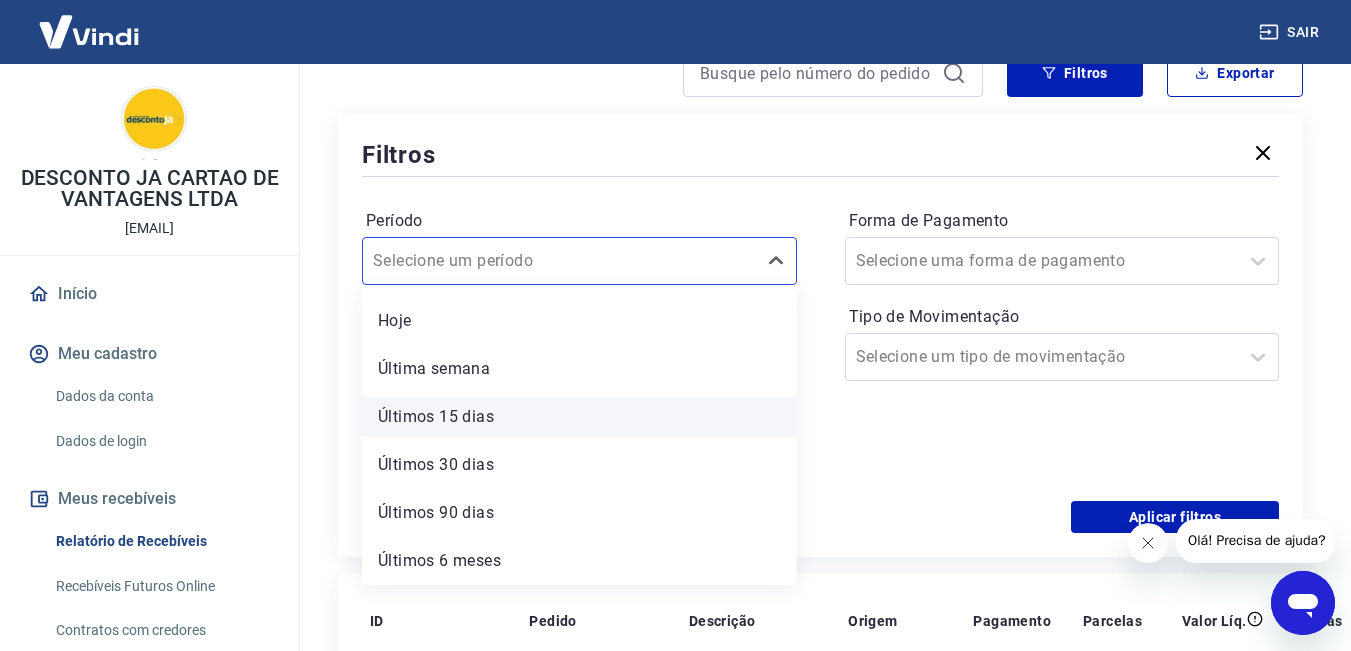 scroll, scrollTop: 0, scrollLeft: 0, axis: both 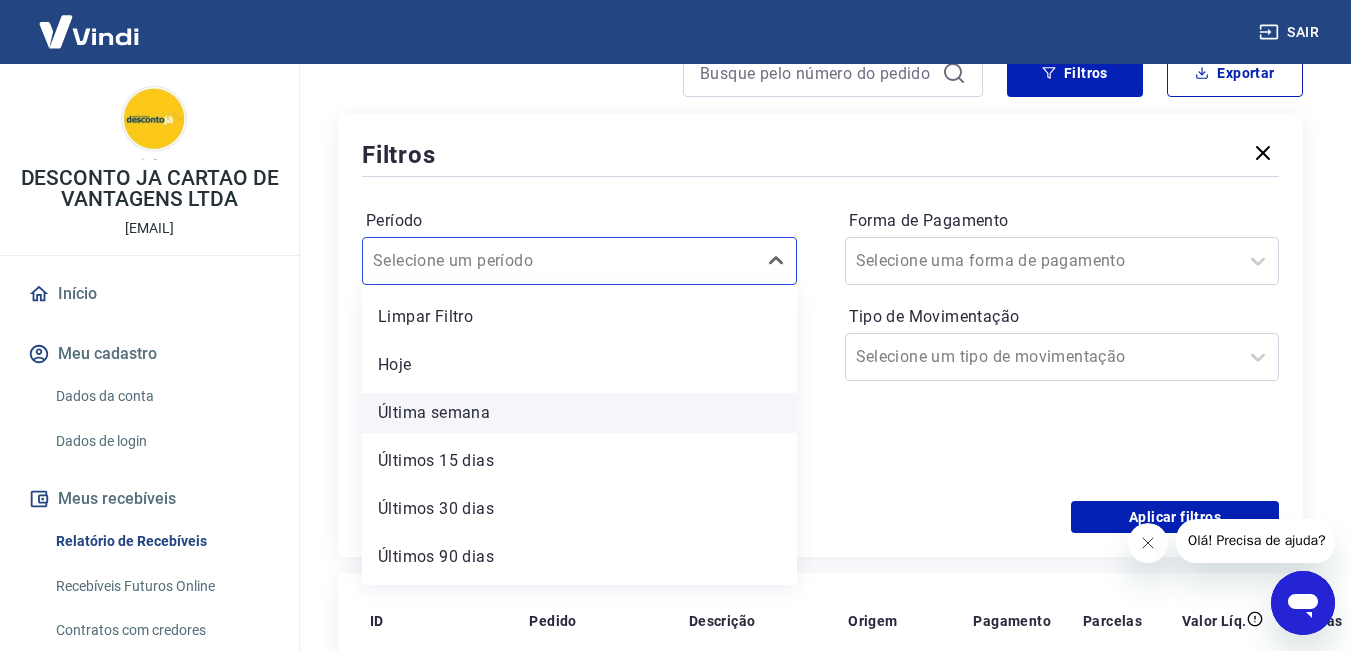 click on "Última semana" at bounding box center [579, 413] 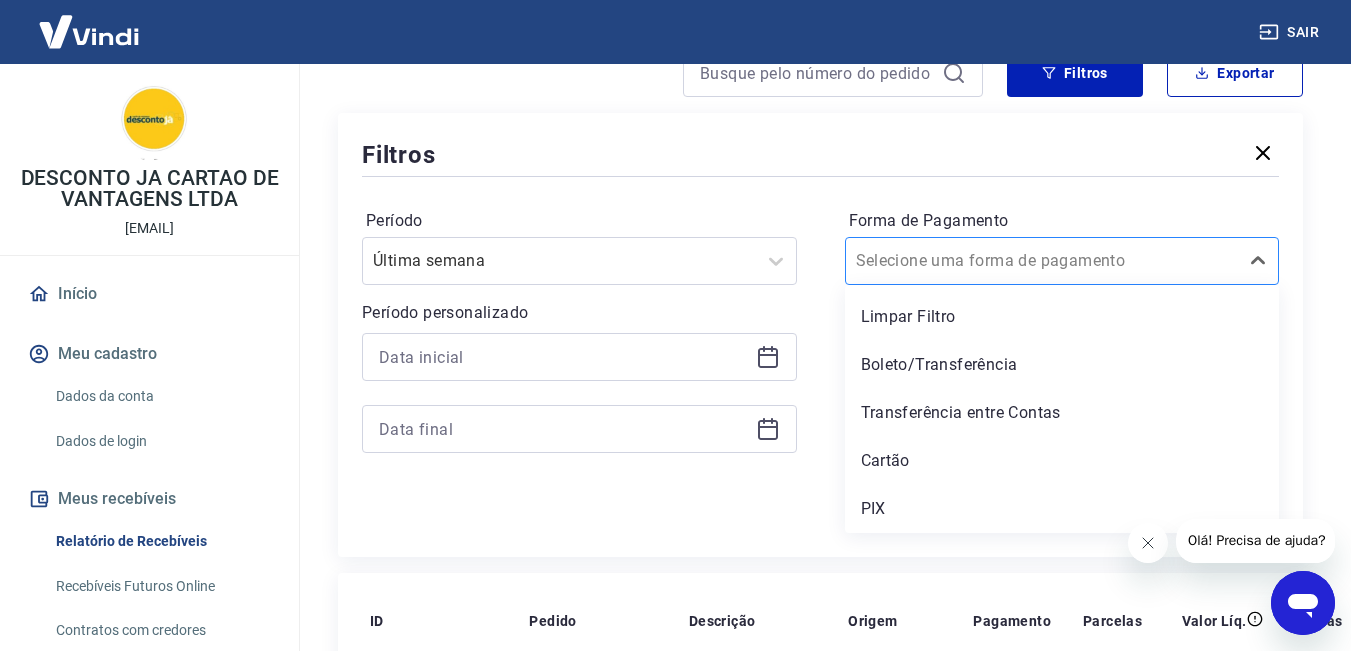click on "Forma de Pagamento" at bounding box center (957, 261) 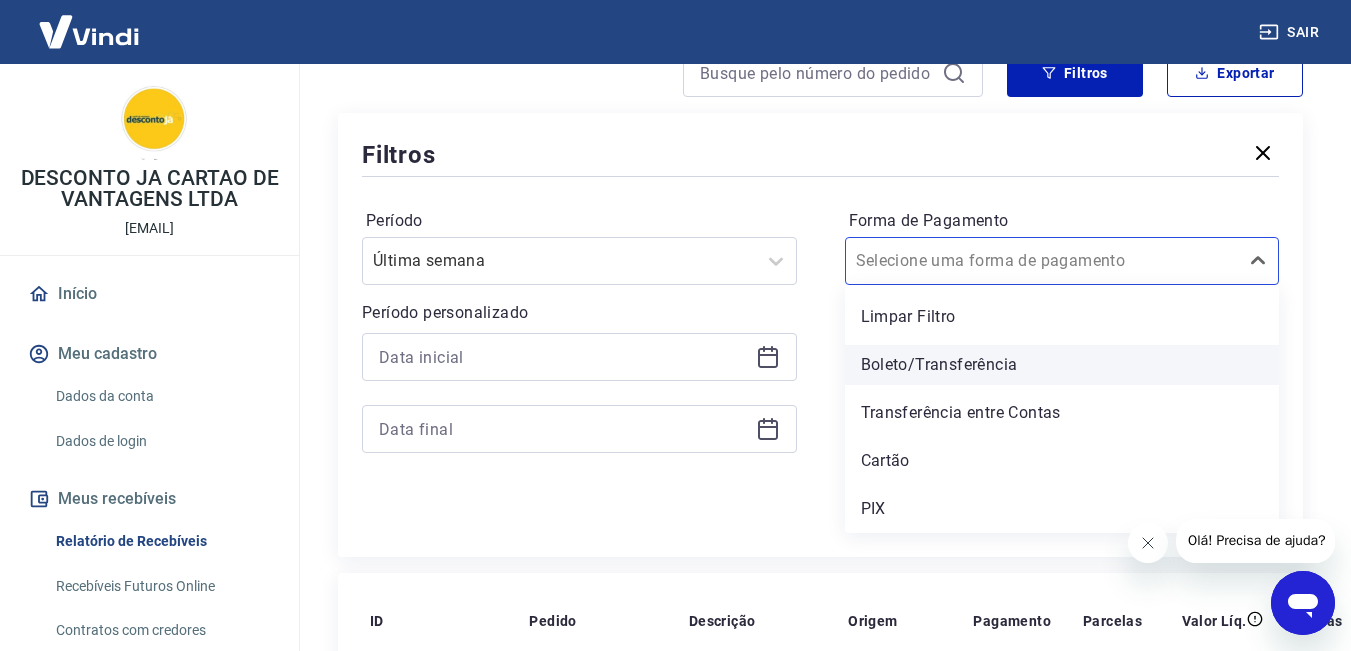 click on "Boleto/Transferência" at bounding box center [1062, 365] 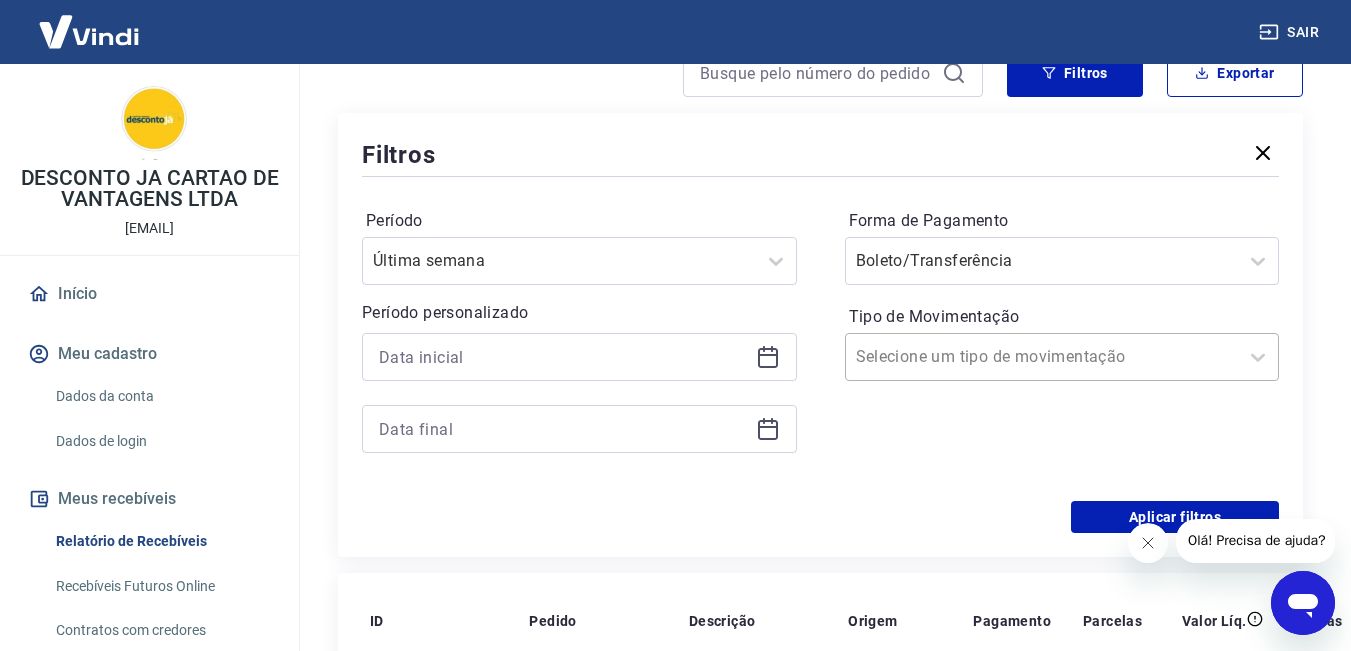 click on "Tipo de Movimentação" at bounding box center (957, 357) 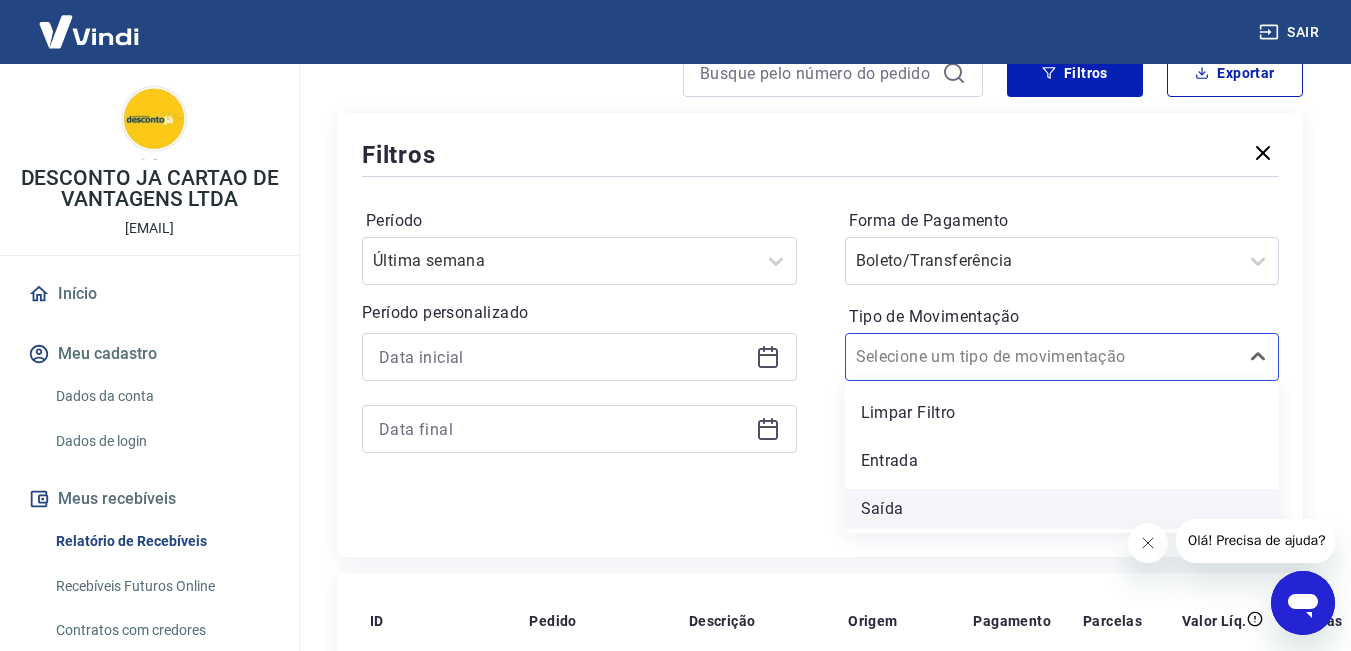 click on "Saída" at bounding box center [1062, 509] 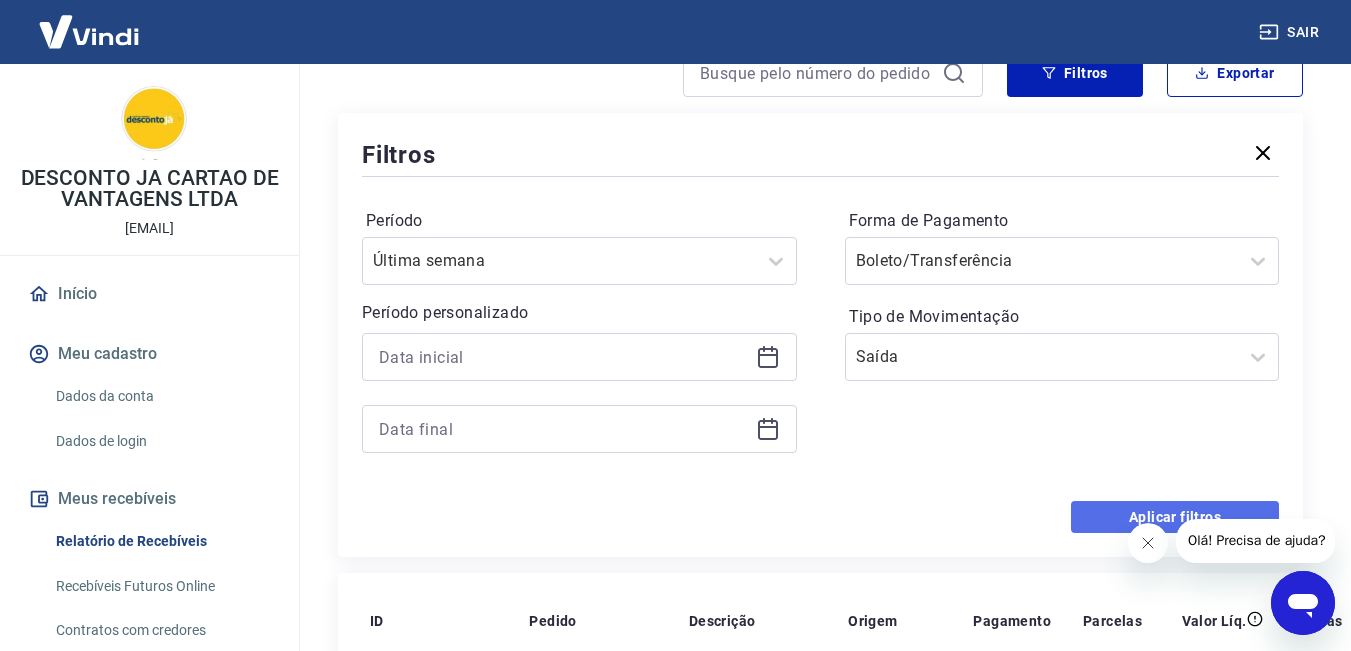 click on "Aplicar filtros" at bounding box center (1175, 517) 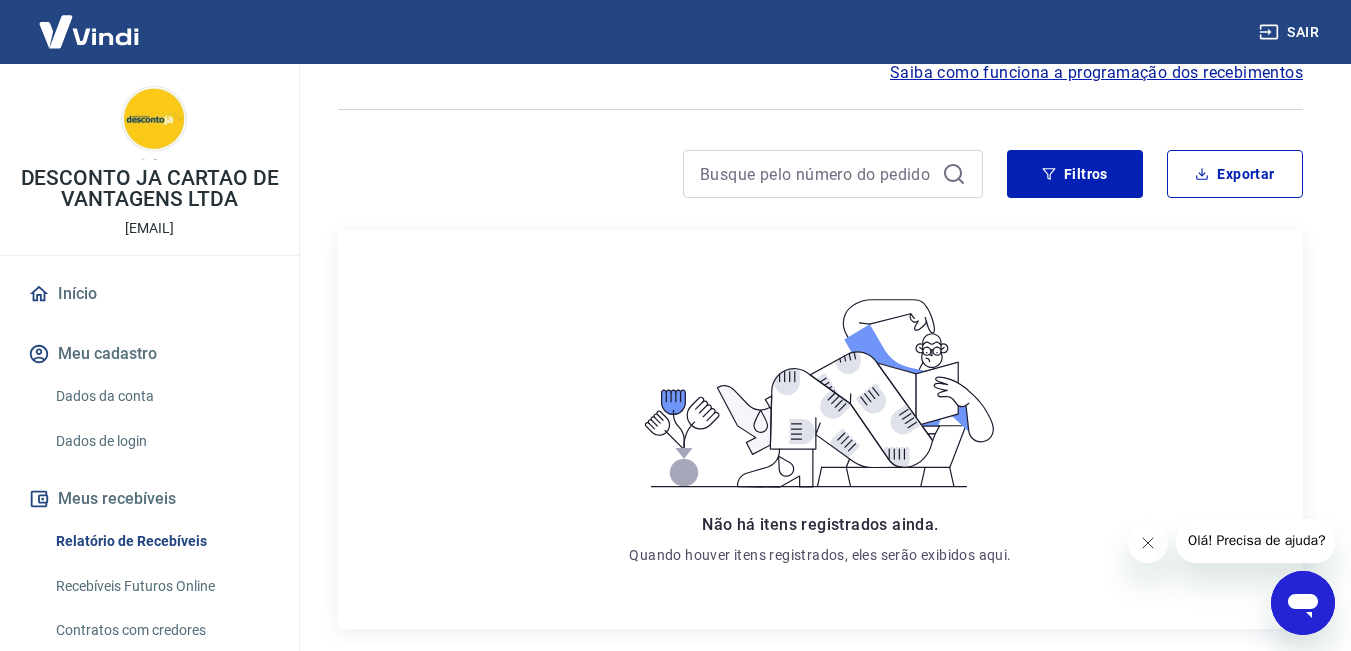 scroll, scrollTop: 100, scrollLeft: 0, axis: vertical 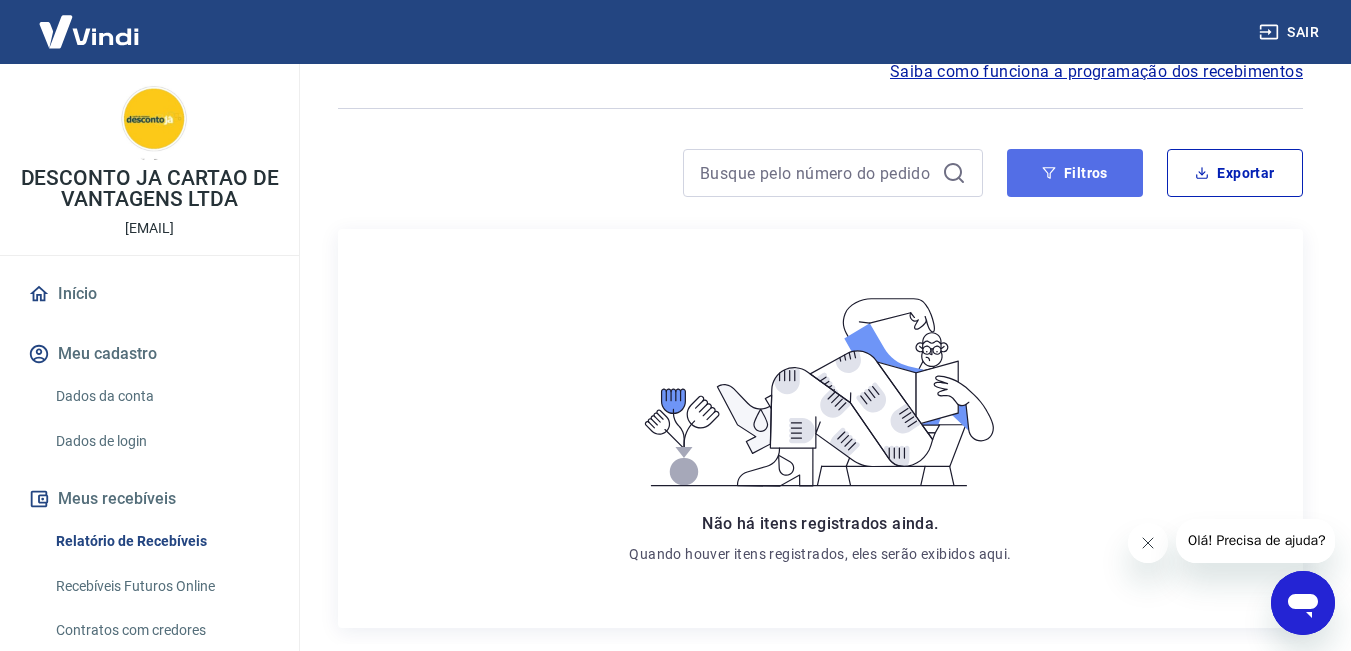 click on "Filtros" at bounding box center (1075, 173) 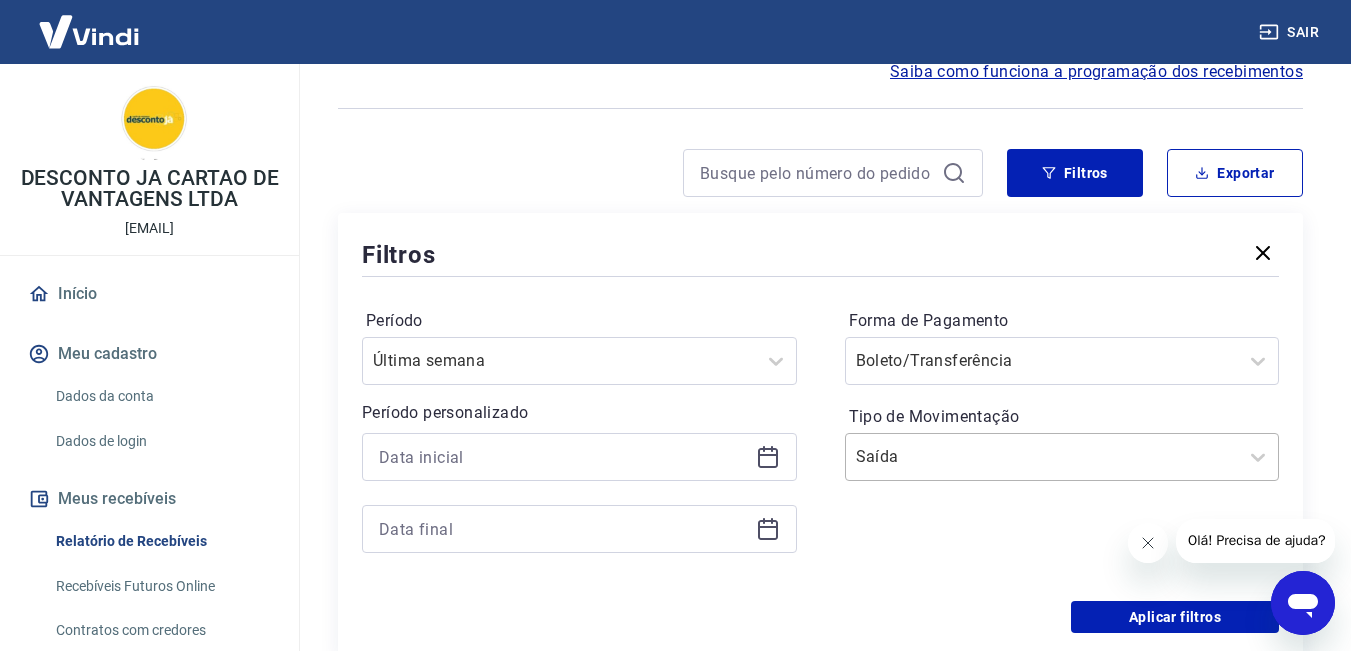 click on "Saída" at bounding box center [1042, 457] 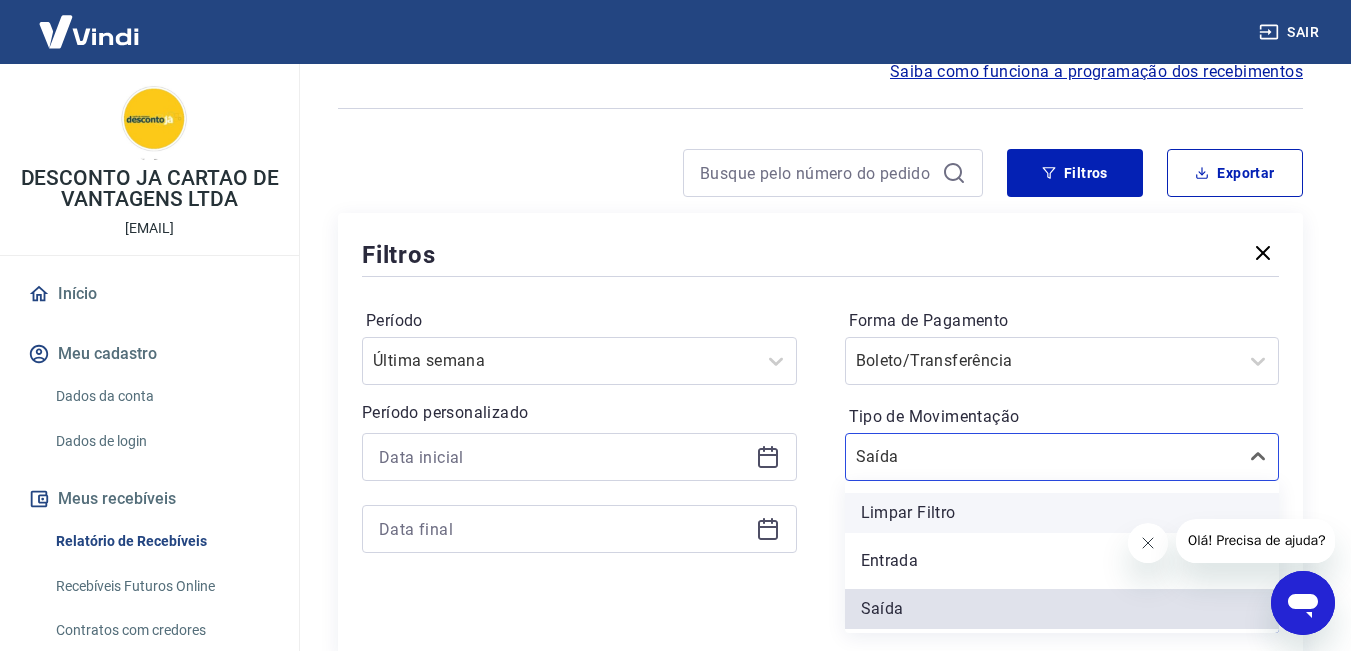 click on "Limpar Filtro" at bounding box center [1062, 513] 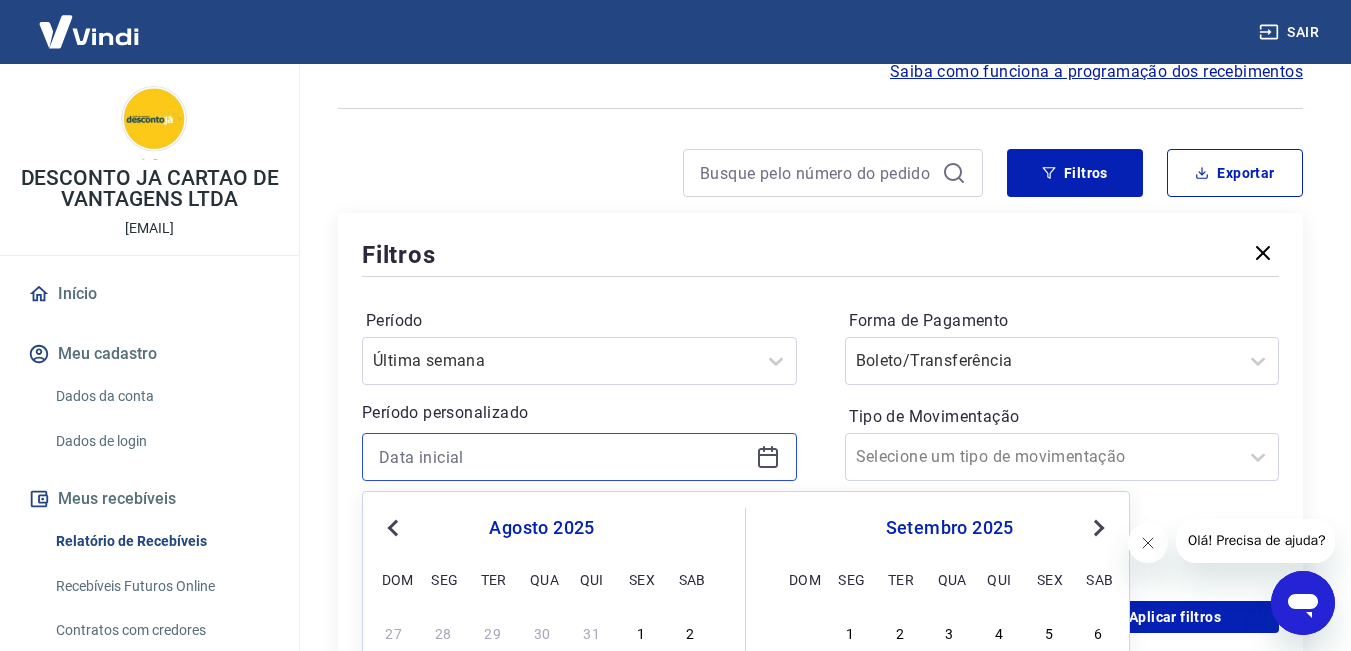 click at bounding box center [563, 457] 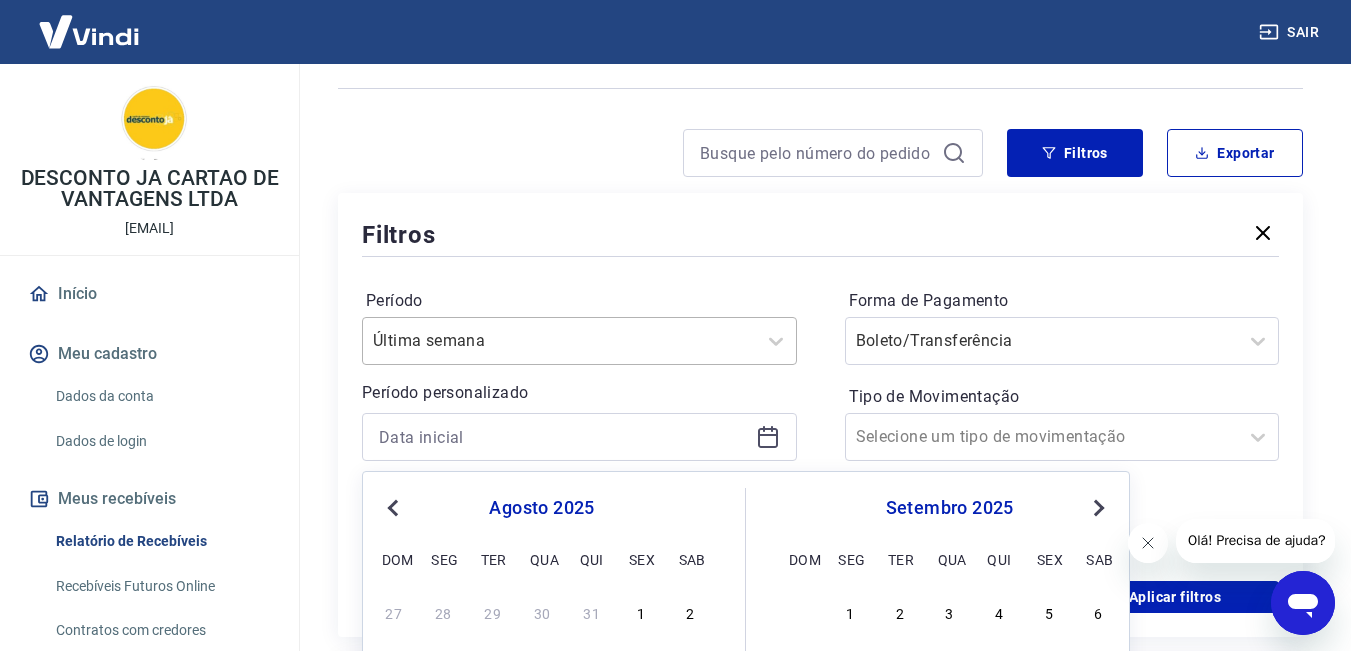 click on "Última semana" at bounding box center (579, 341) 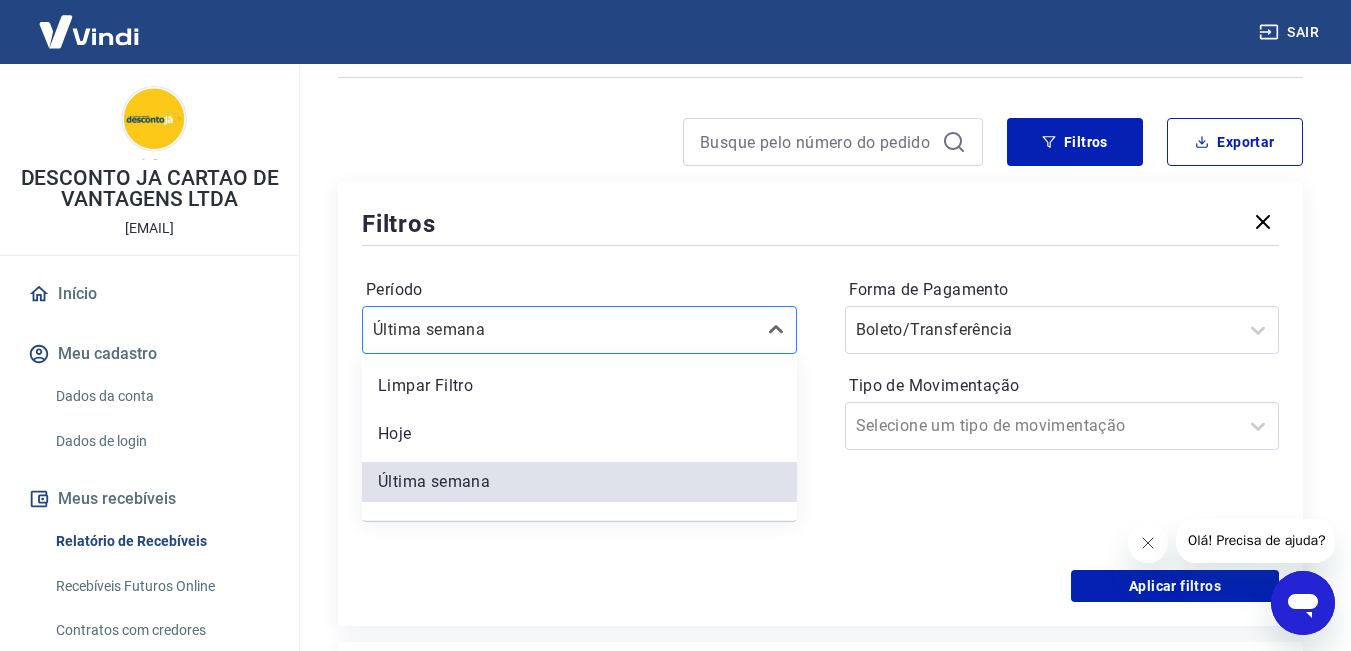 scroll, scrollTop: 134, scrollLeft: 0, axis: vertical 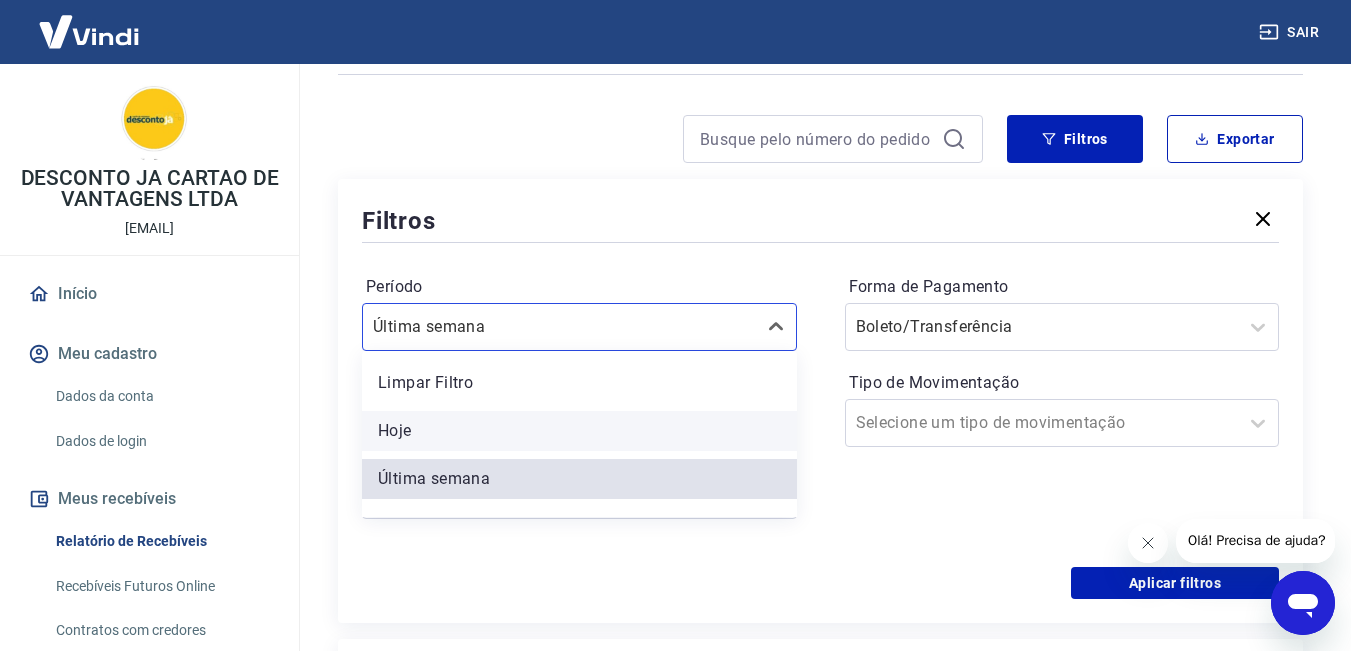 click on "Hoje" at bounding box center (579, 431) 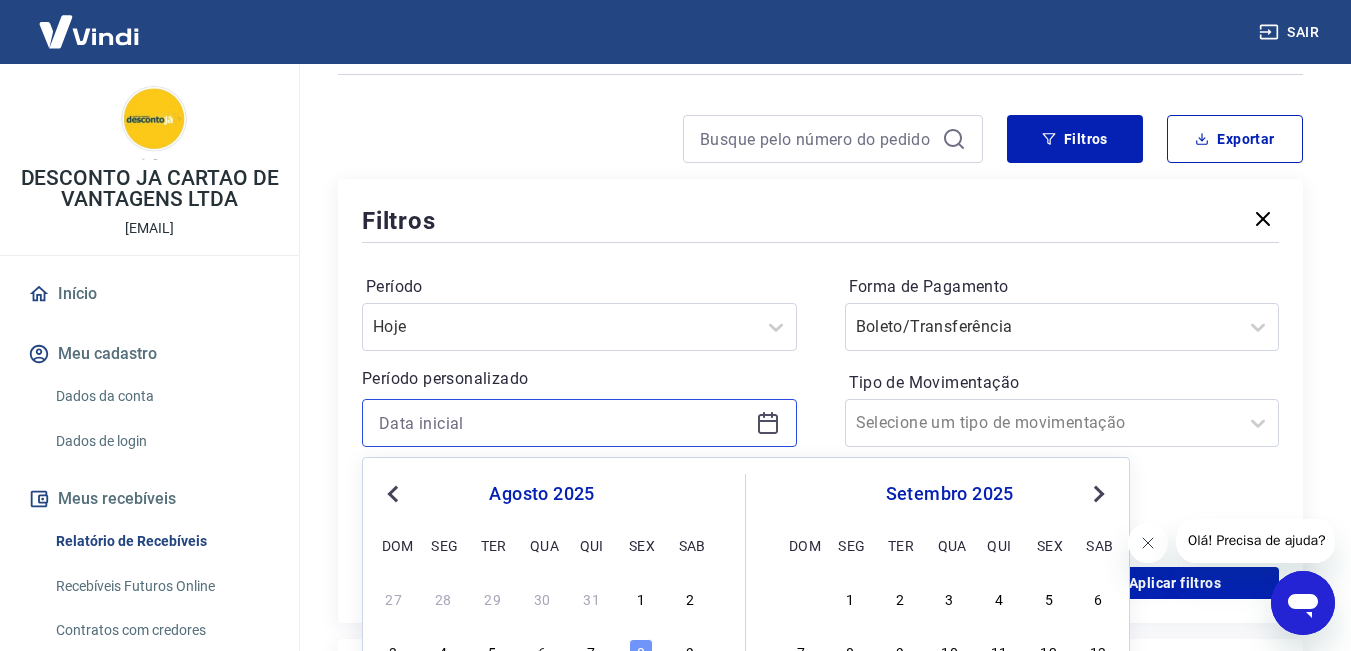 click at bounding box center (563, 423) 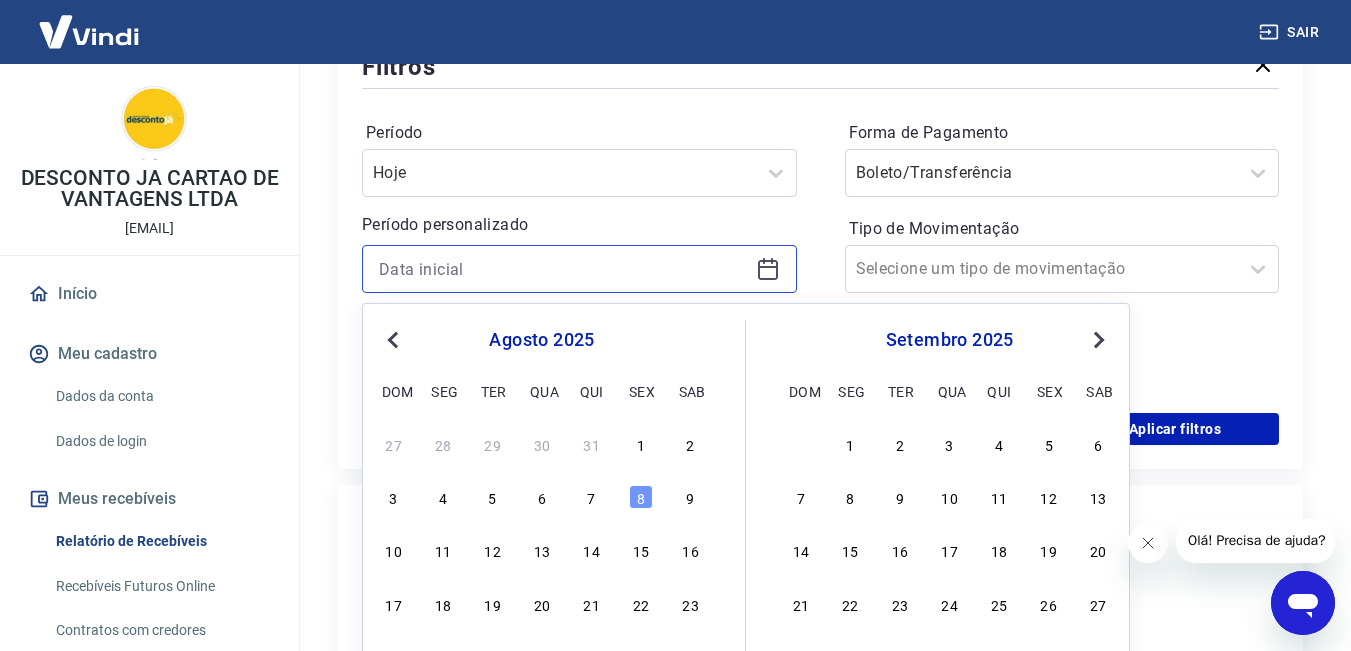 scroll, scrollTop: 334, scrollLeft: 0, axis: vertical 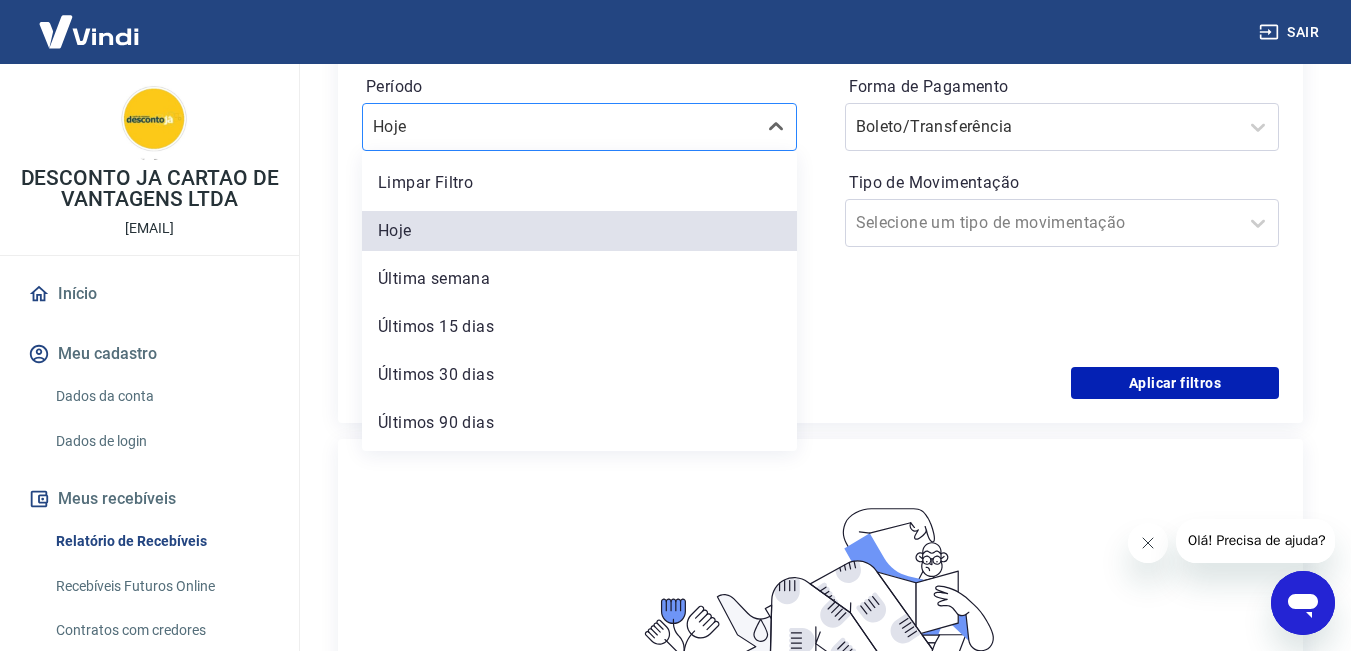 click at bounding box center (559, 127) 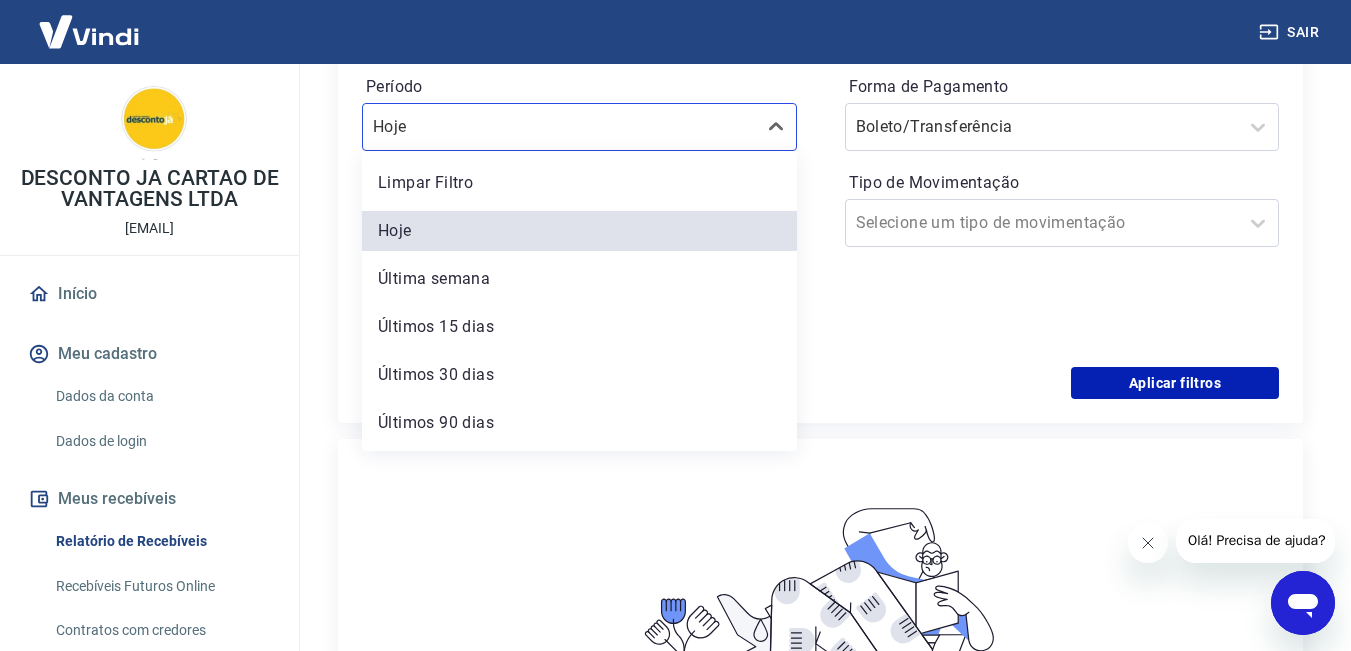 click on "Forma de Pagamento Boleto/Transferência Tipo de Movimentação Selecione um tipo de movimentação" at bounding box center (1062, 207) 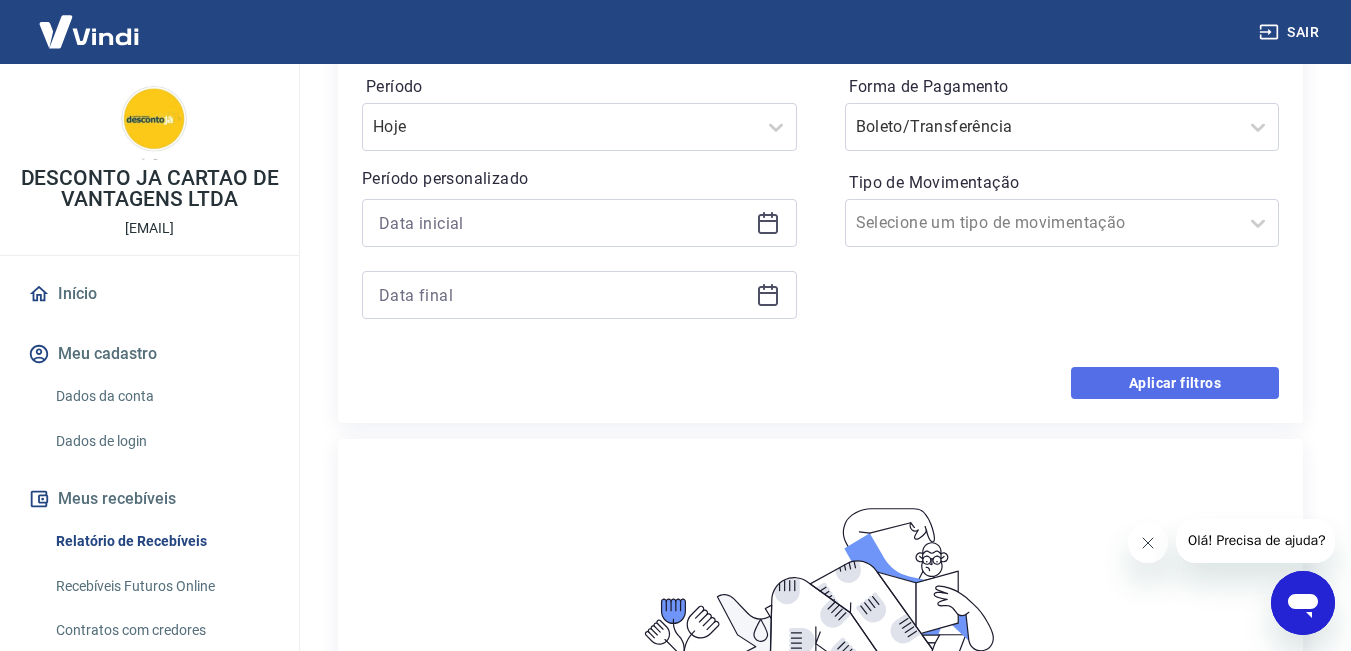 click on "Aplicar filtros" at bounding box center [1175, 383] 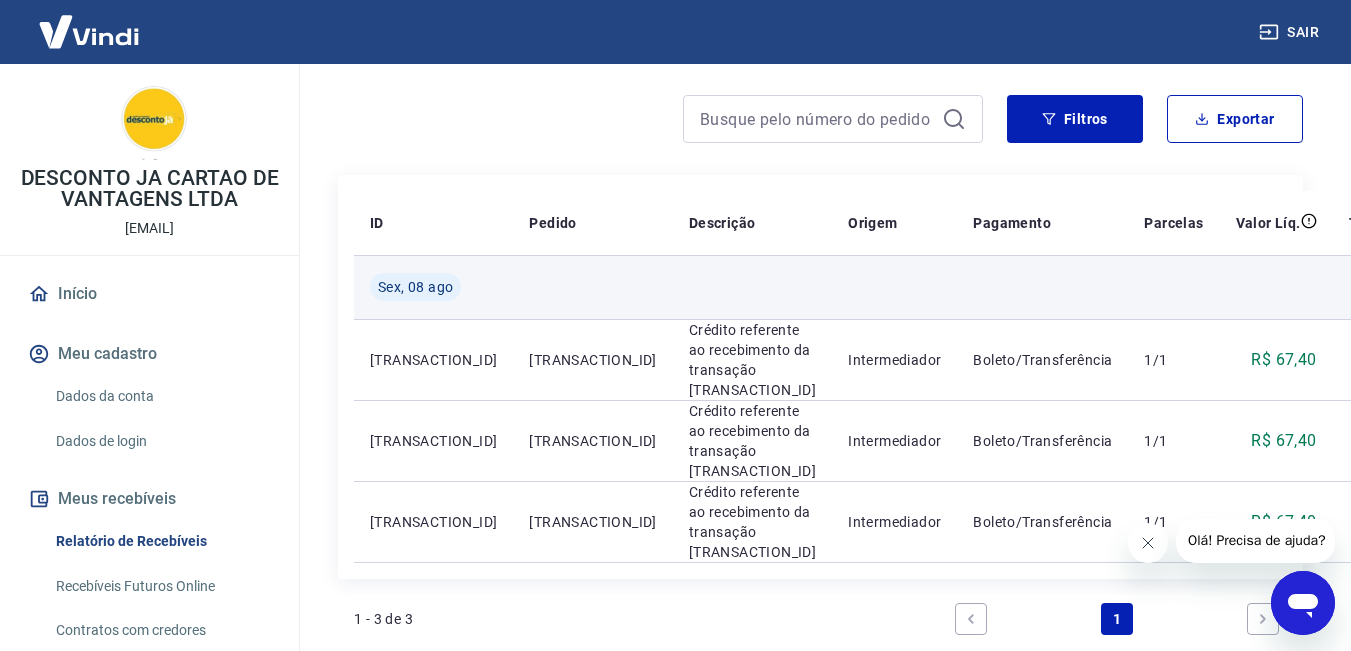 scroll, scrollTop: 0, scrollLeft: 0, axis: both 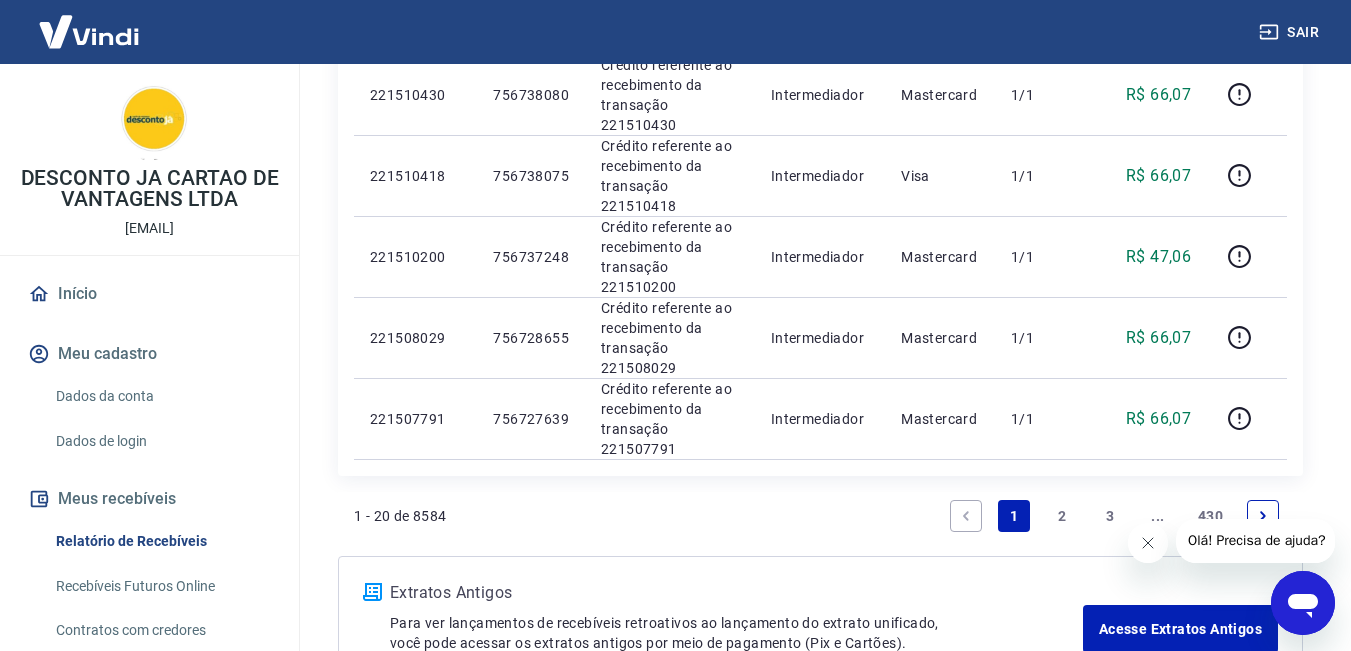 click on "2" at bounding box center (1062, 516) 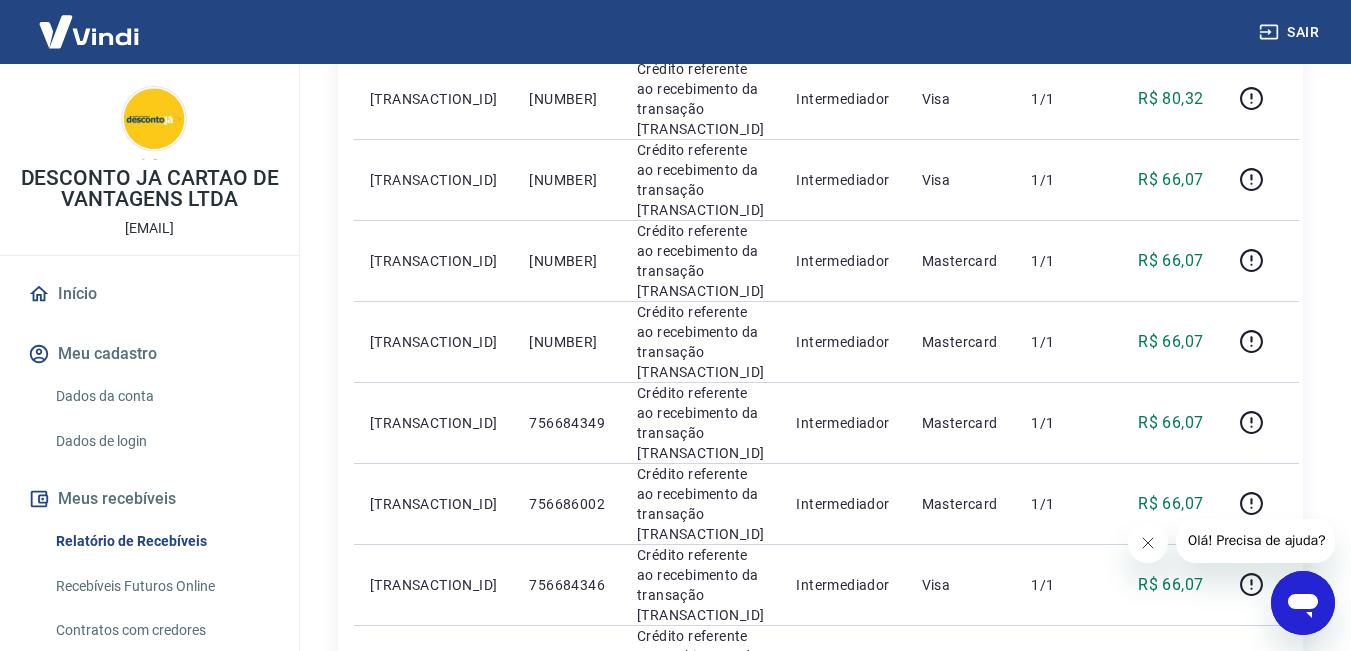 scroll, scrollTop: 1431, scrollLeft: 0, axis: vertical 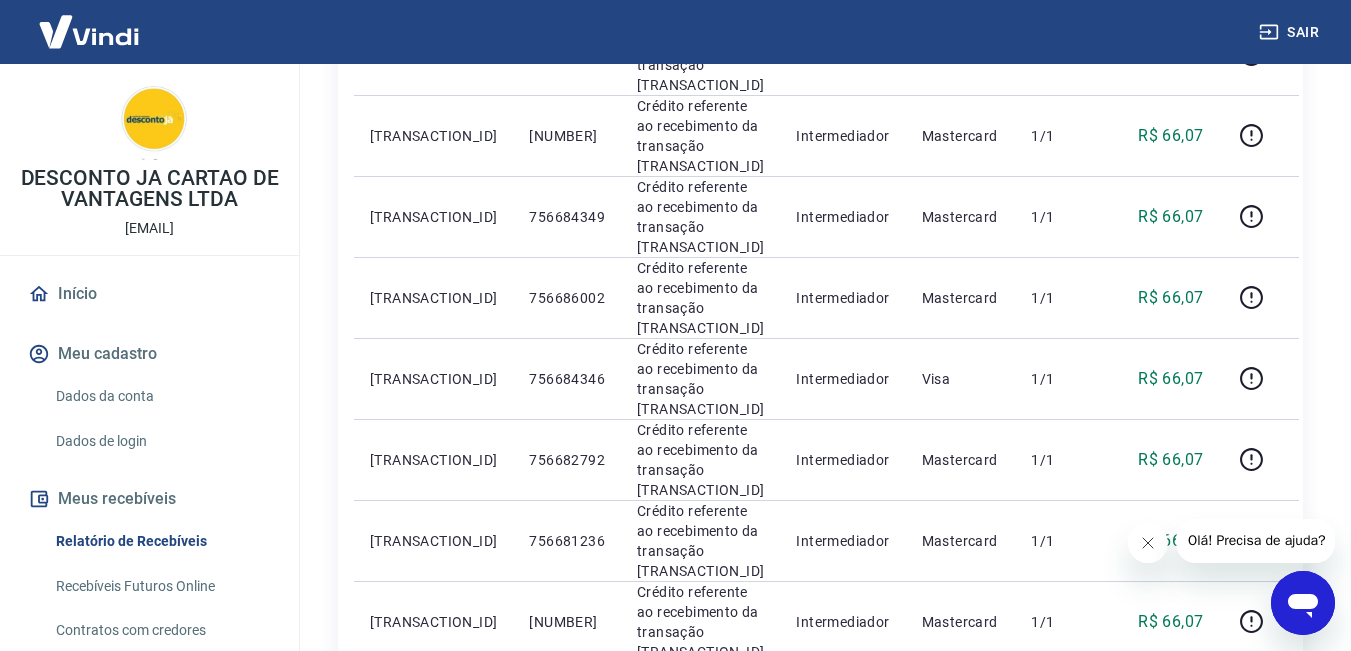 click on "1" at bounding box center (1014, 719) 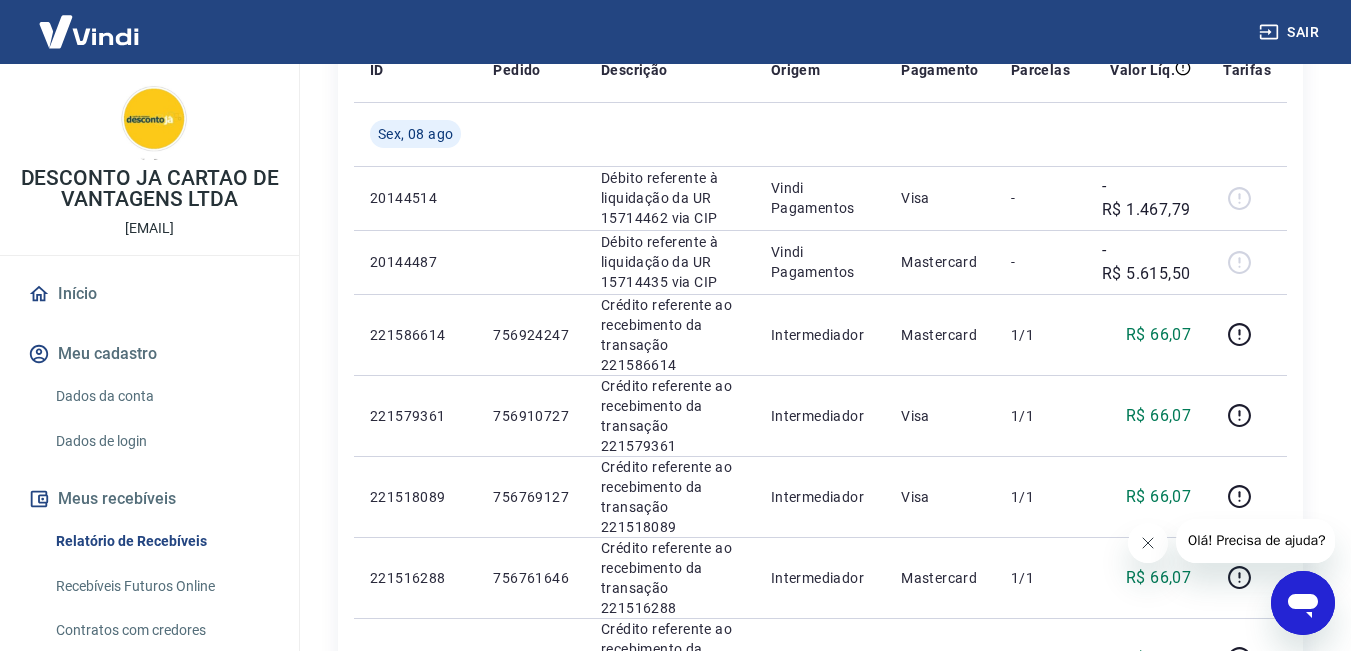 scroll, scrollTop: 200, scrollLeft: 0, axis: vertical 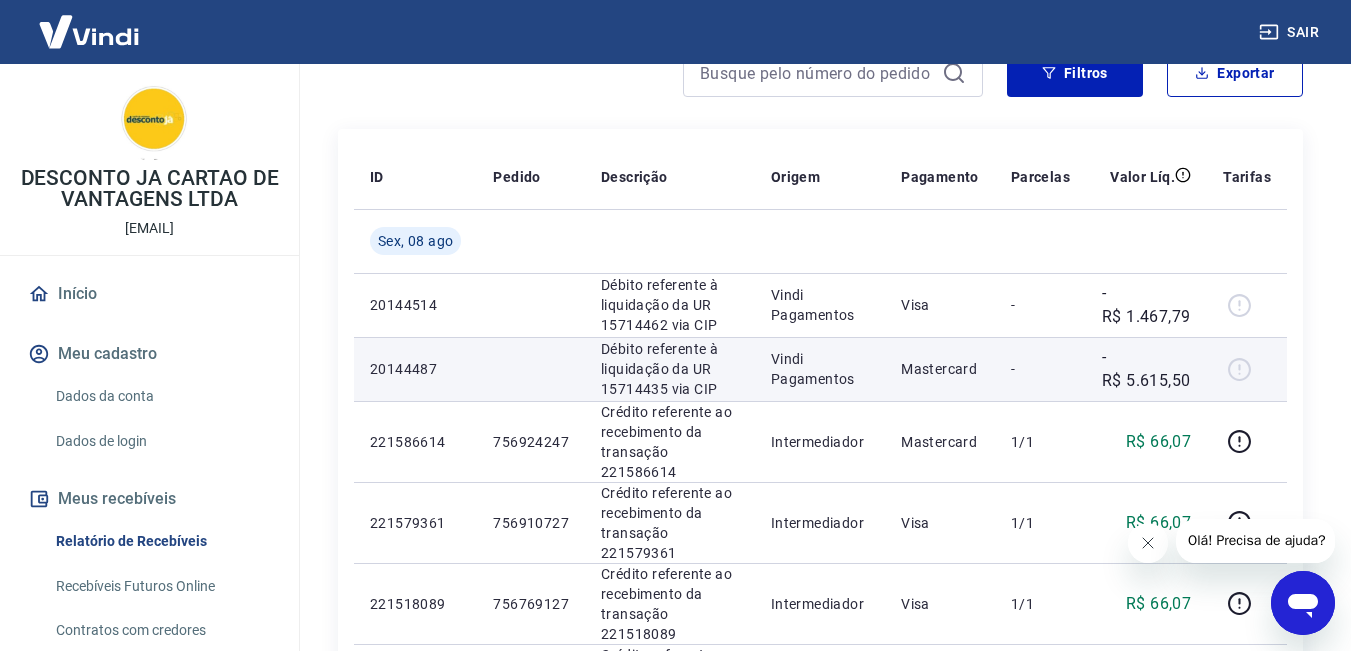 click at bounding box center [1247, 369] 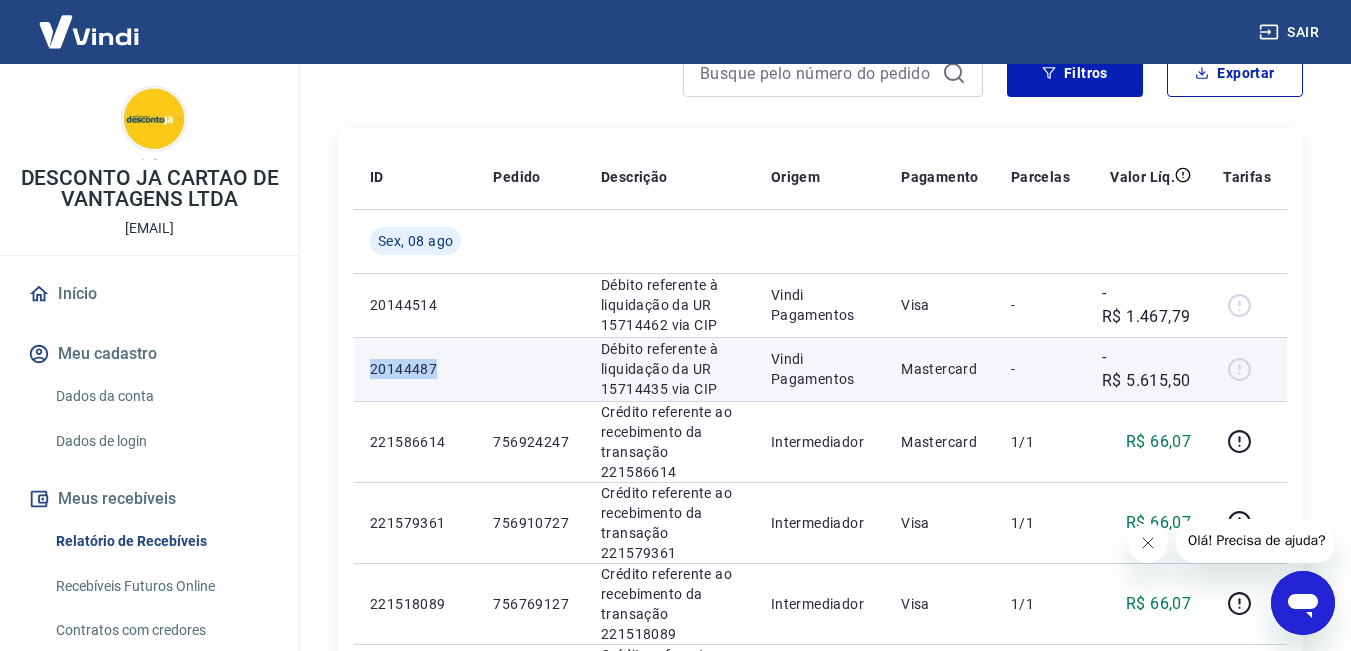 click on "20144487" at bounding box center (415, 369) 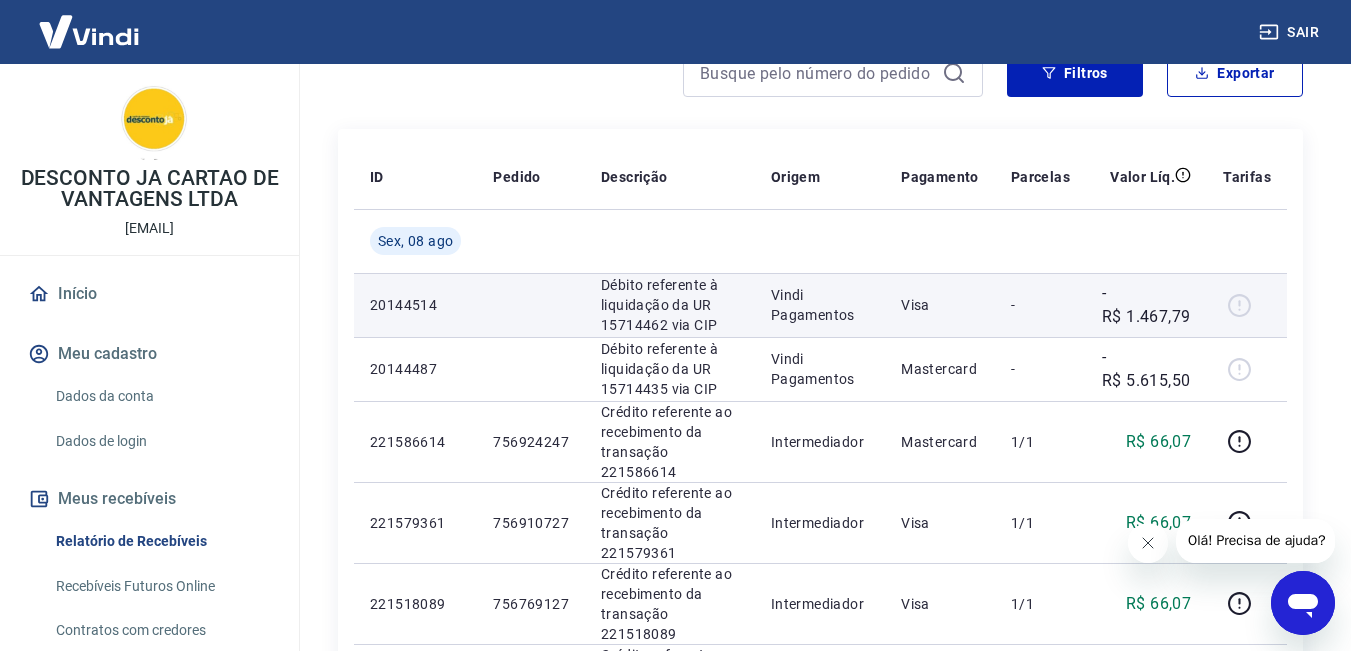 click on "20144514" at bounding box center (415, 305) 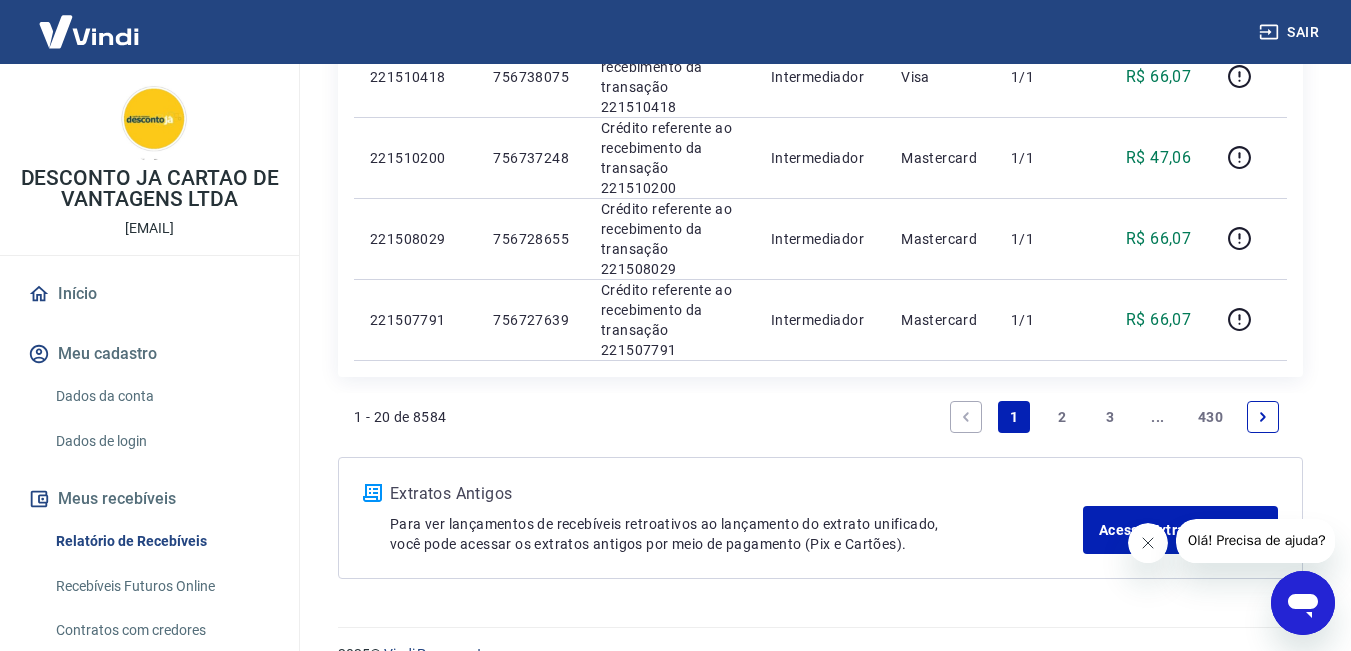 scroll, scrollTop: 1737, scrollLeft: 0, axis: vertical 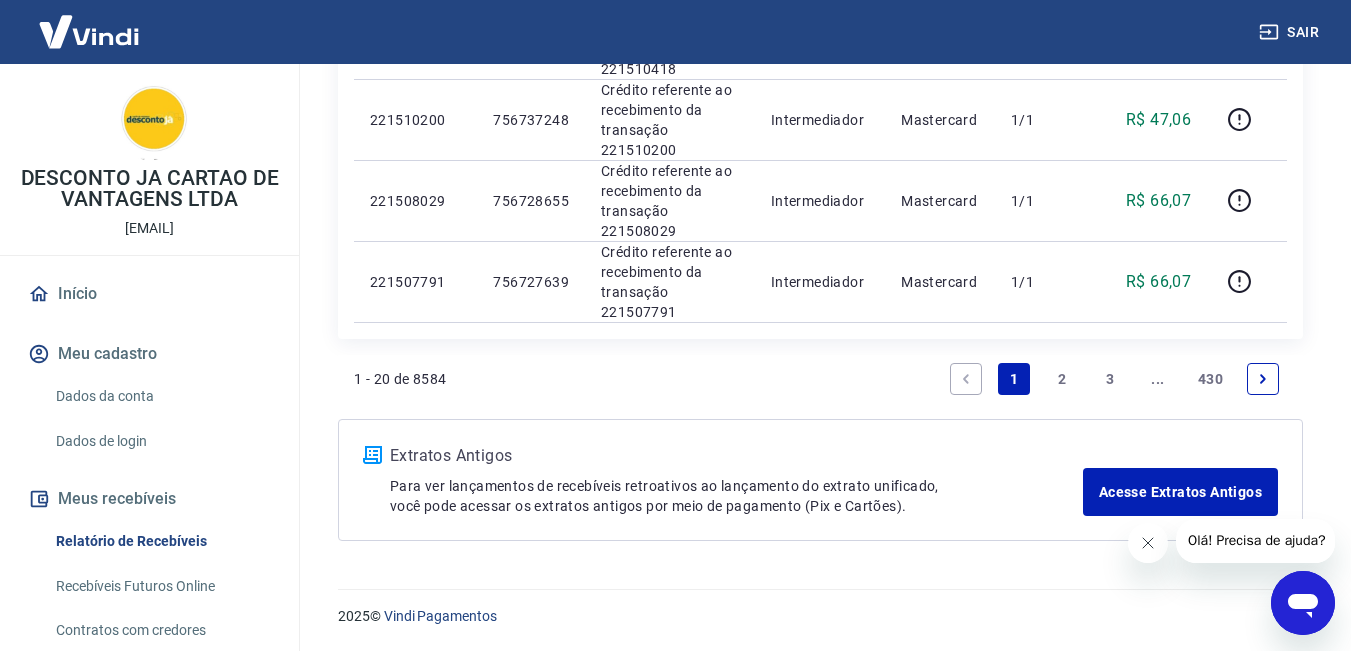 click on "3" at bounding box center [1110, 379] 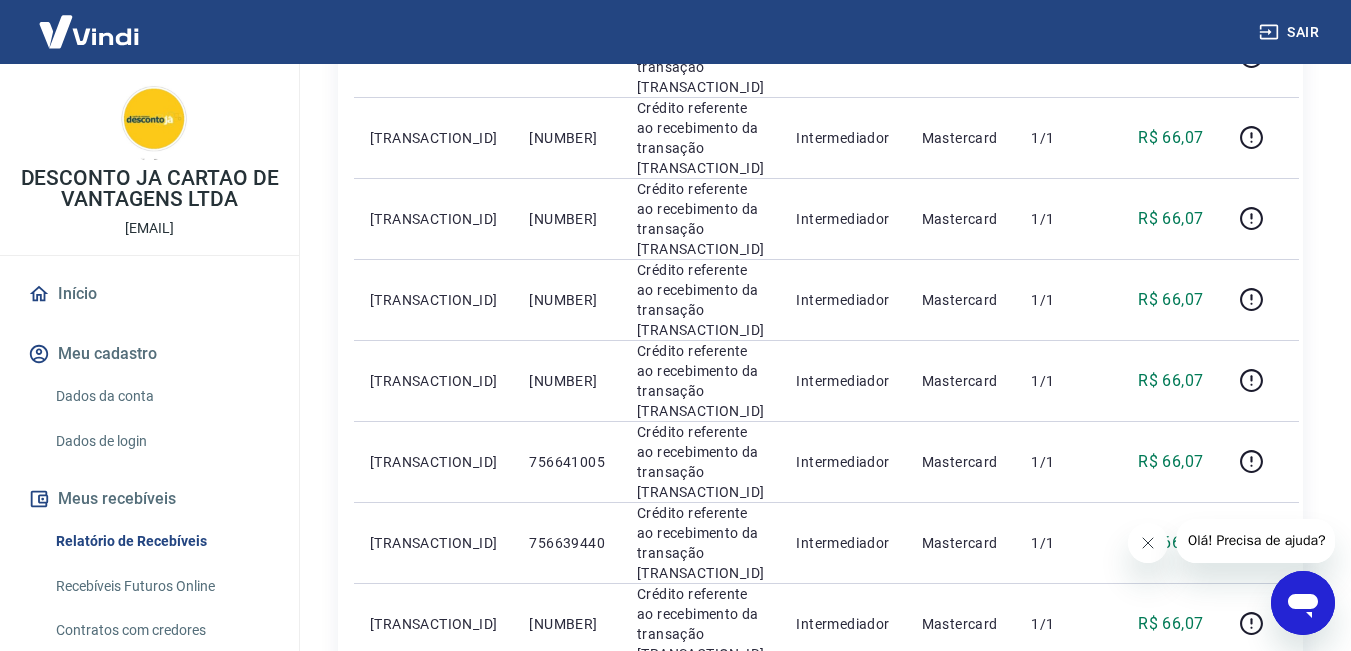 scroll, scrollTop: 1400, scrollLeft: 0, axis: vertical 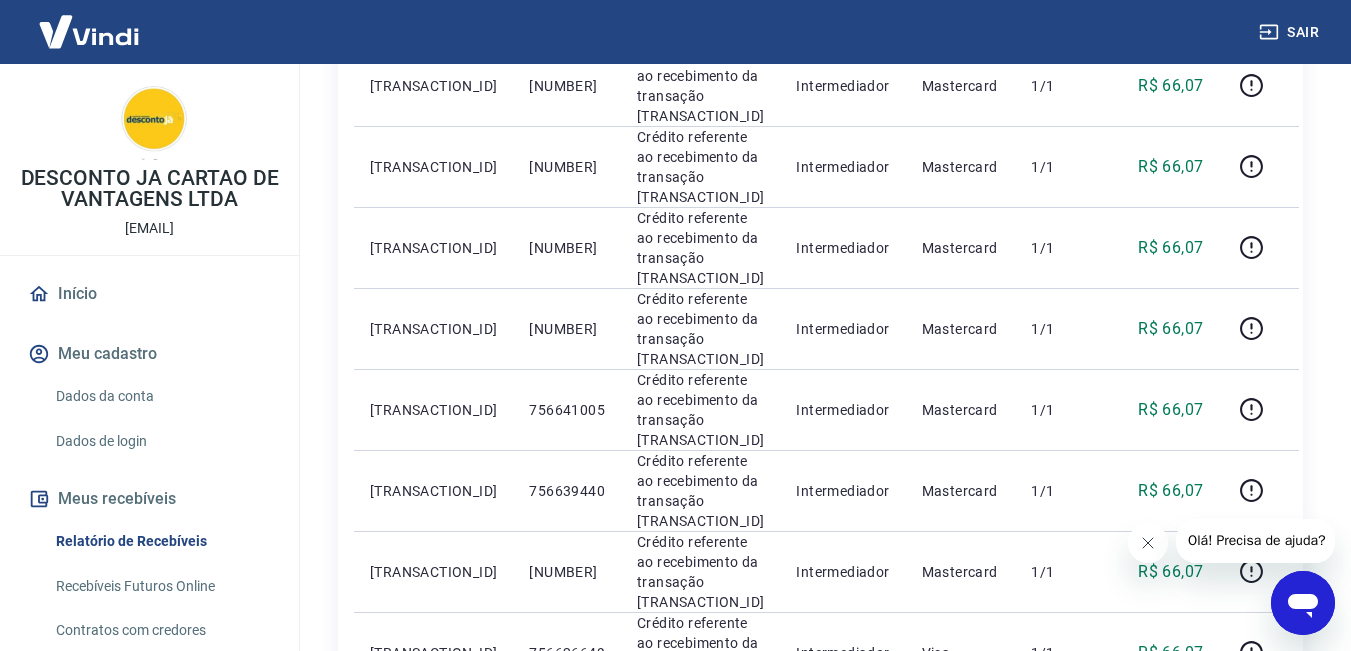 click on "..." at bounding box center (1158, 750) 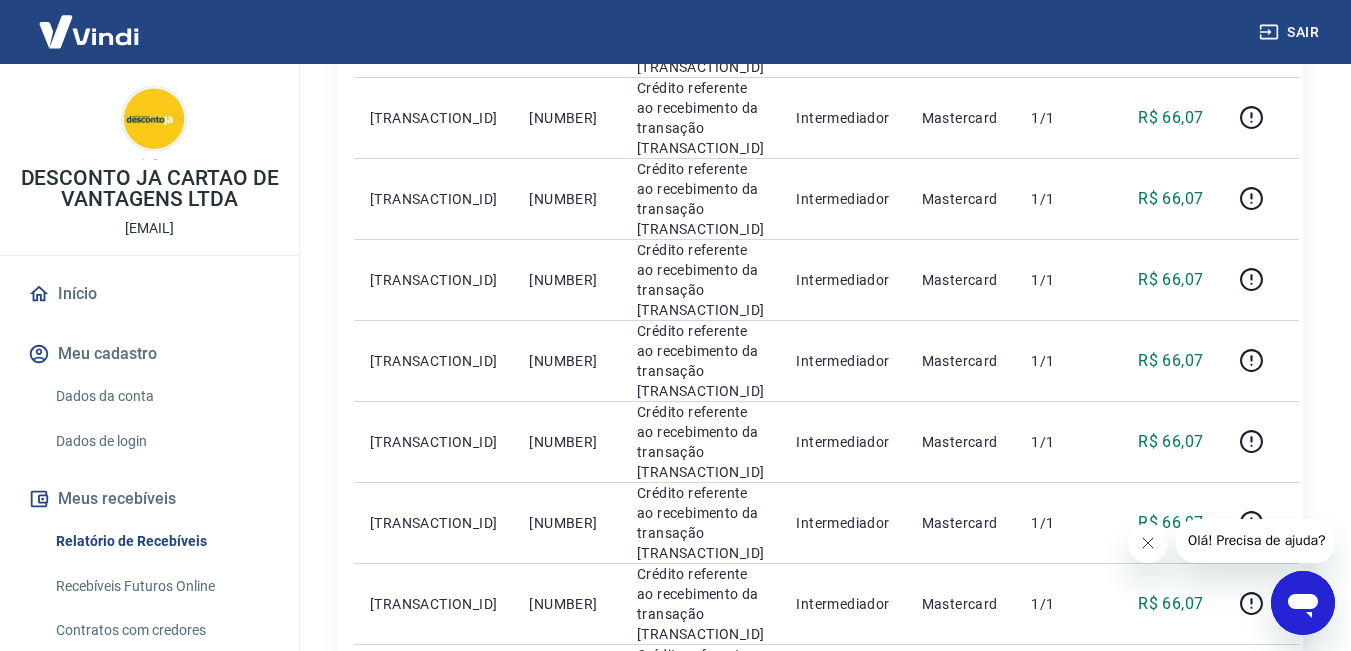 scroll, scrollTop: 1431, scrollLeft: 0, axis: vertical 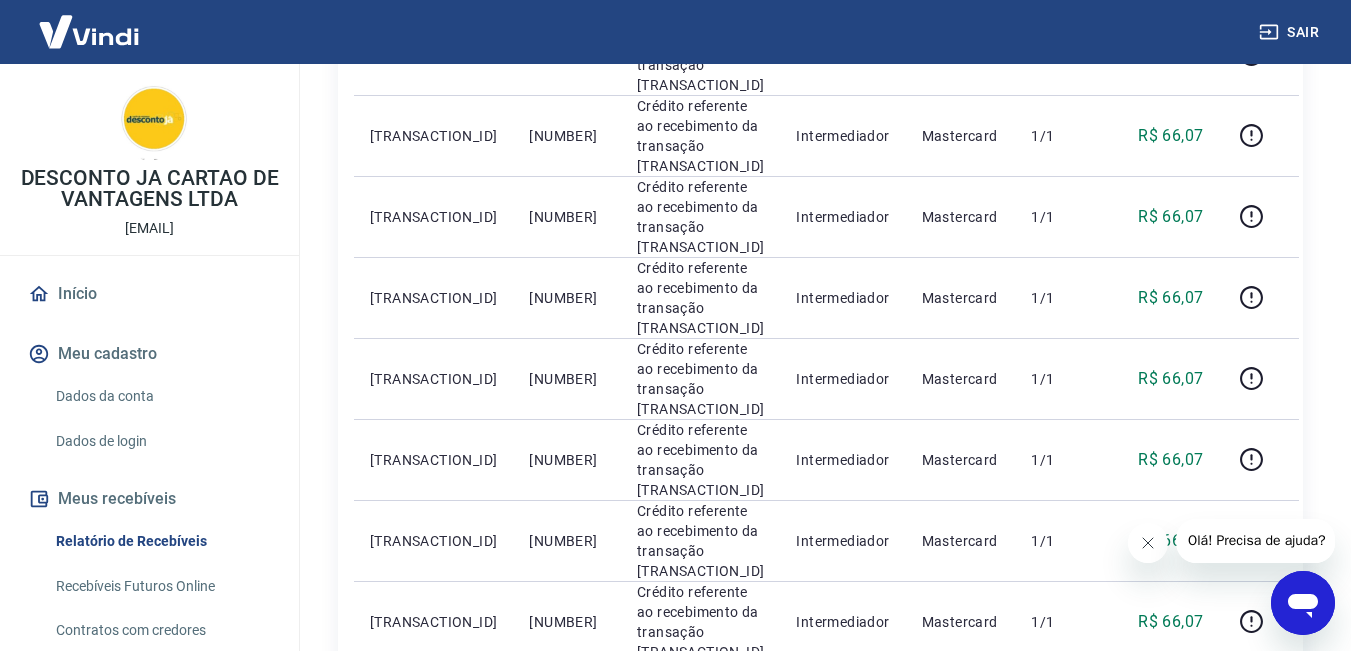 click 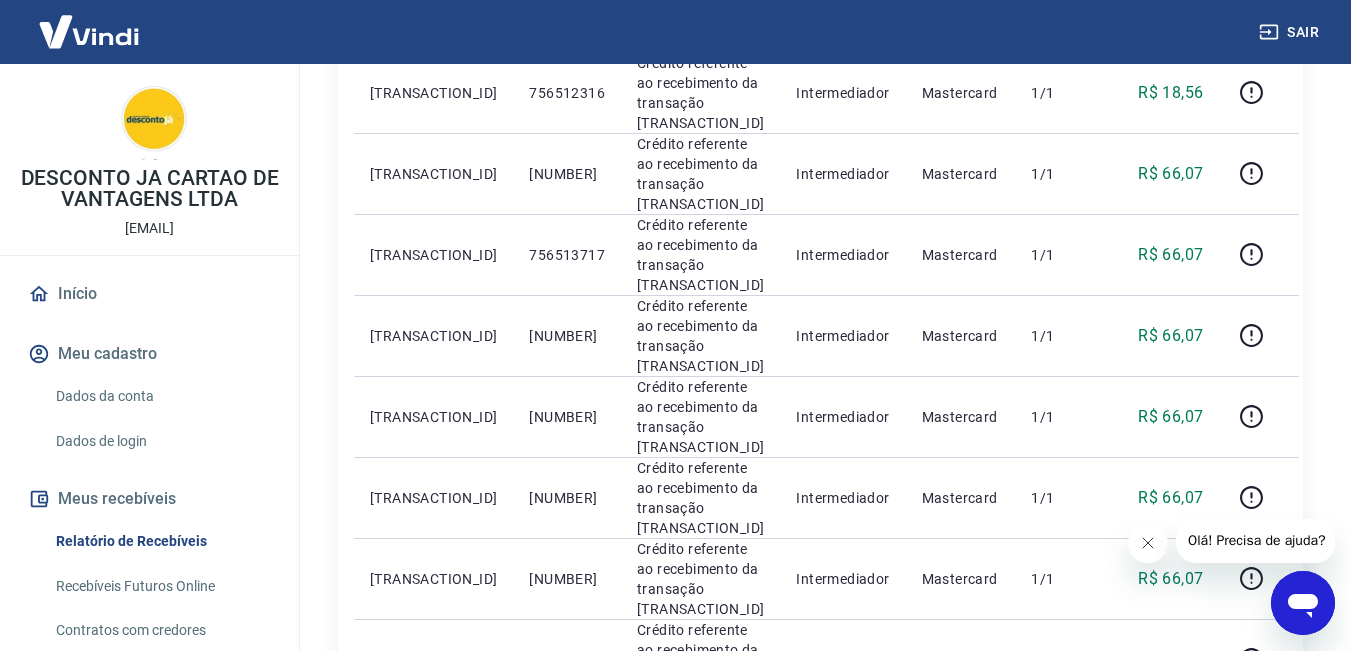 scroll, scrollTop: 1431, scrollLeft: 0, axis: vertical 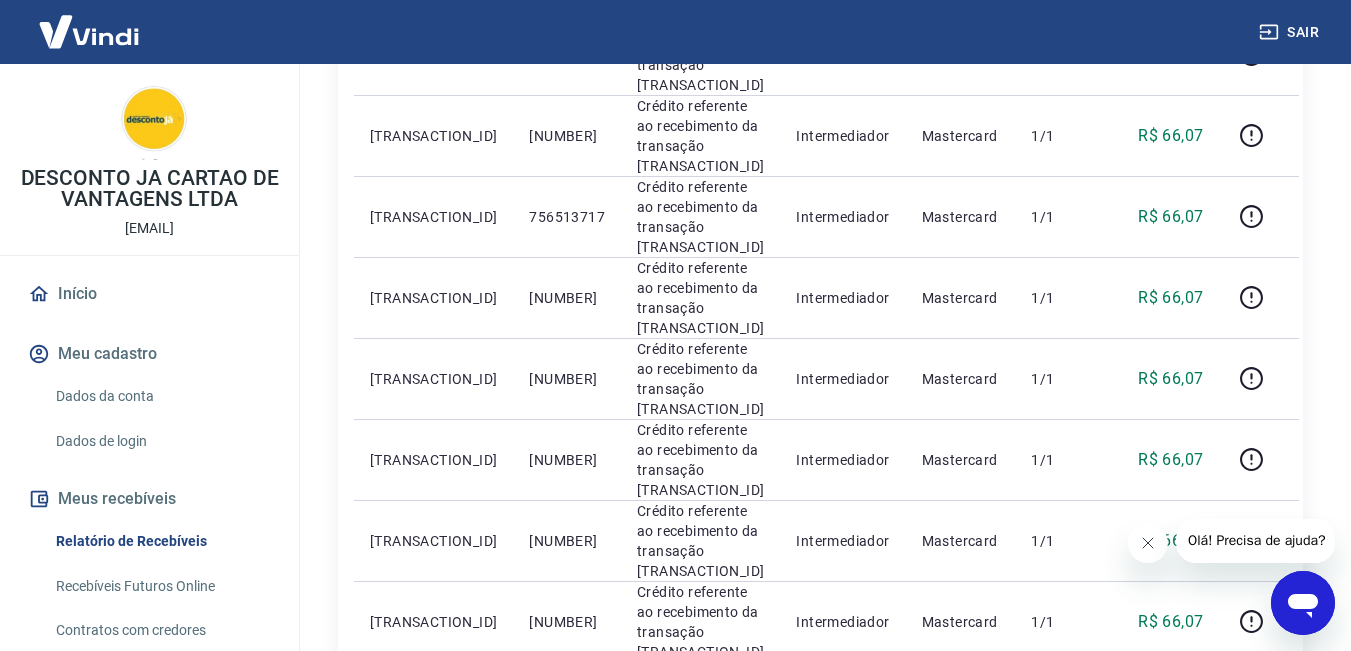 click 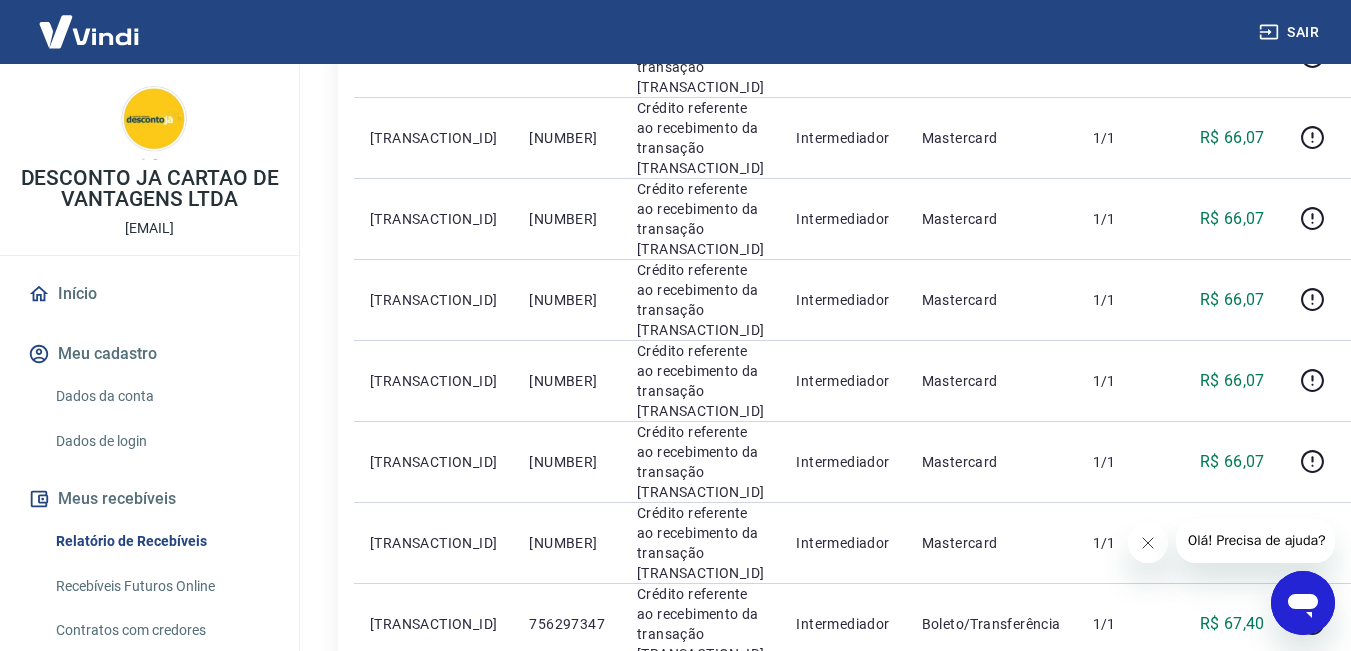 scroll, scrollTop: 800, scrollLeft: 0, axis: vertical 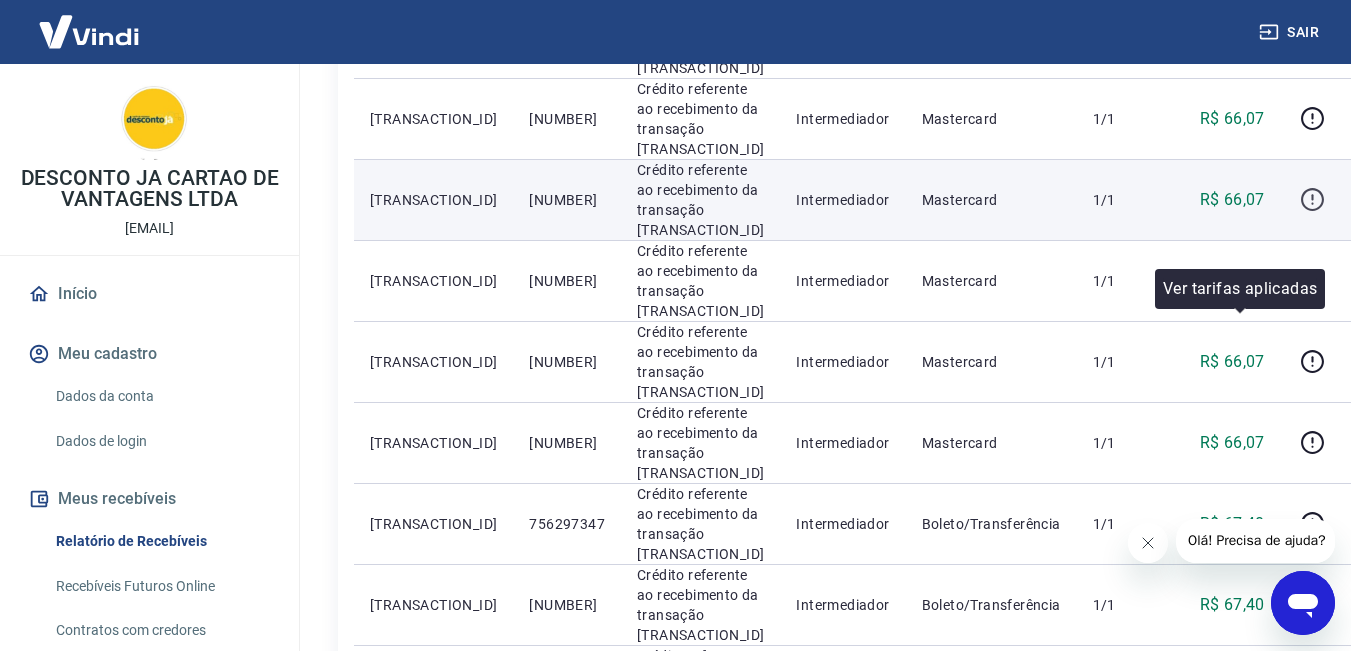 click 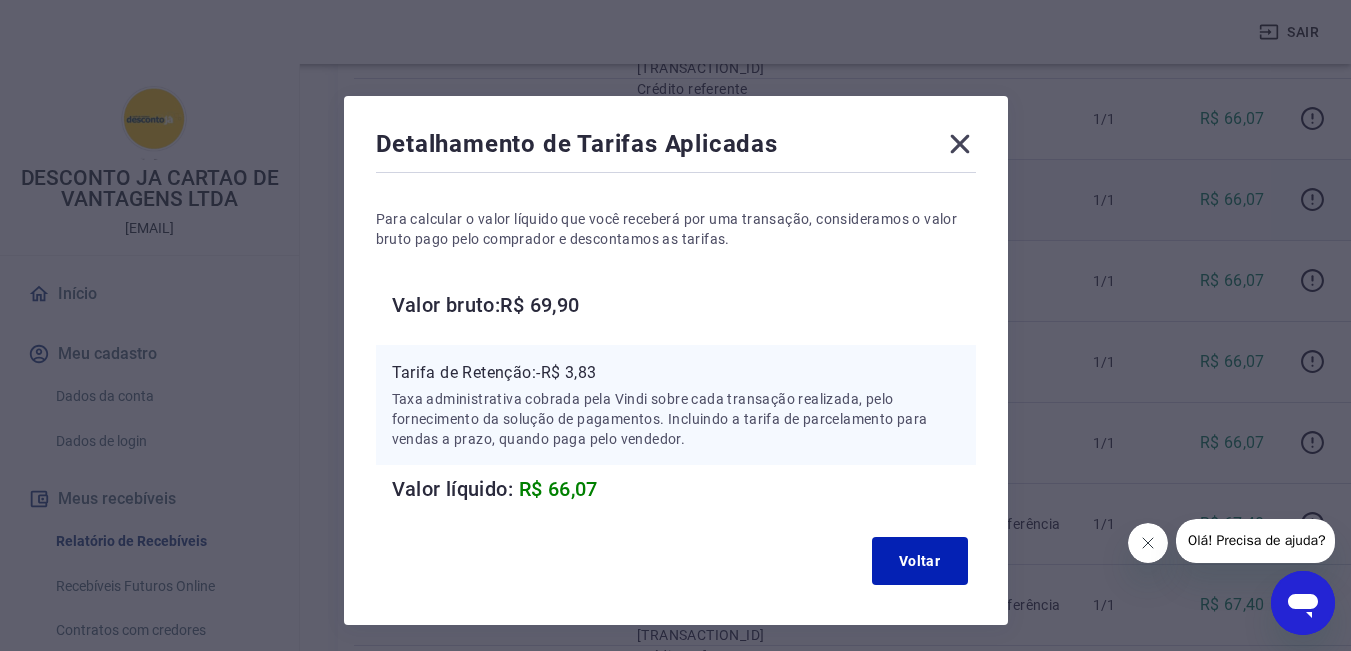 click 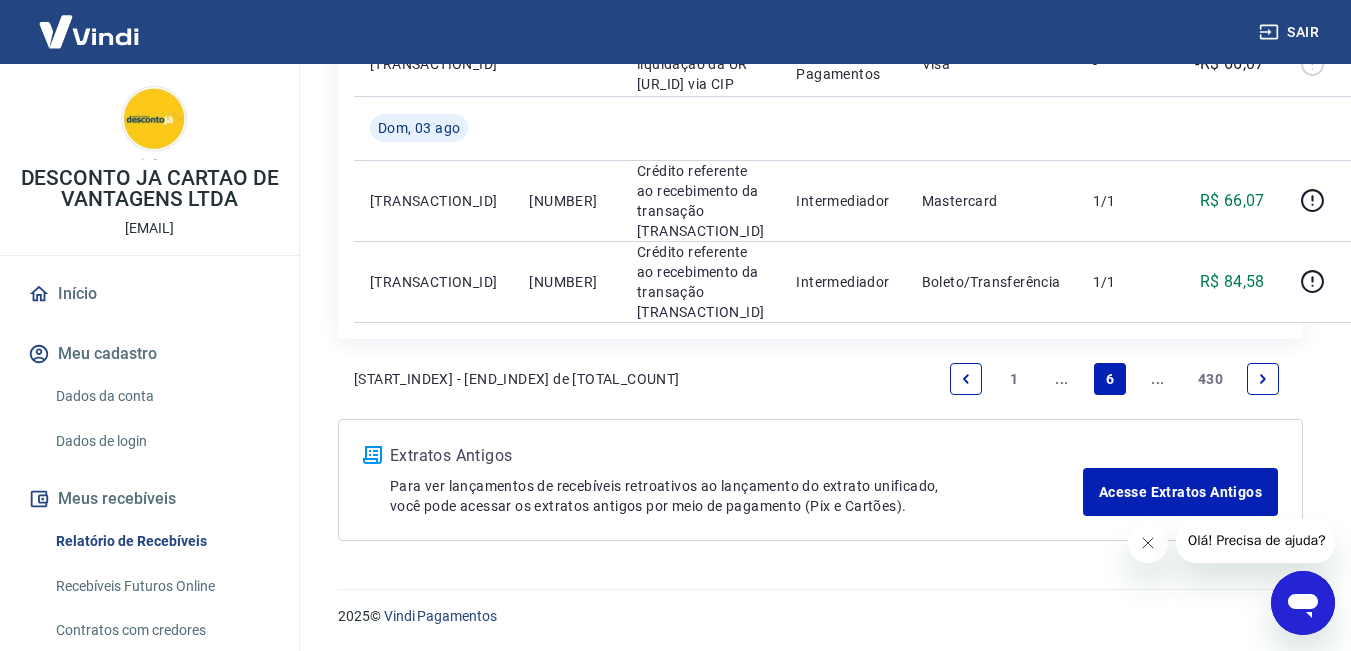 scroll, scrollTop: 2427, scrollLeft: 0, axis: vertical 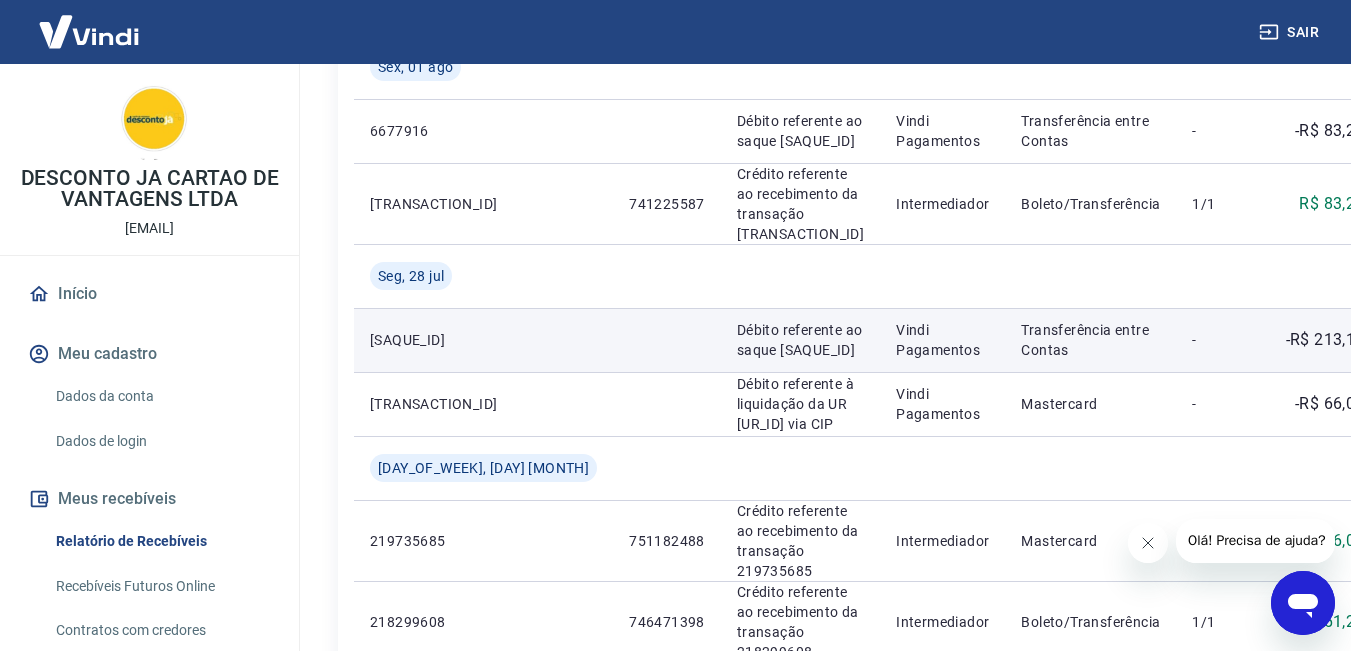 click on "Transferência entre Contas" at bounding box center [1090, 340] 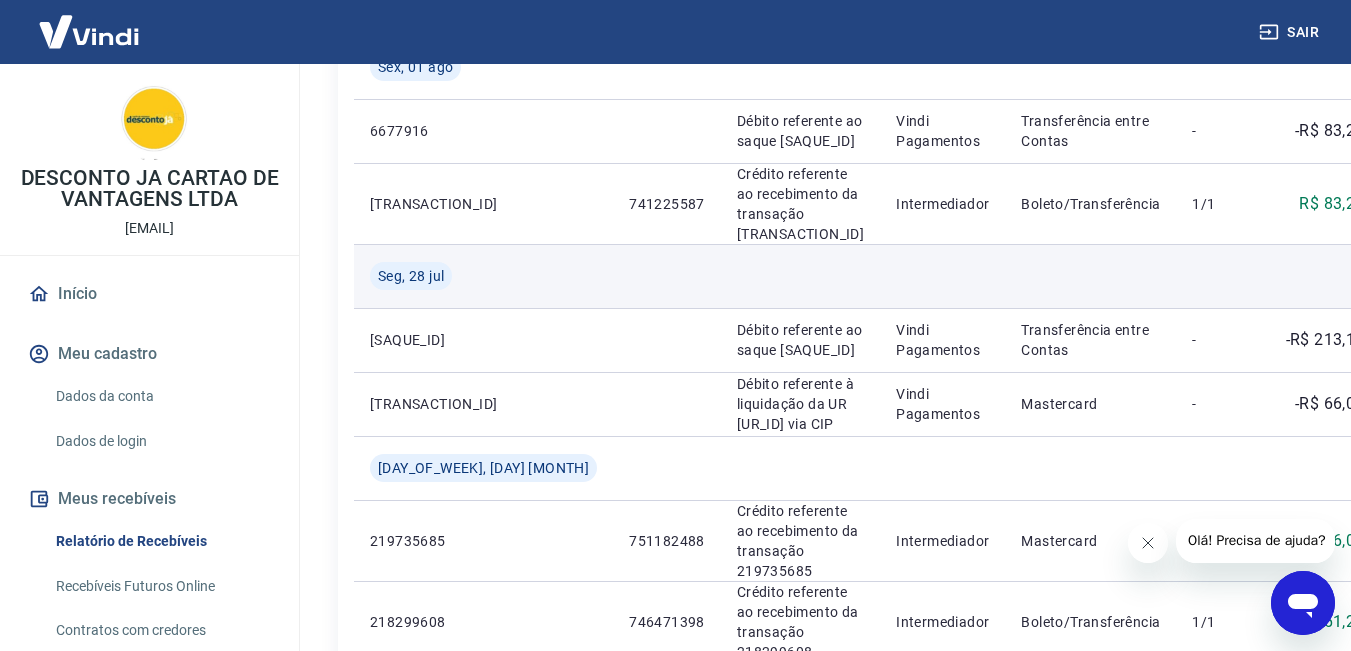 drag, startPoint x: 514, startPoint y: 419, endPoint x: 521, endPoint y: 384, distance: 35.69314 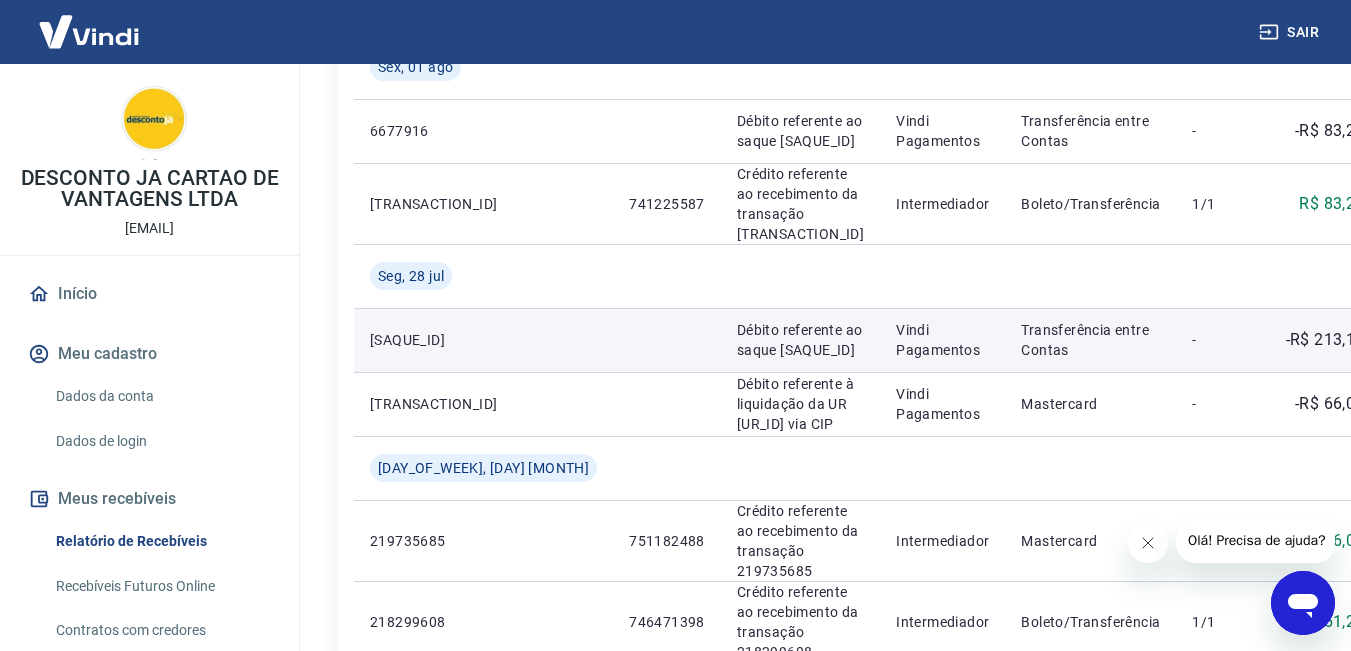 click at bounding box center (667, 340) 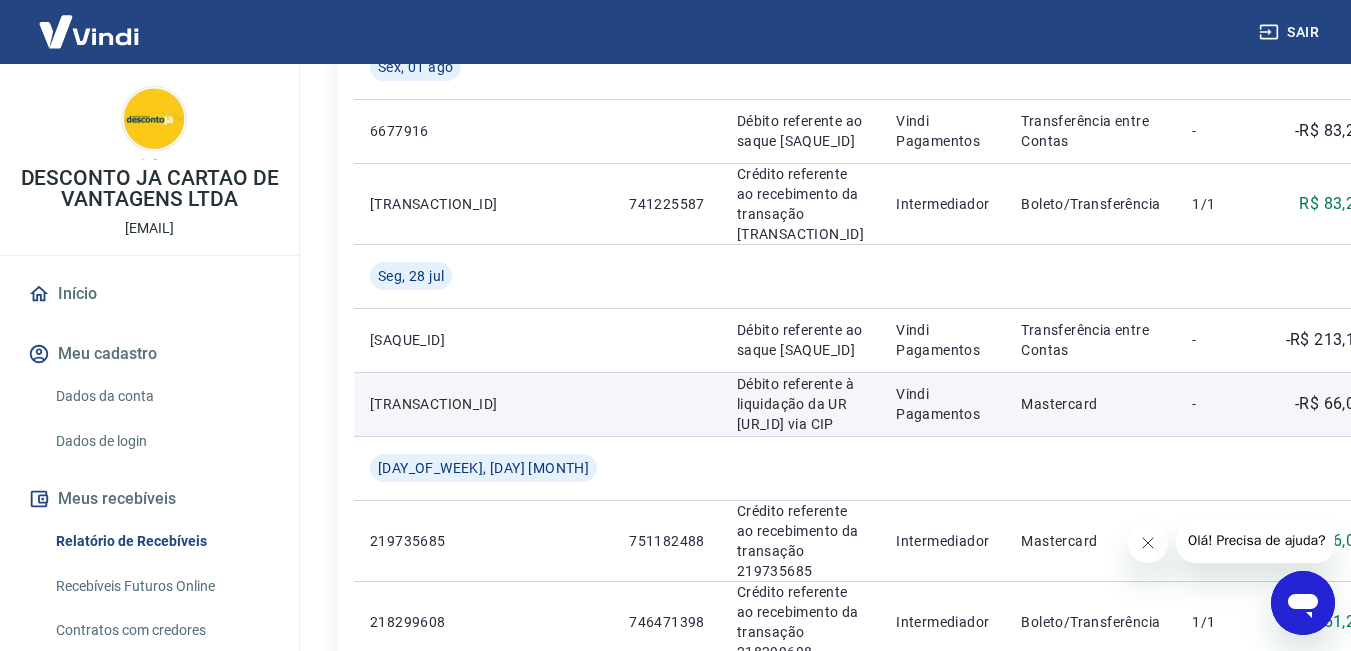 click on "Mastercard" at bounding box center (1090, 404) 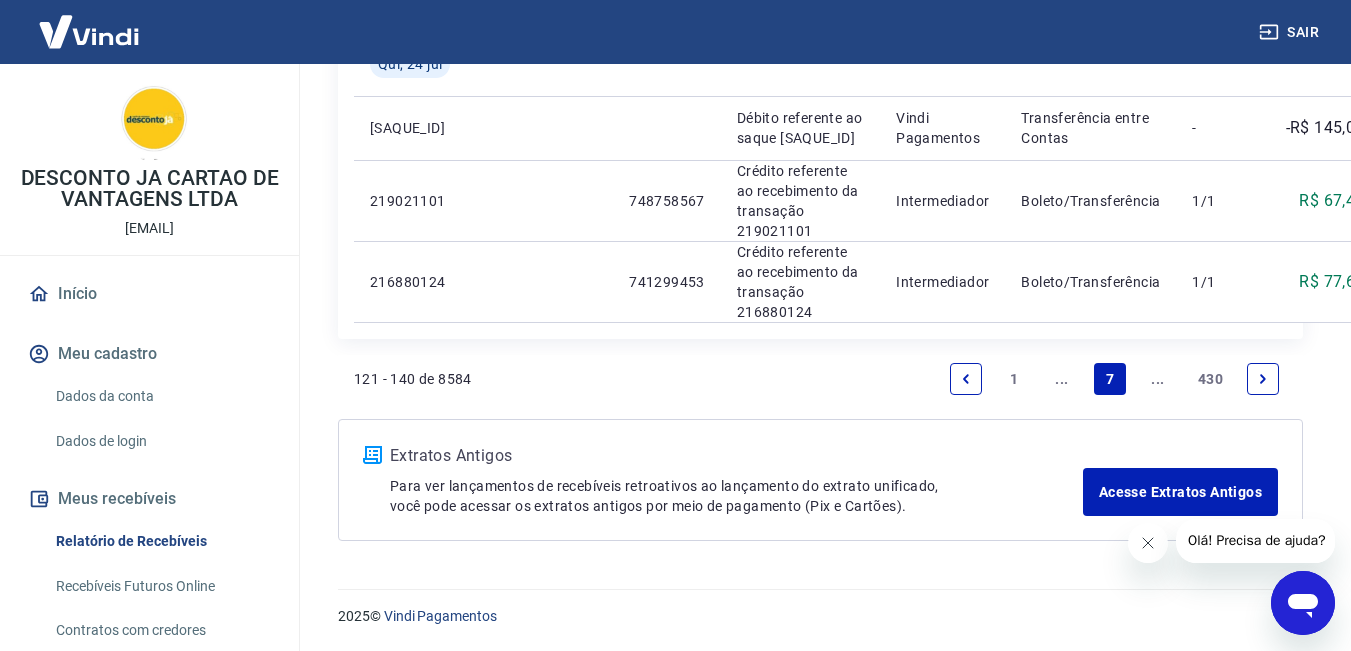 scroll, scrollTop: 2475, scrollLeft: 0, axis: vertical 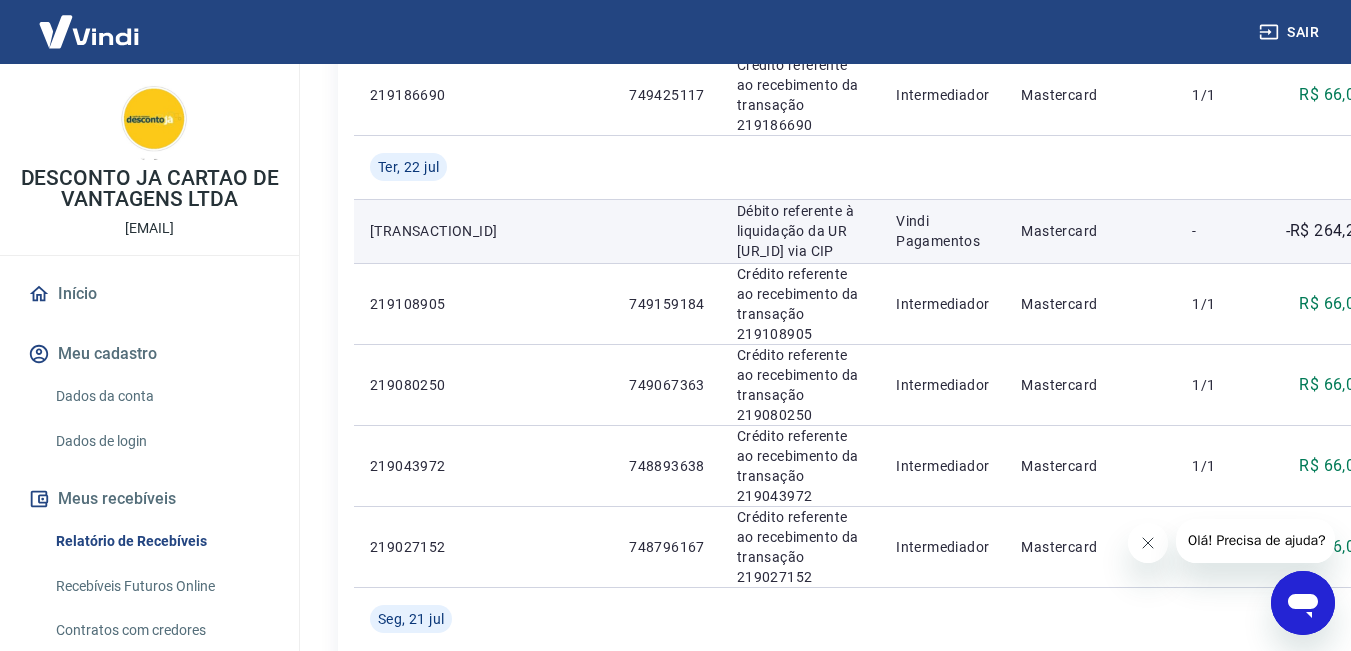 click at bounding box center [1421, 231] 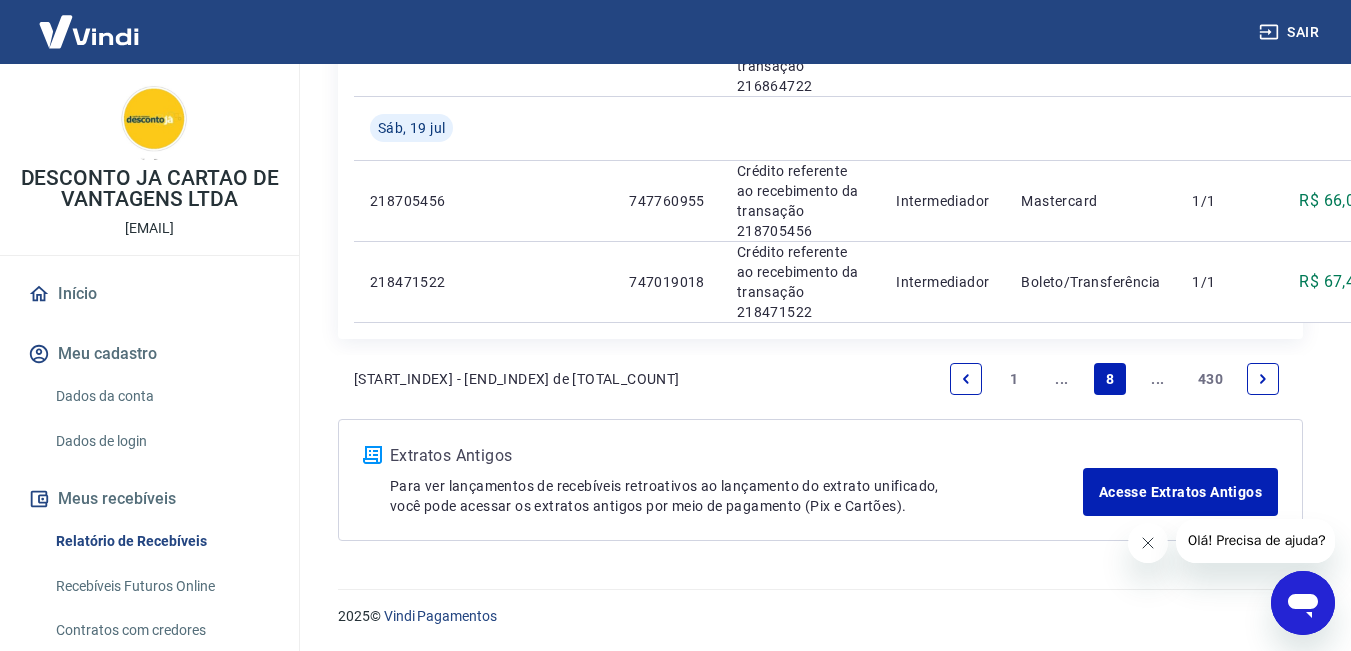 scroll, scrollTop: 2300, scrollLeft: 0, axis: vertical 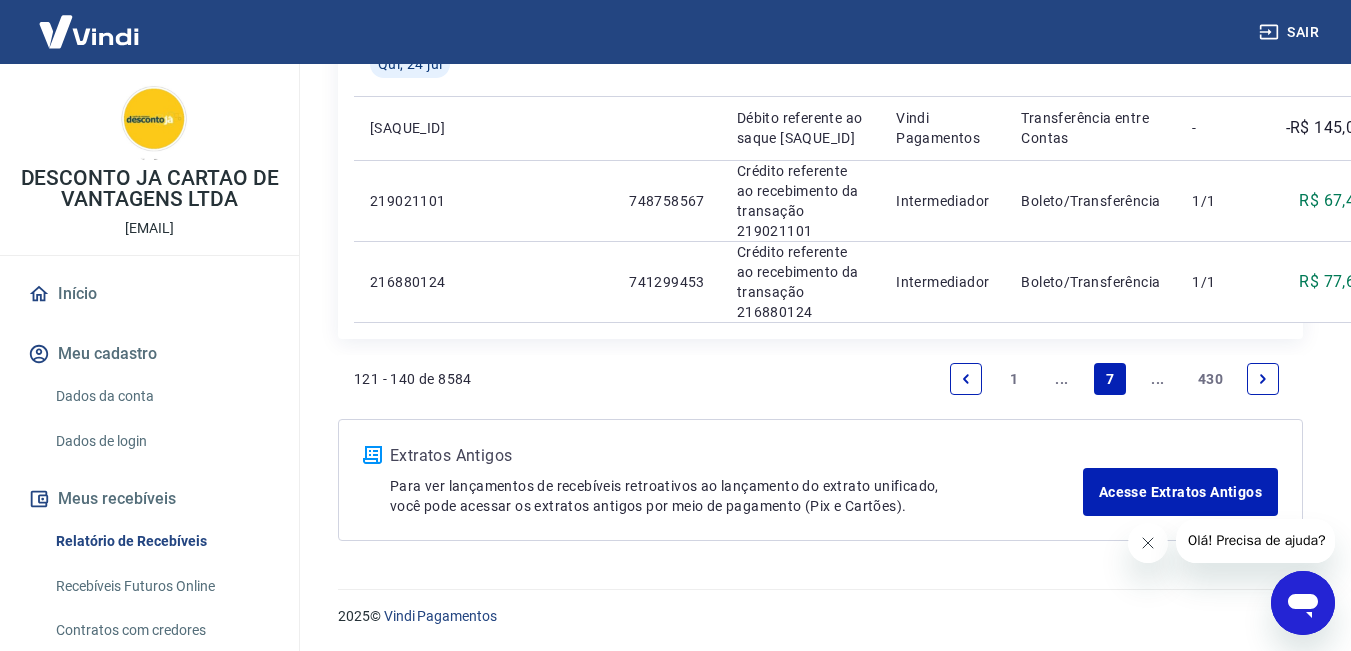 click at bounding box center [966, 379] 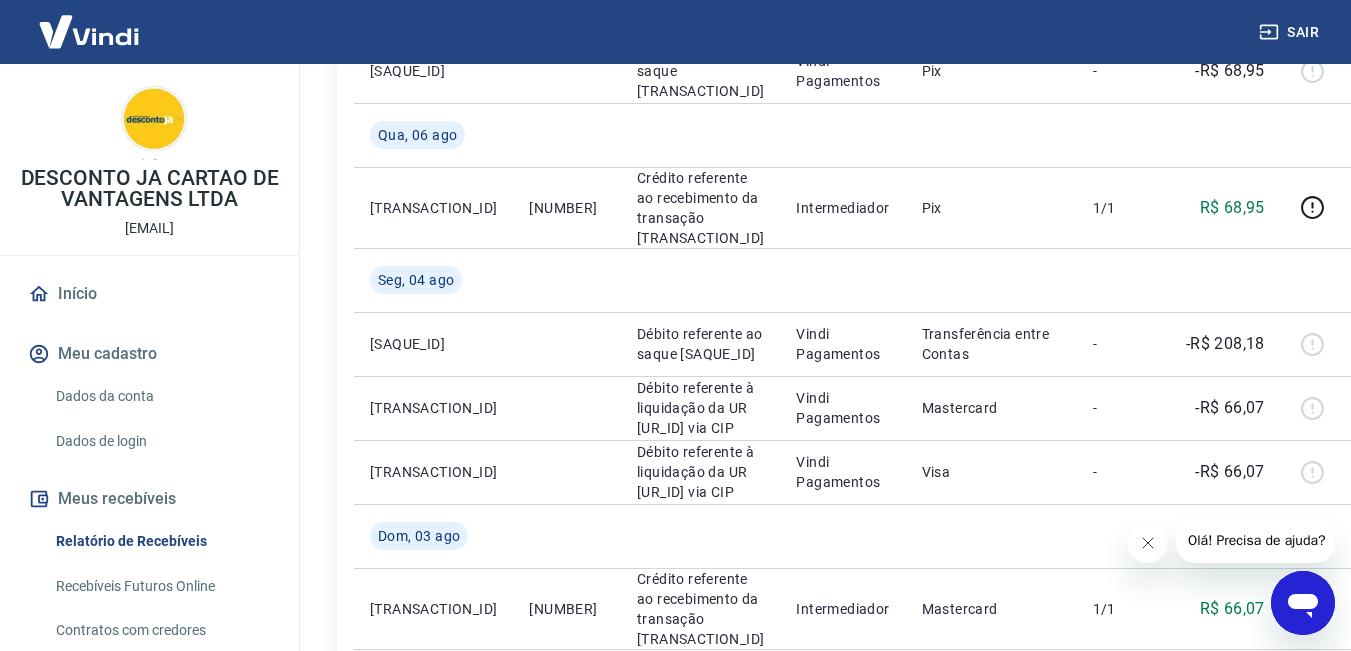 scroll, scrollTop: 1600, scrollLeft: 0, axis: vertical 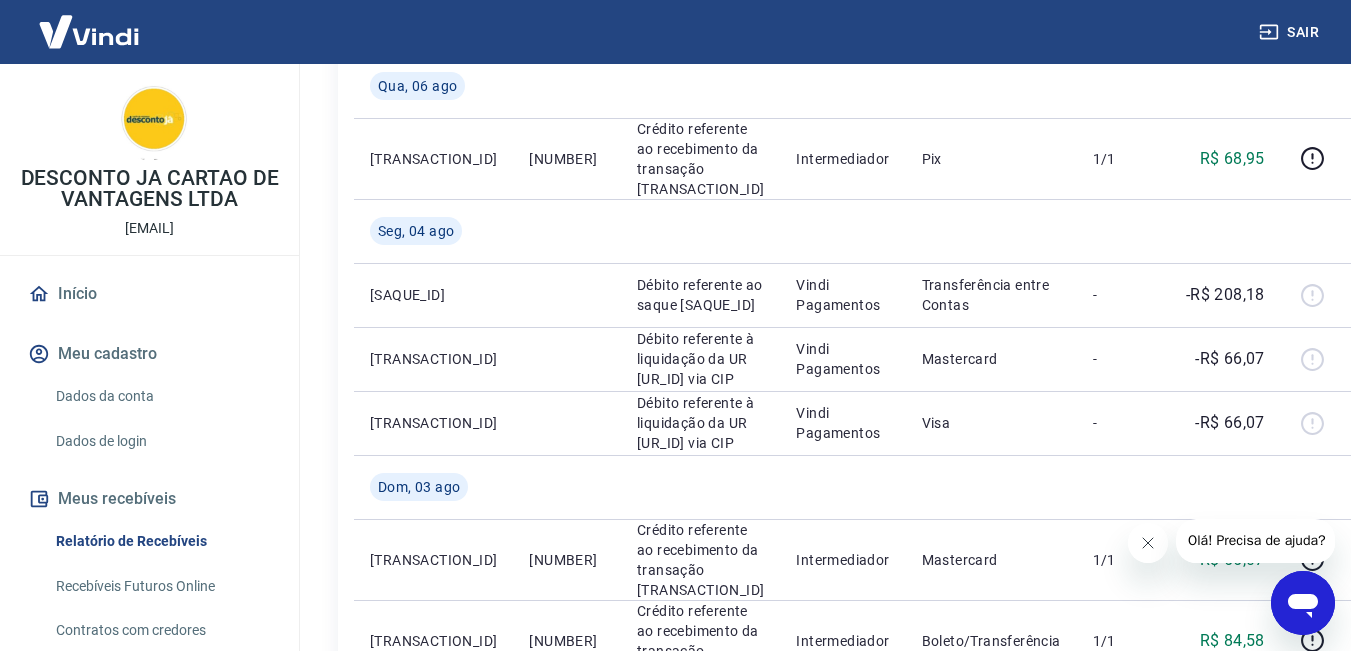 drag, startPoint x: 1253, startPoint y: 276, endPoint x: 754, endPoint y: 286, distance: 499.1002 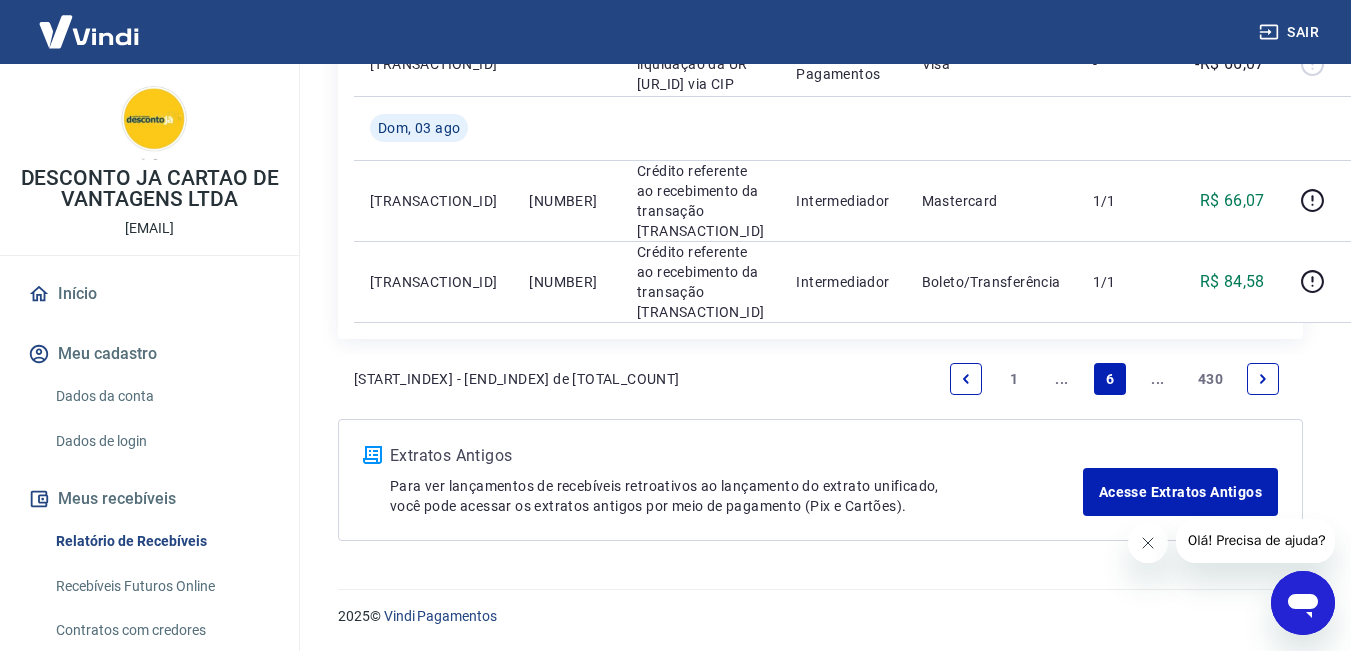 scroll, scrollTop: 2427, scrollLeft: 0, axis: vertical 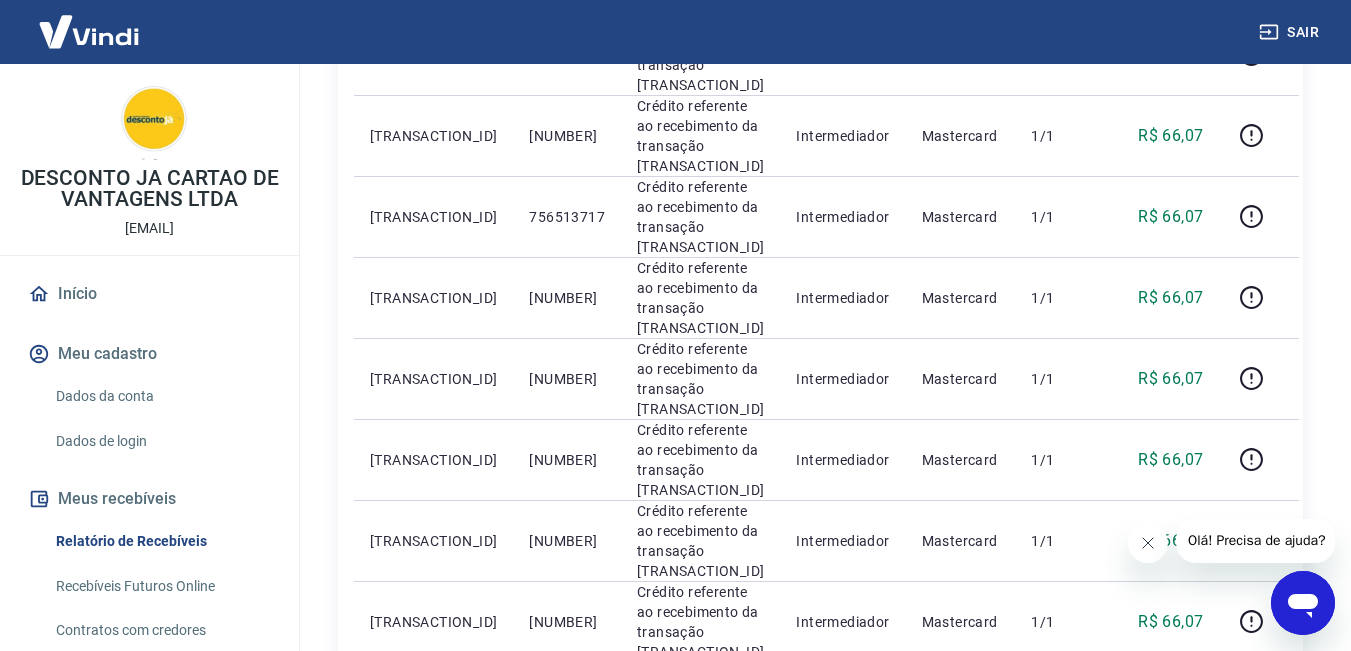 click at bounding box center (966, 719) 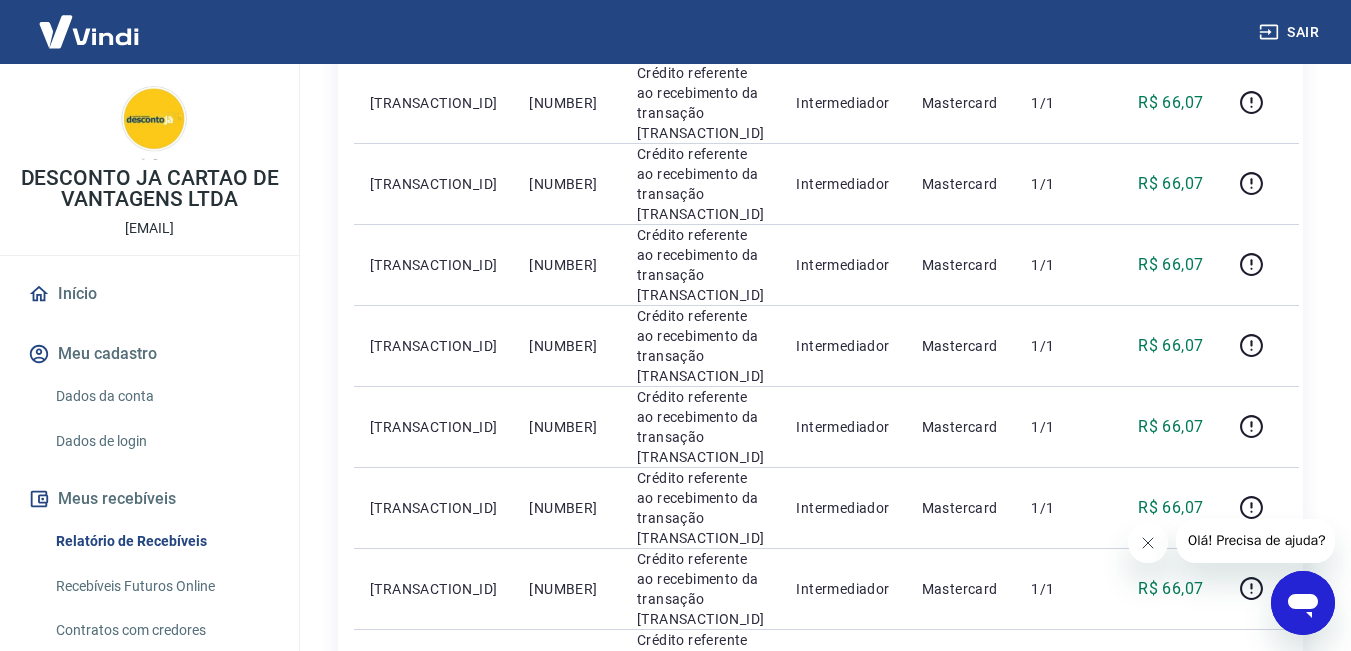 scroll, scrollTop: 1300, scrollLeft: 0, axis: vertical 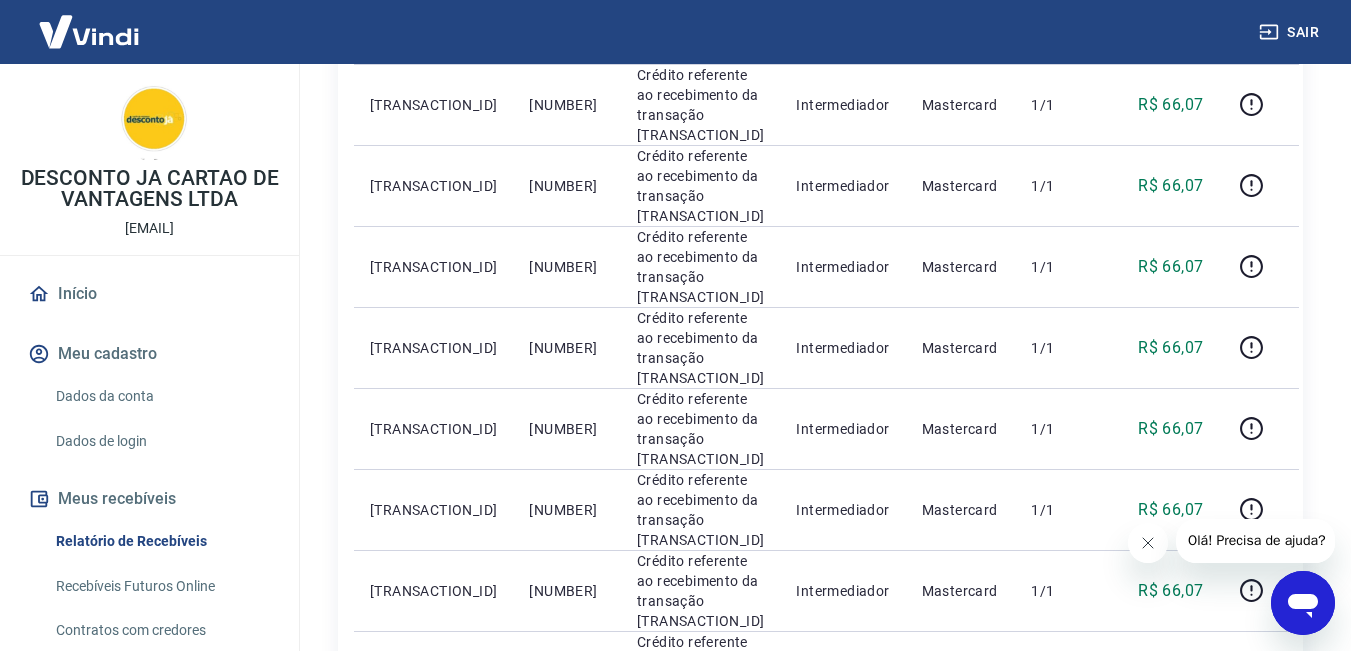 click at bounding box center (966, 850) 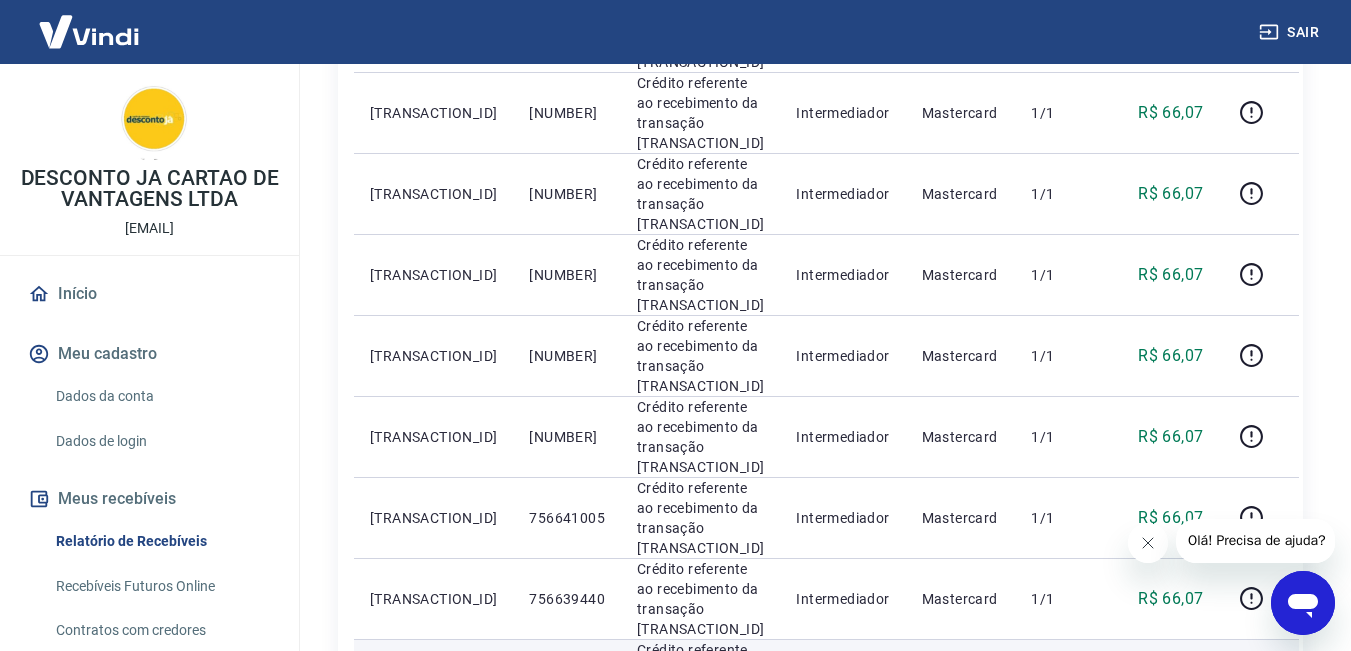 scroll, scrollTop: 1431, scrollLeft: 0, axis: vertical 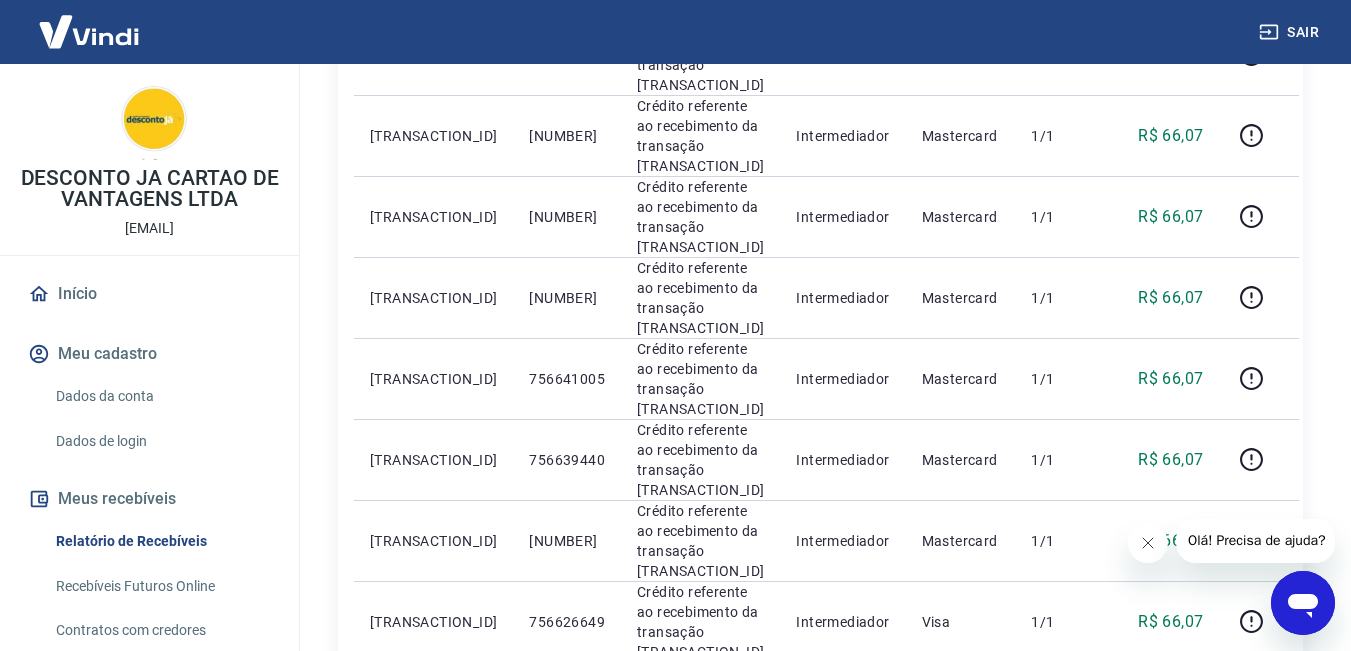 click at bounding box center [966, 719] 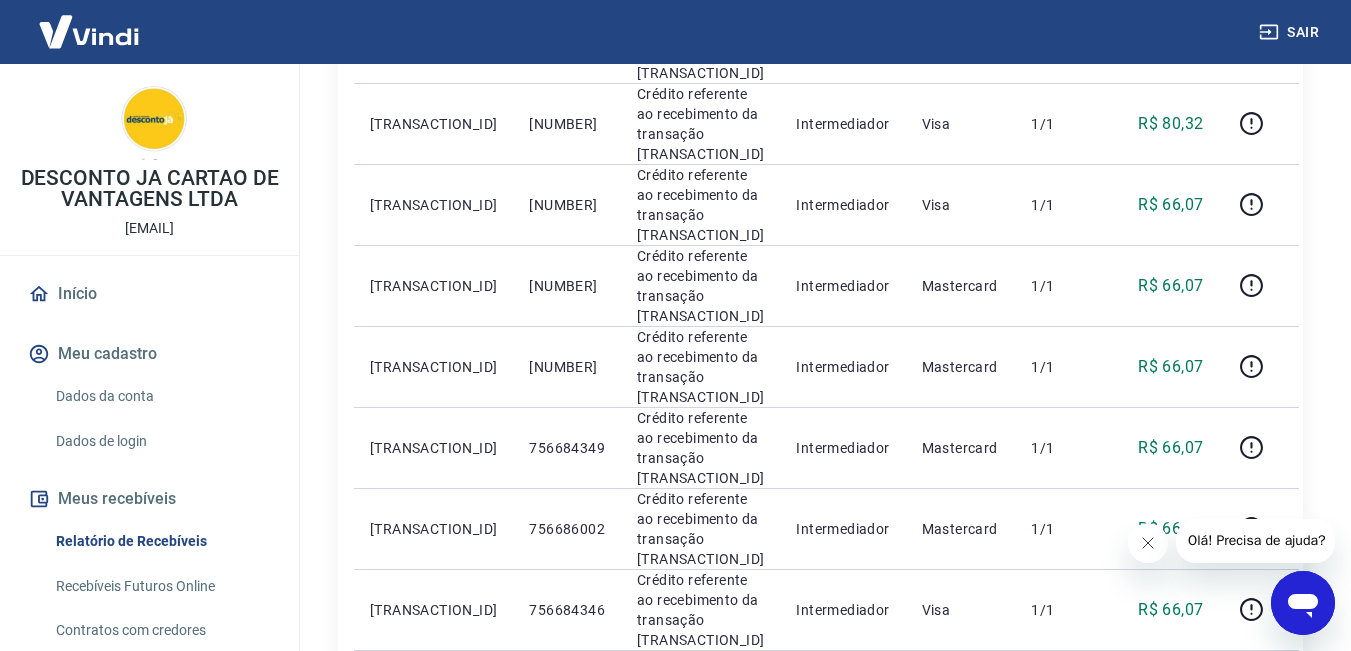 scroll, scrollTop: 1431, scrollLeft: 0, axis: vertical 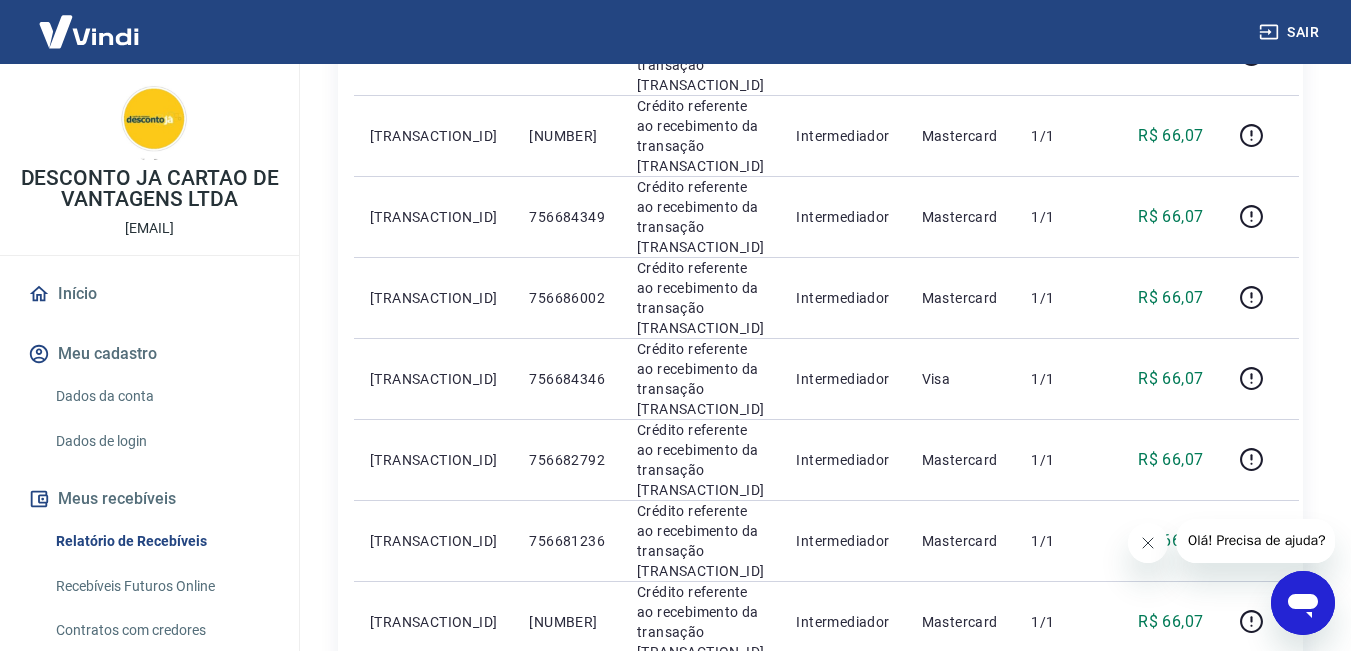 click 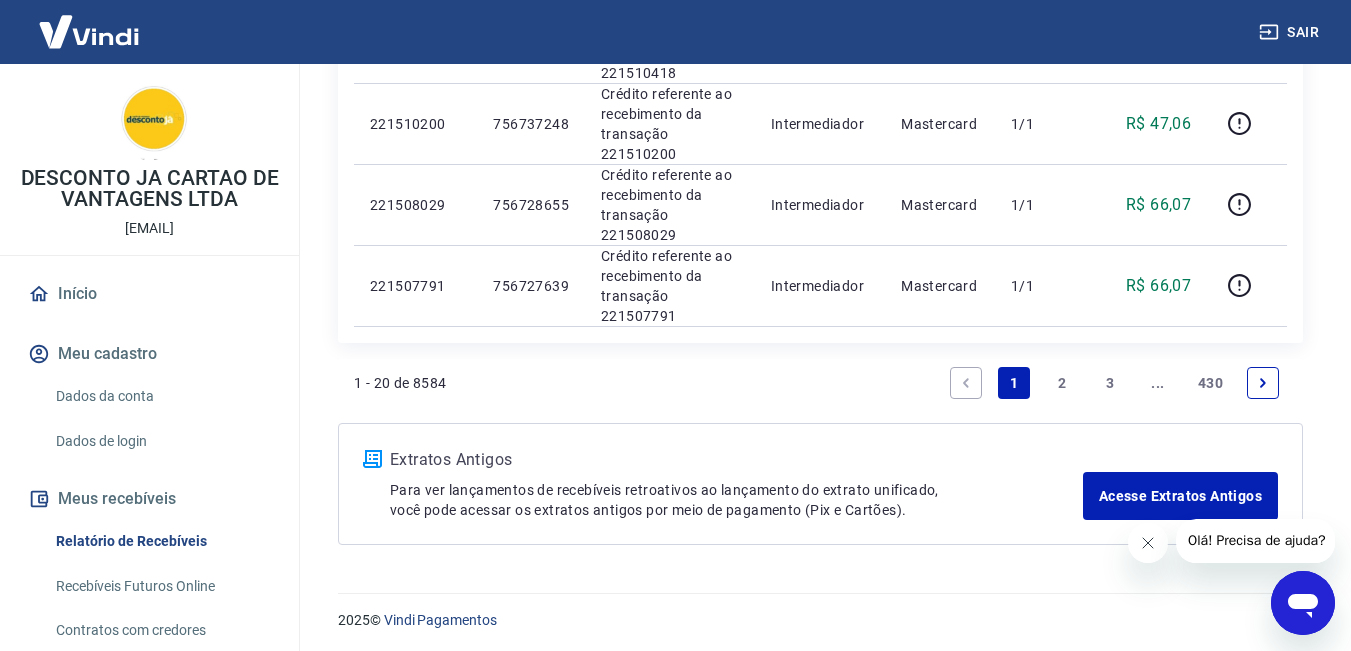 scroll, scrollTop: 1737, scrollLeft: 0, axis: vertical 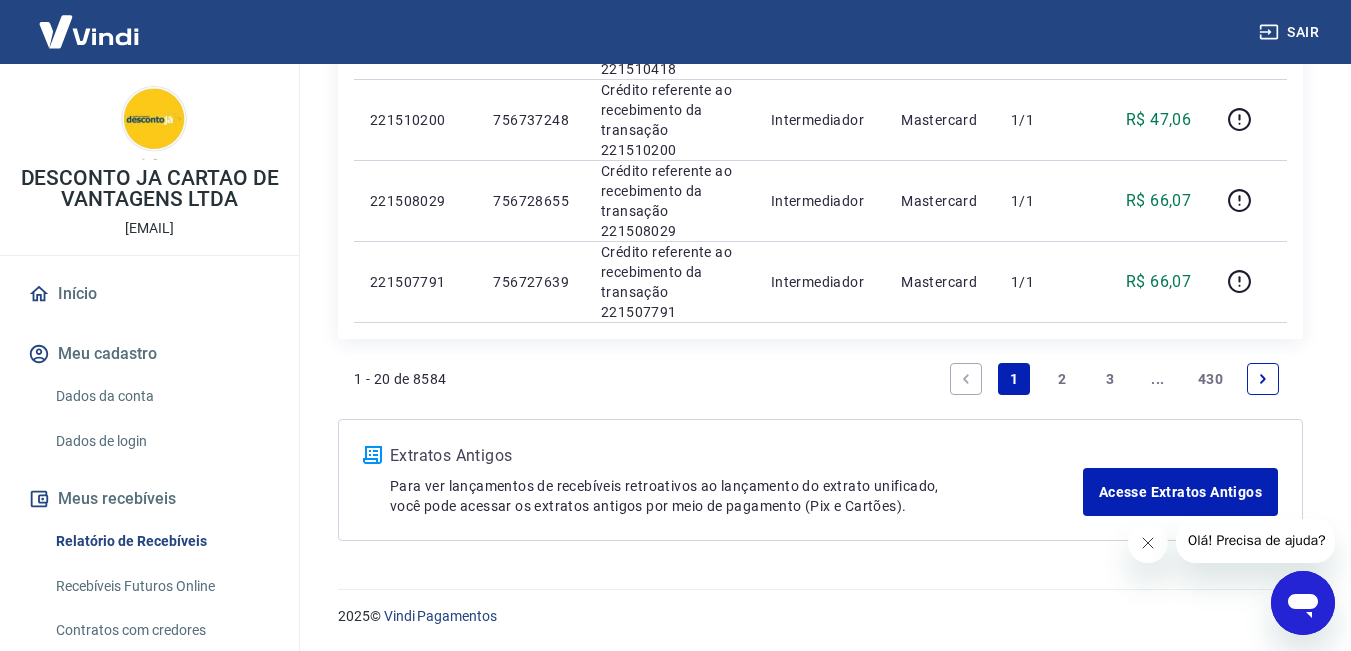 click on "2" at bounding box center (1062, 379) 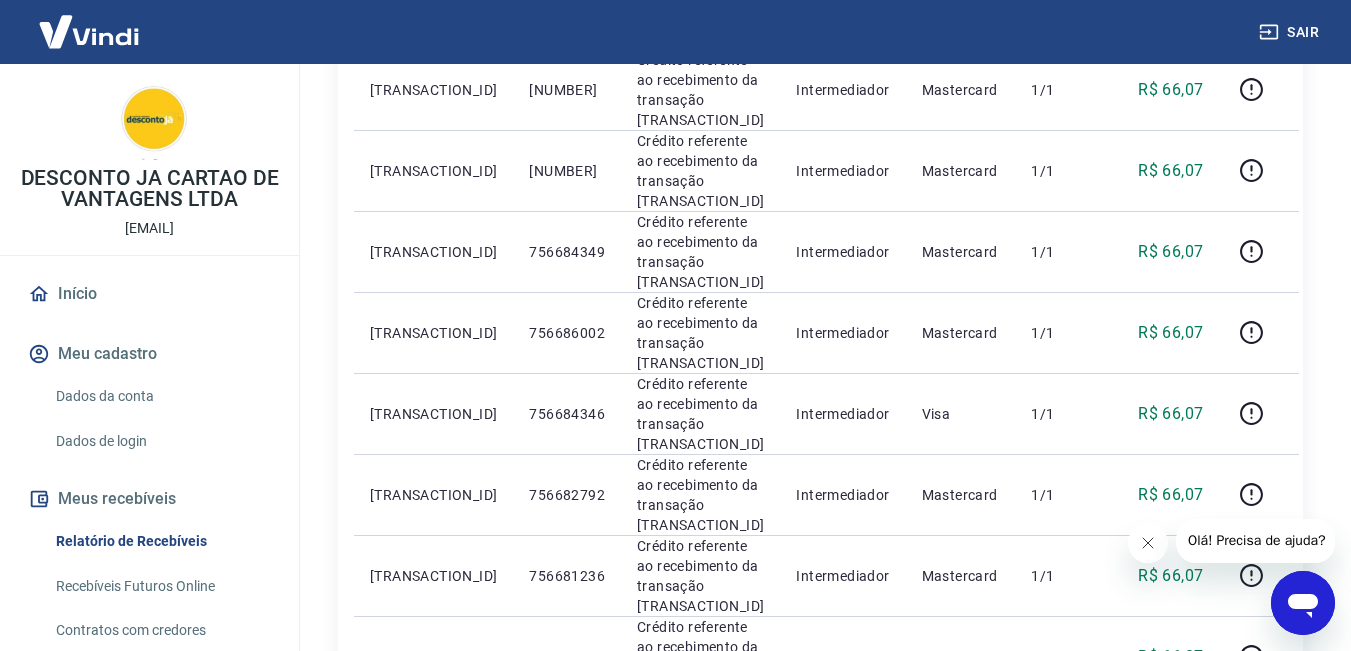 scroll, scrollTop: 1400, scrollLeft: 0, axis: vertical 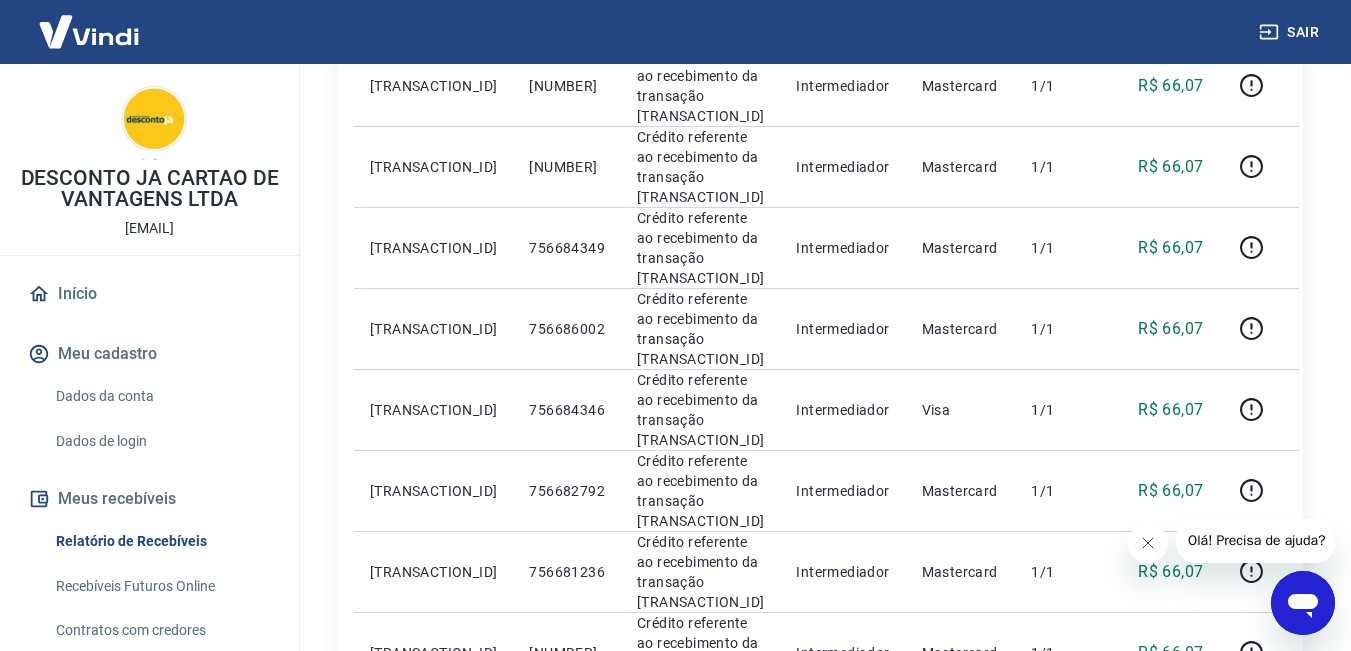 click on "3" at bounding box center (1110, 750) 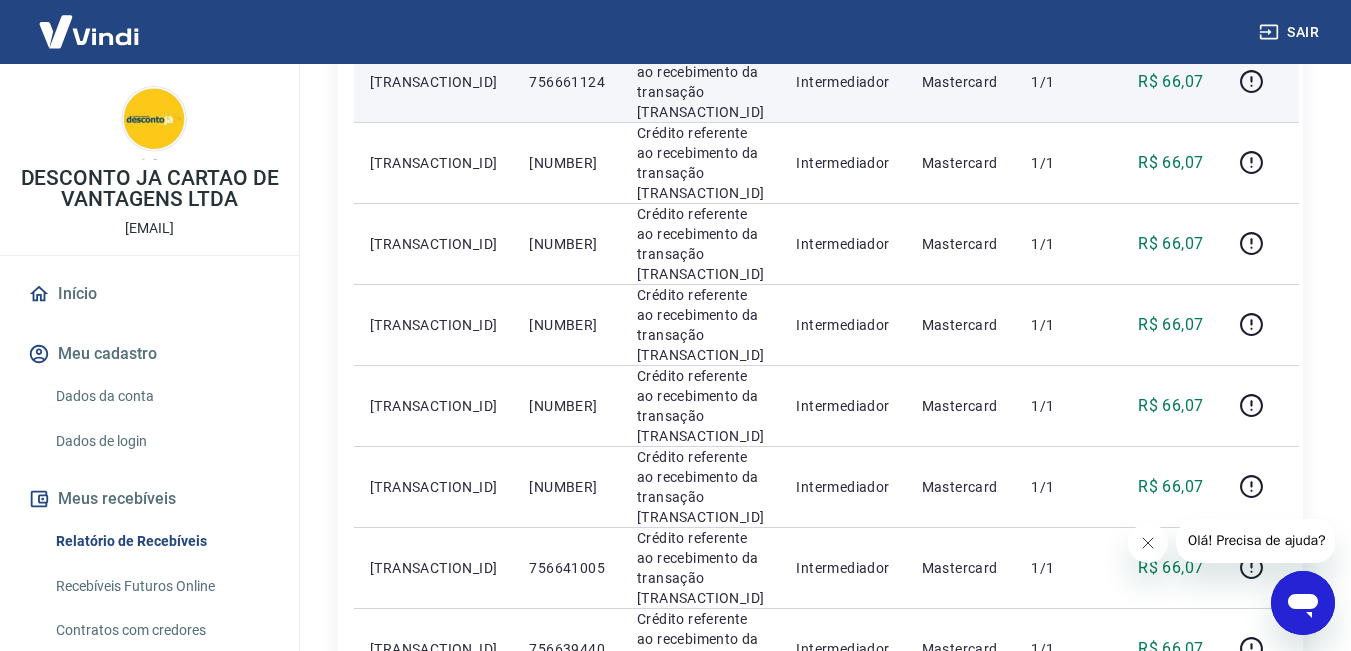 scroll, scrollTop: 1300, scrollLeft: 0, axis: vertical 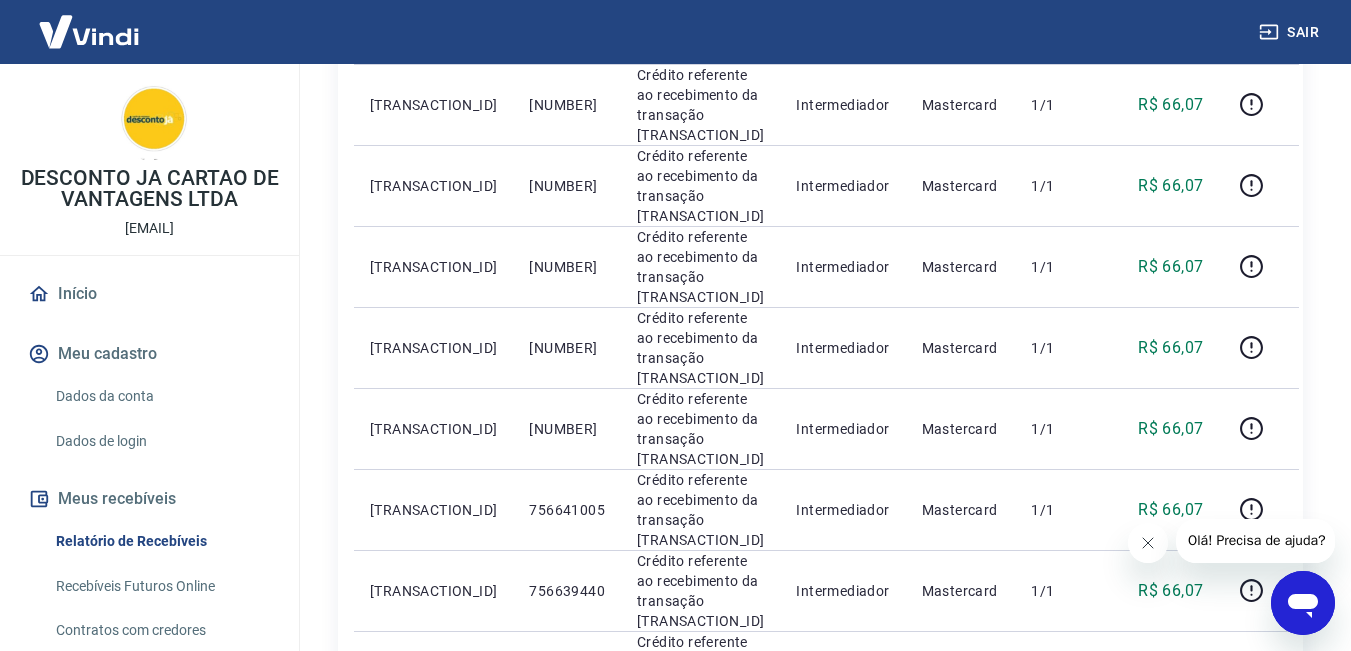 click 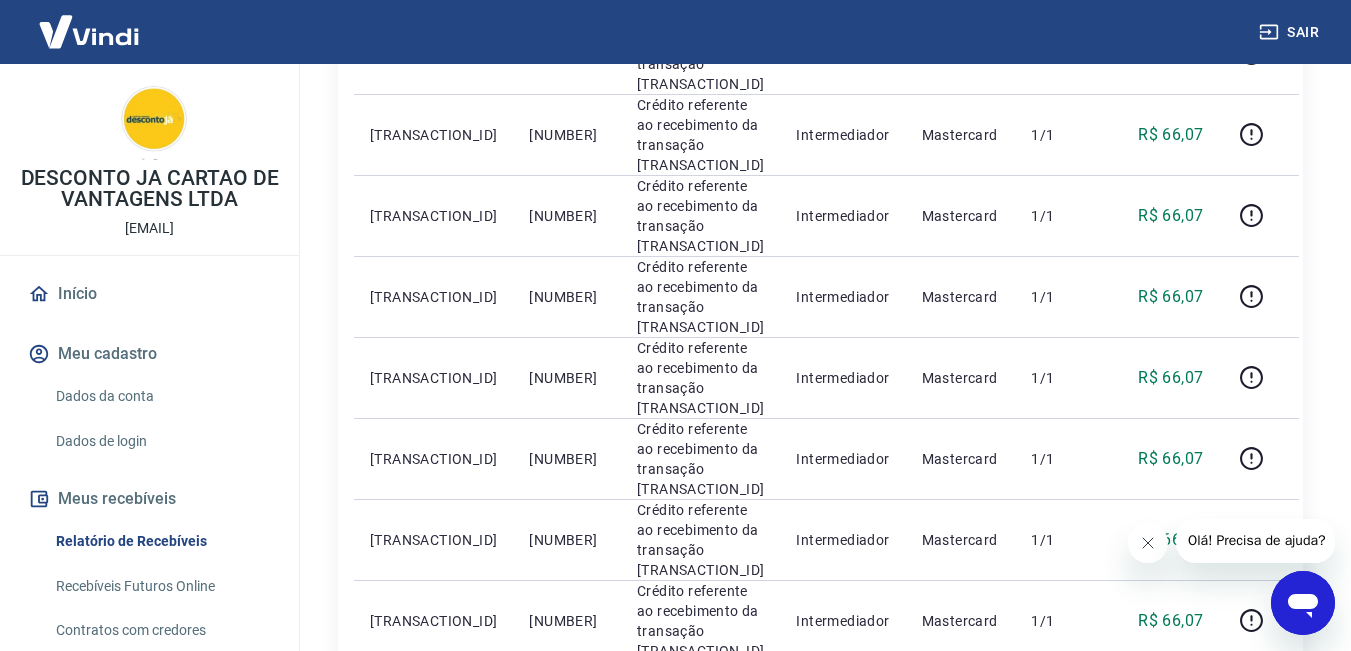 scroll, scrollTop: 1431, scrollLeft: 0, axis: vertical 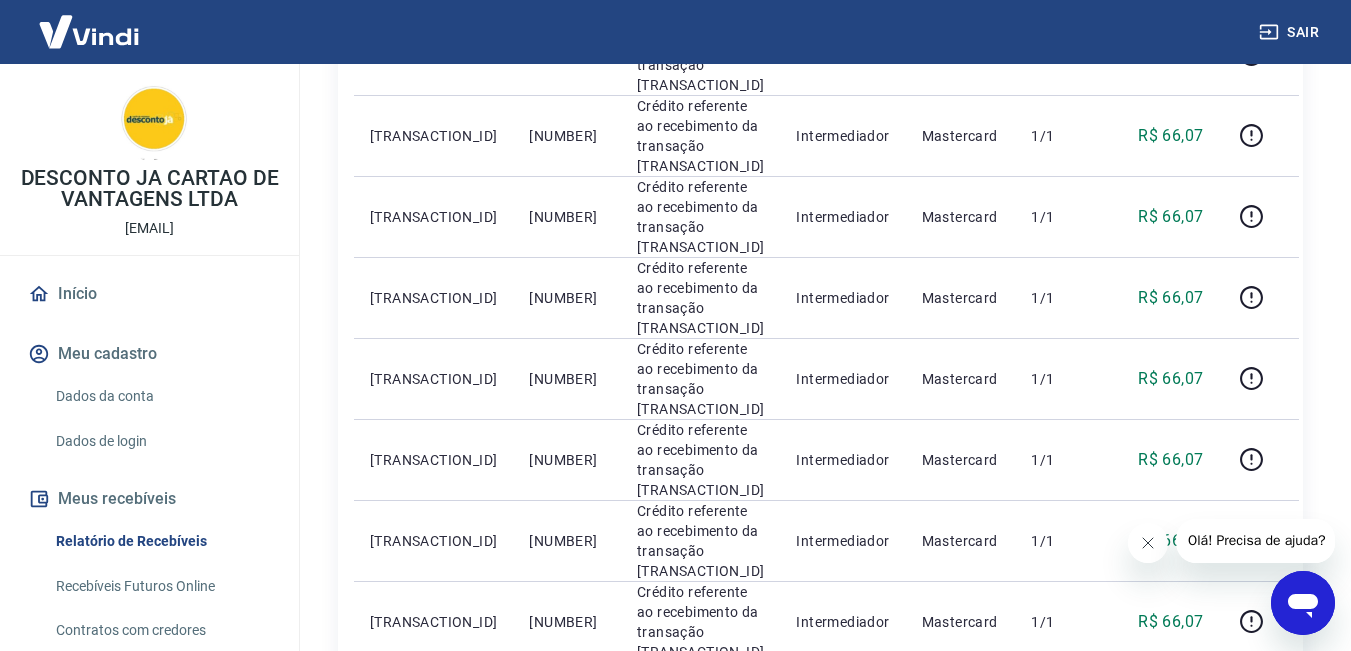 click at bounding box center [1263, 719] 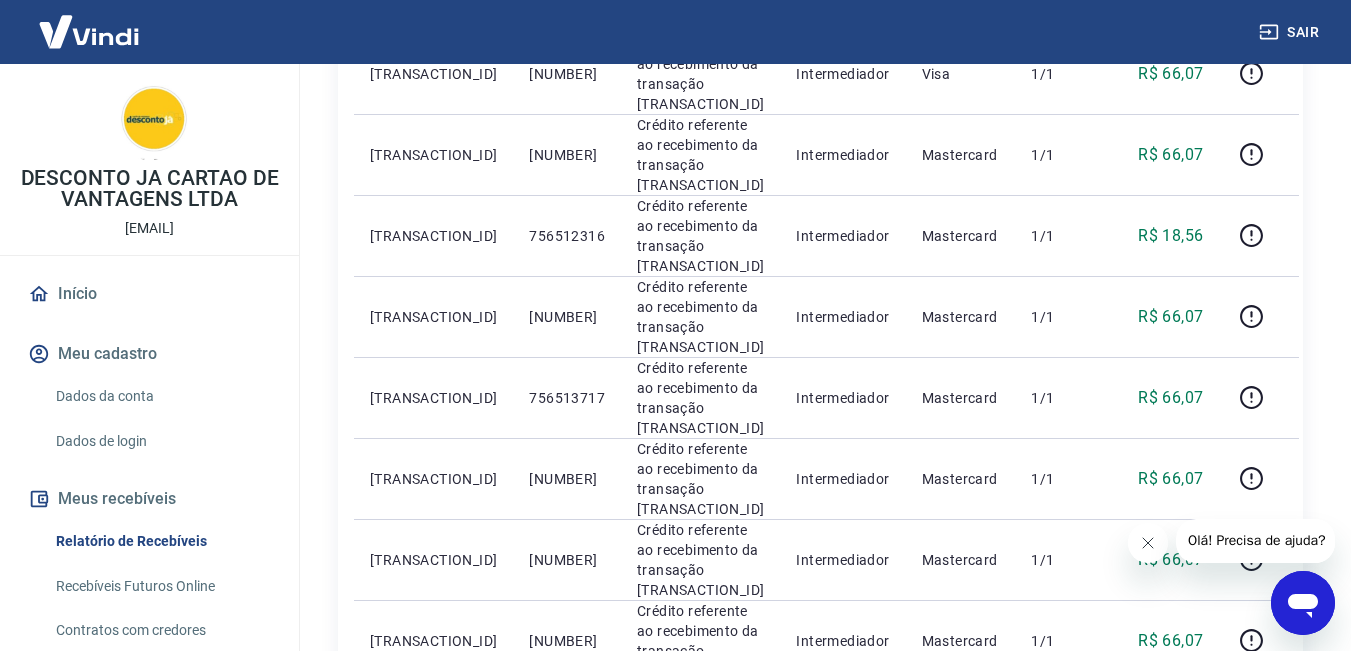 scroll, scrollTop: 1431, scrollLeft: 0, axis: vertical 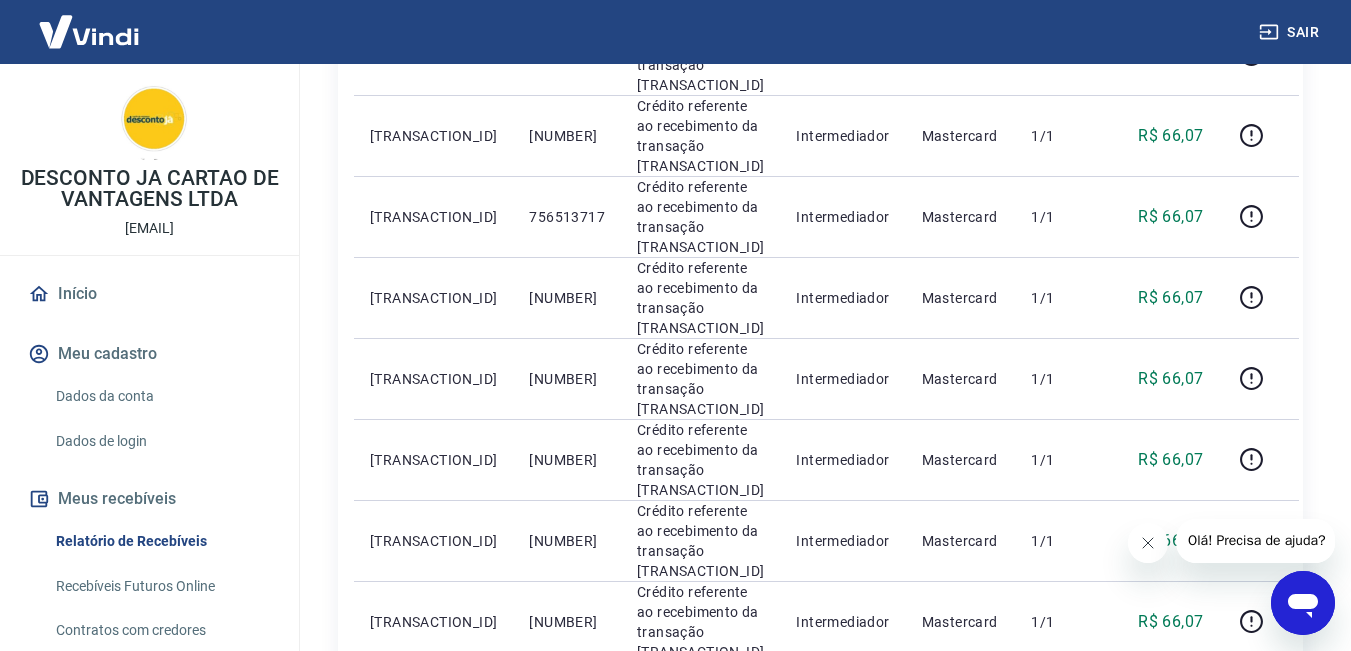 click at bounding box center (1263, 719) 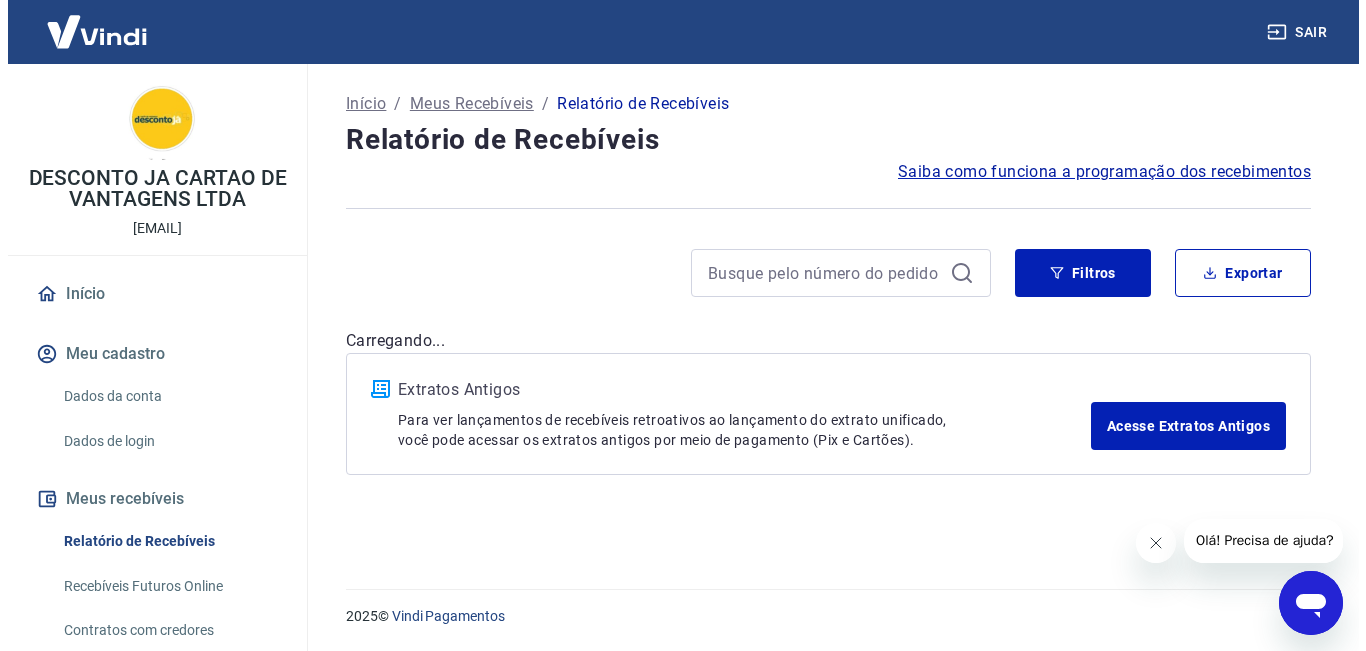 scroll, scrollTop: 0, scrollLeft: 0, axis: both 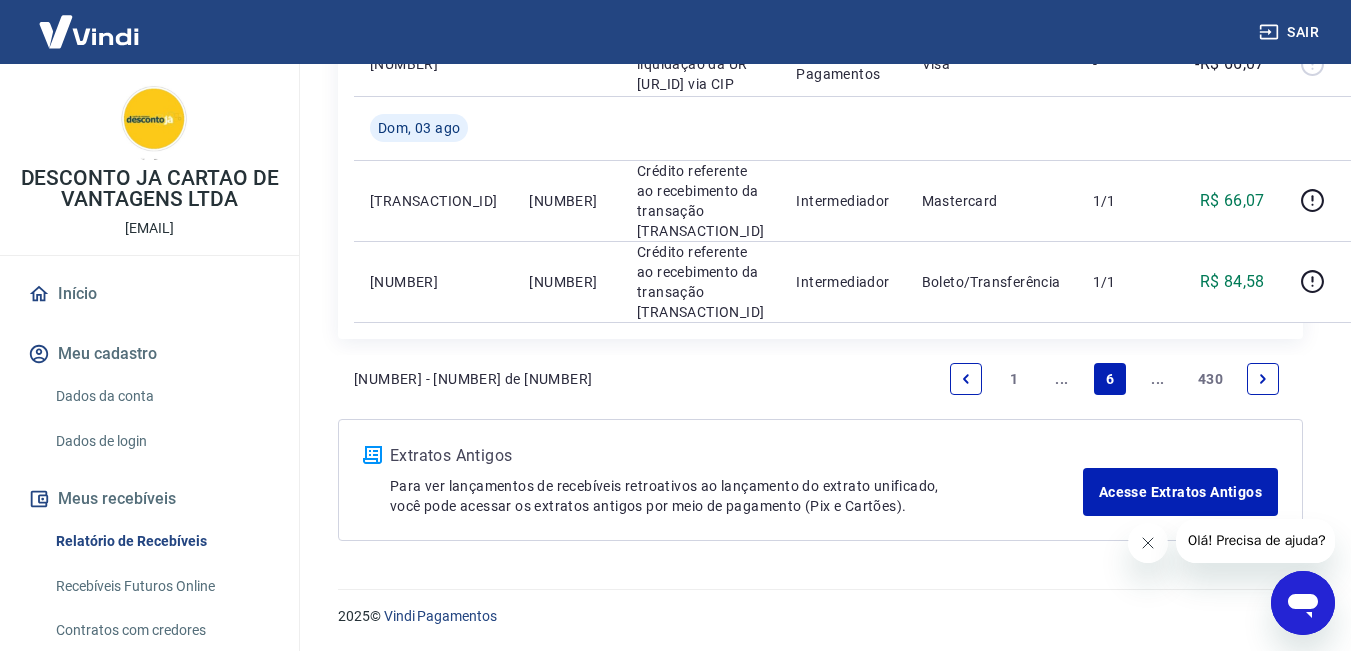 click 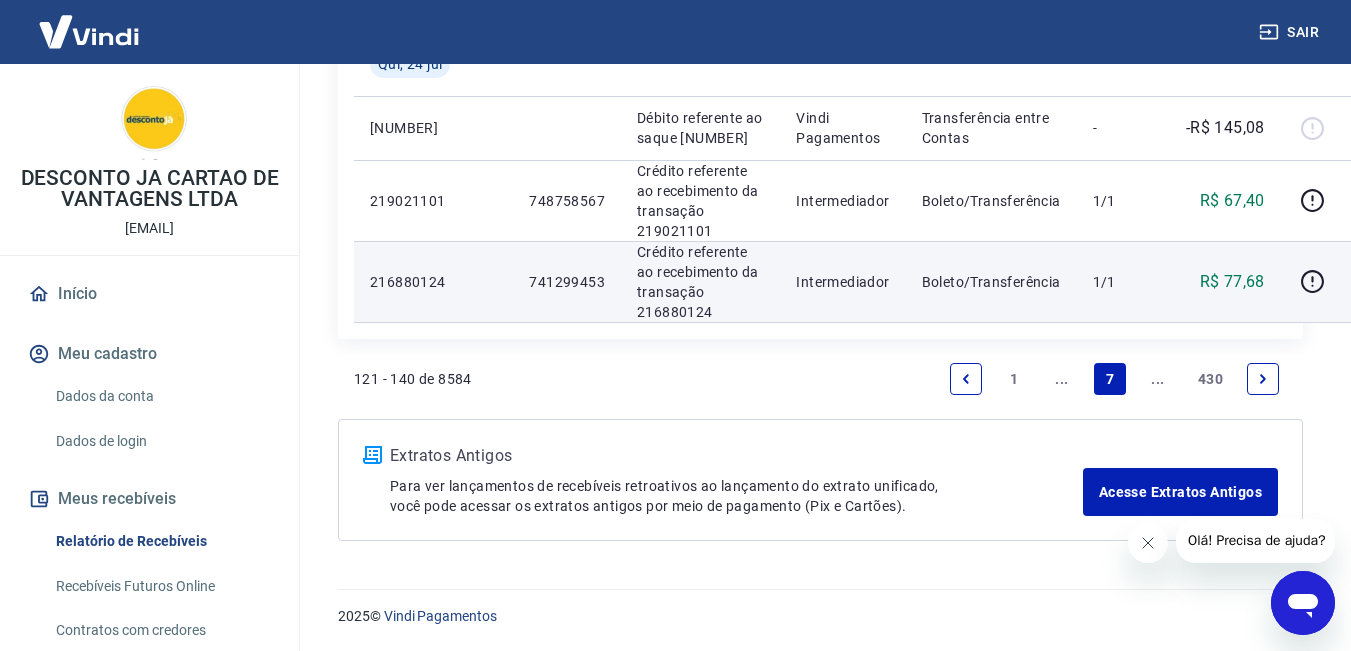 scroll, scrollTop: 2475, scrollLeft: 0, axis: vertical 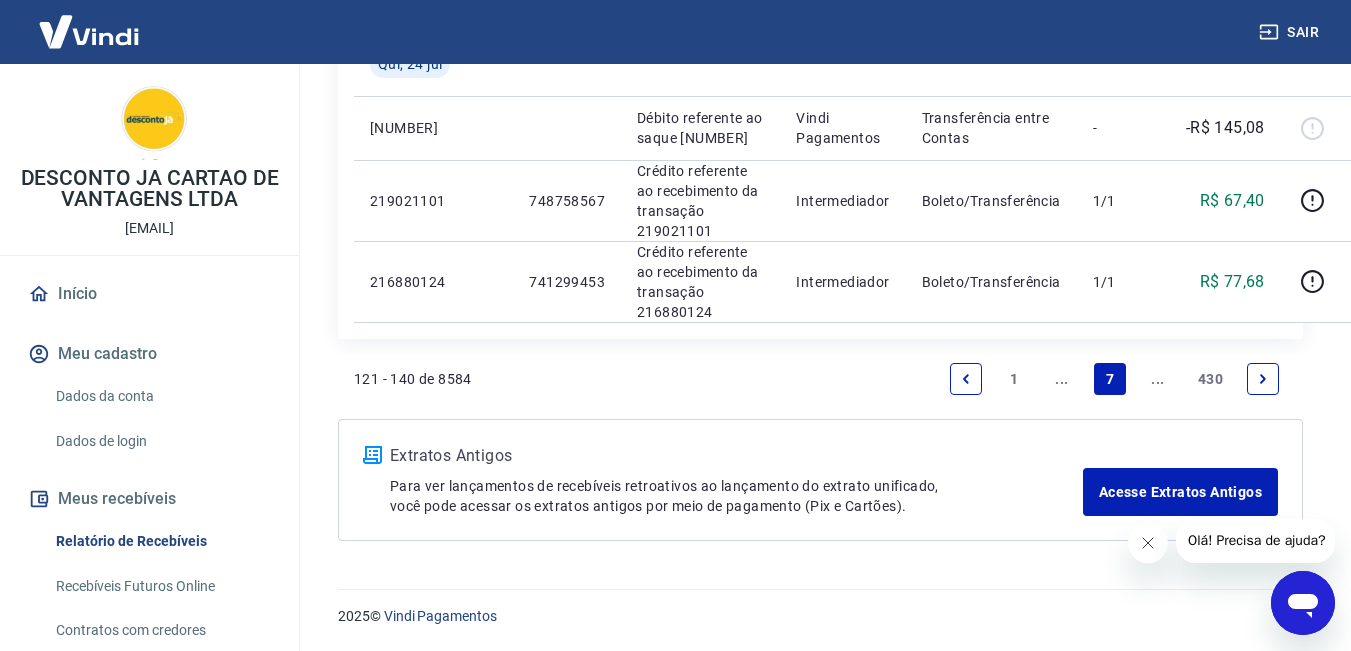 click 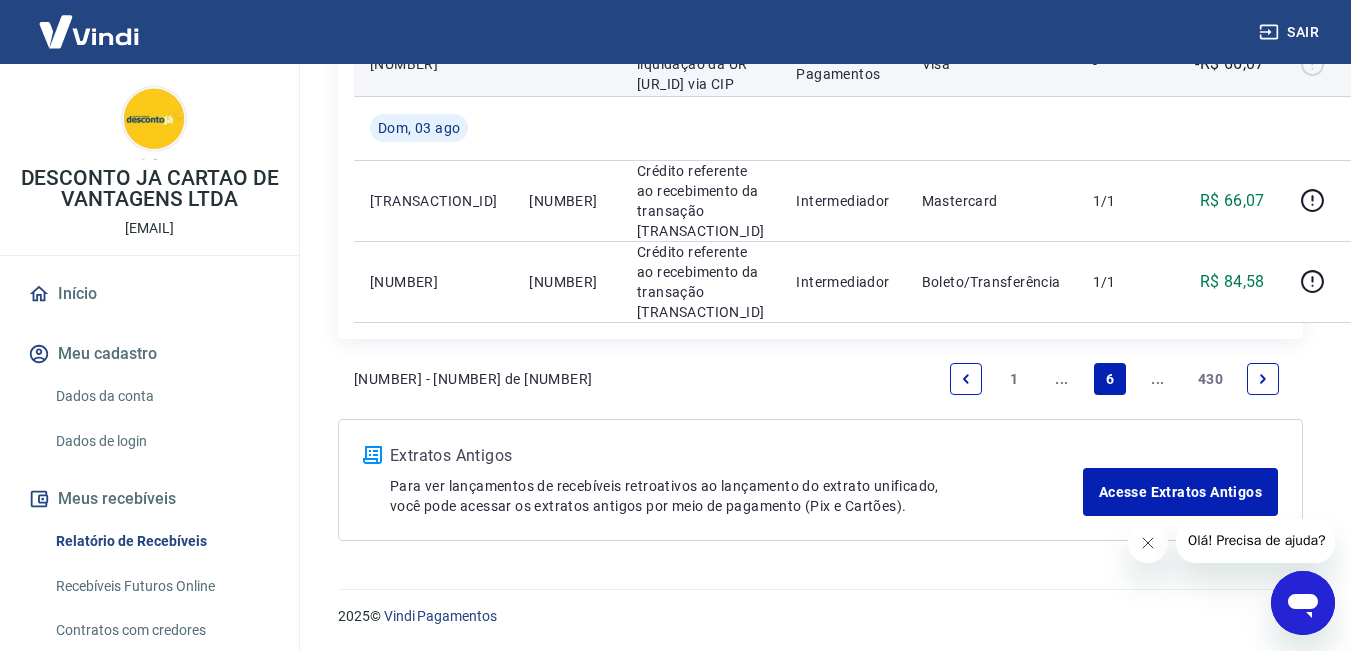 scroll, scrollTop: 2227, scrollLeft: 0, axis: vertical 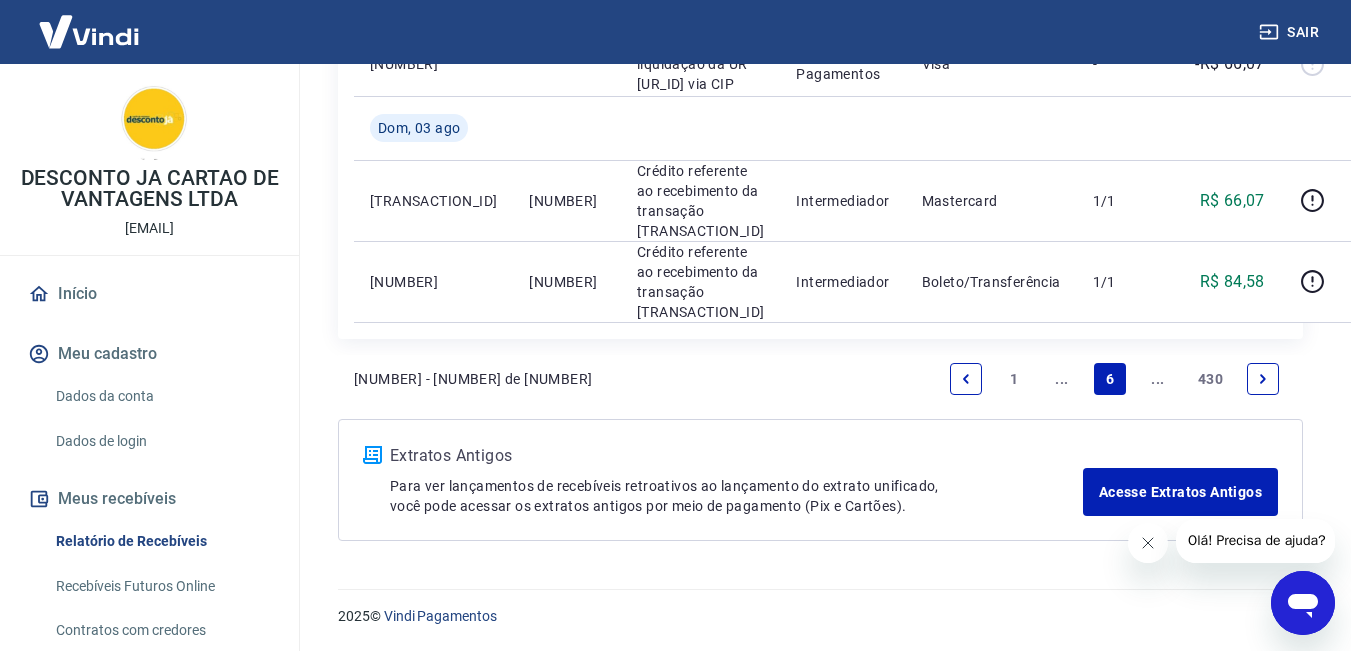 click 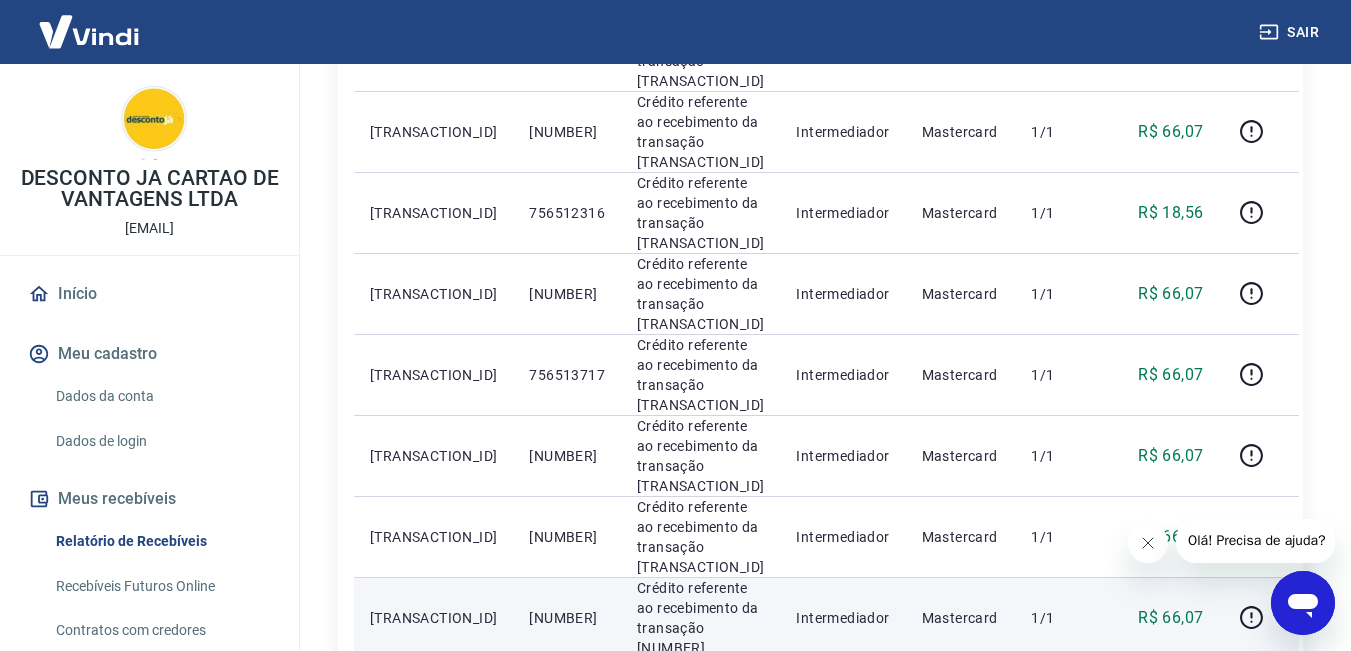 scroll, scrollTop: 1431, scrollLeft: 0, axis: vertical 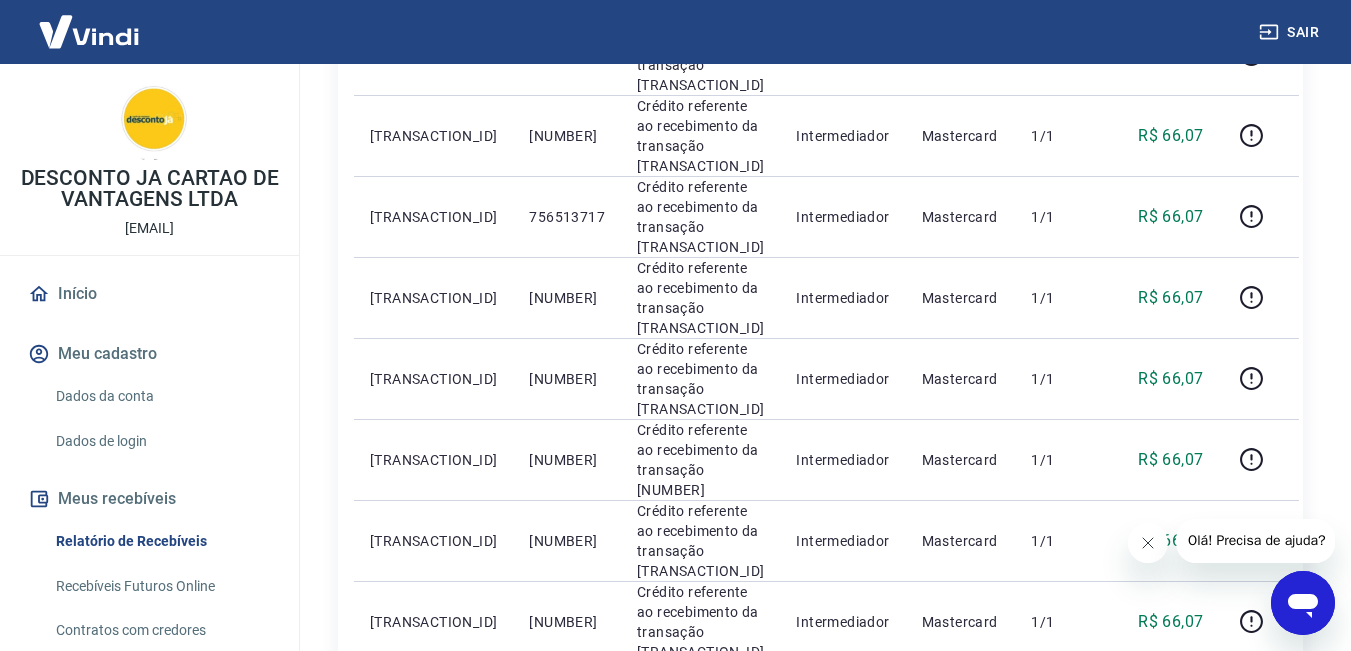 click at bounding box center [966, 719] 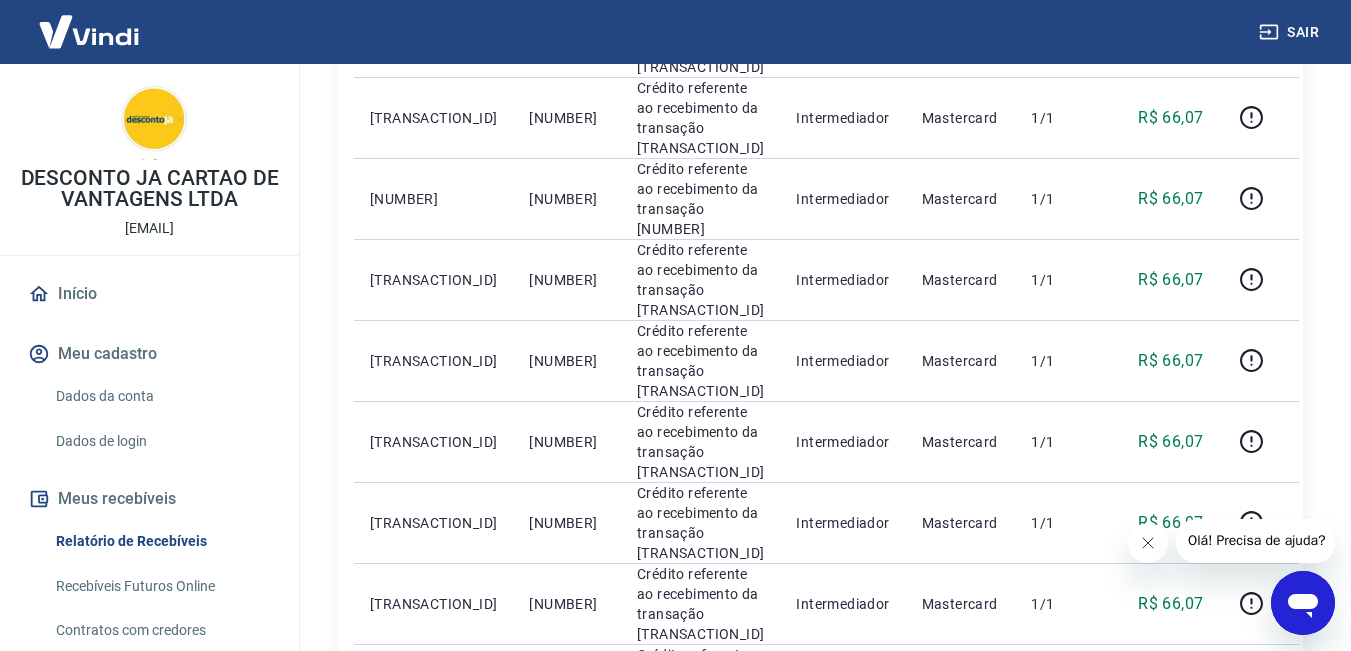 scroll, scrollTop: 1431, scrollLeft: 0, axis: vertical 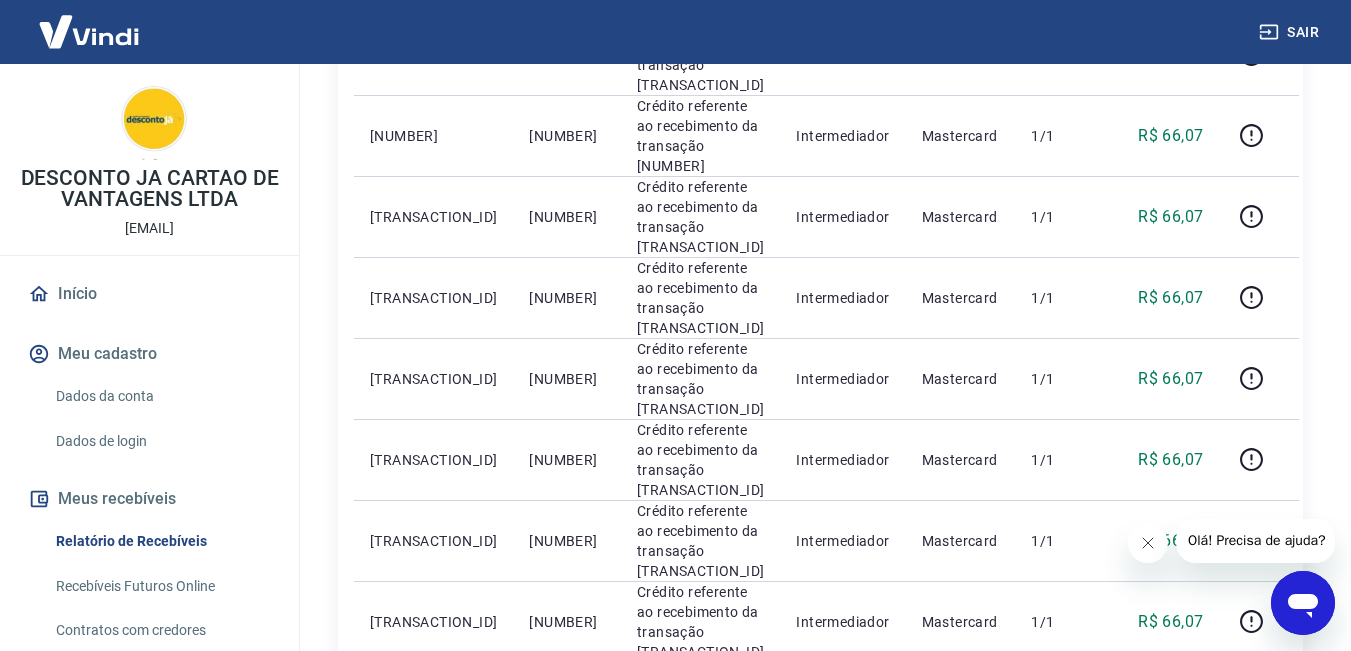 click at bounding box center [966, 719] 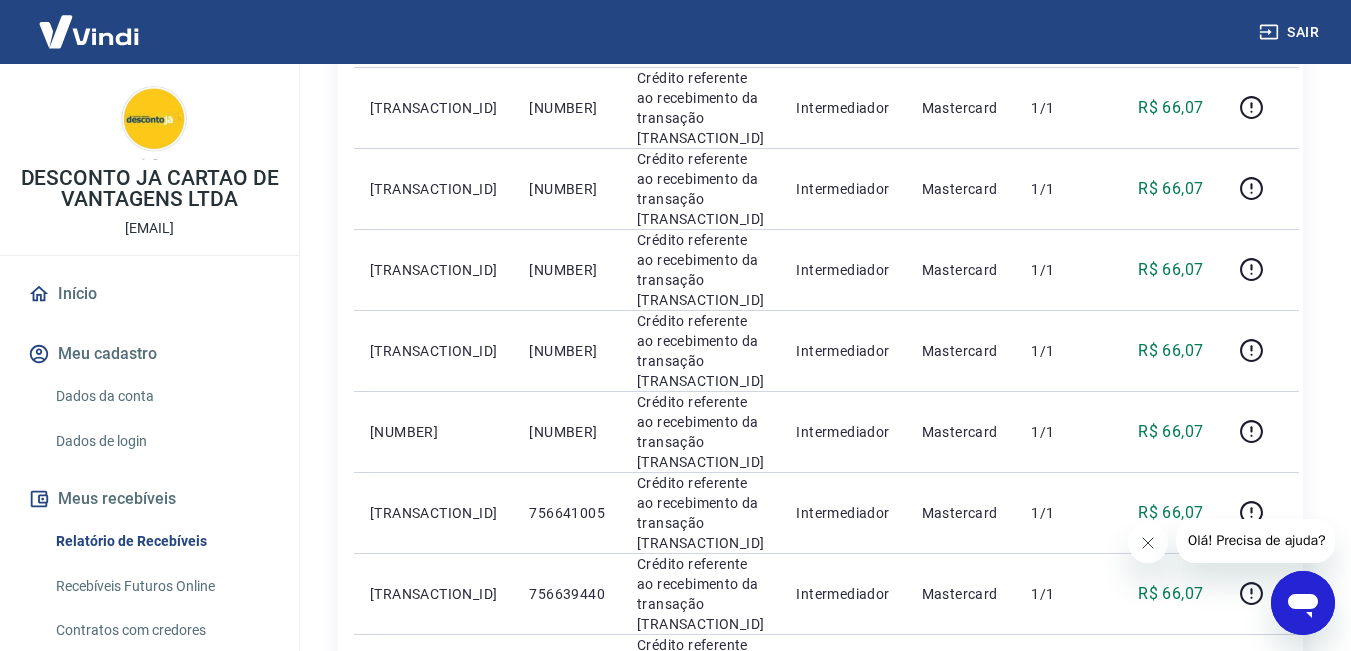 scroll, scrollTop: 1431, scrollLeft: 0, axis: vertical 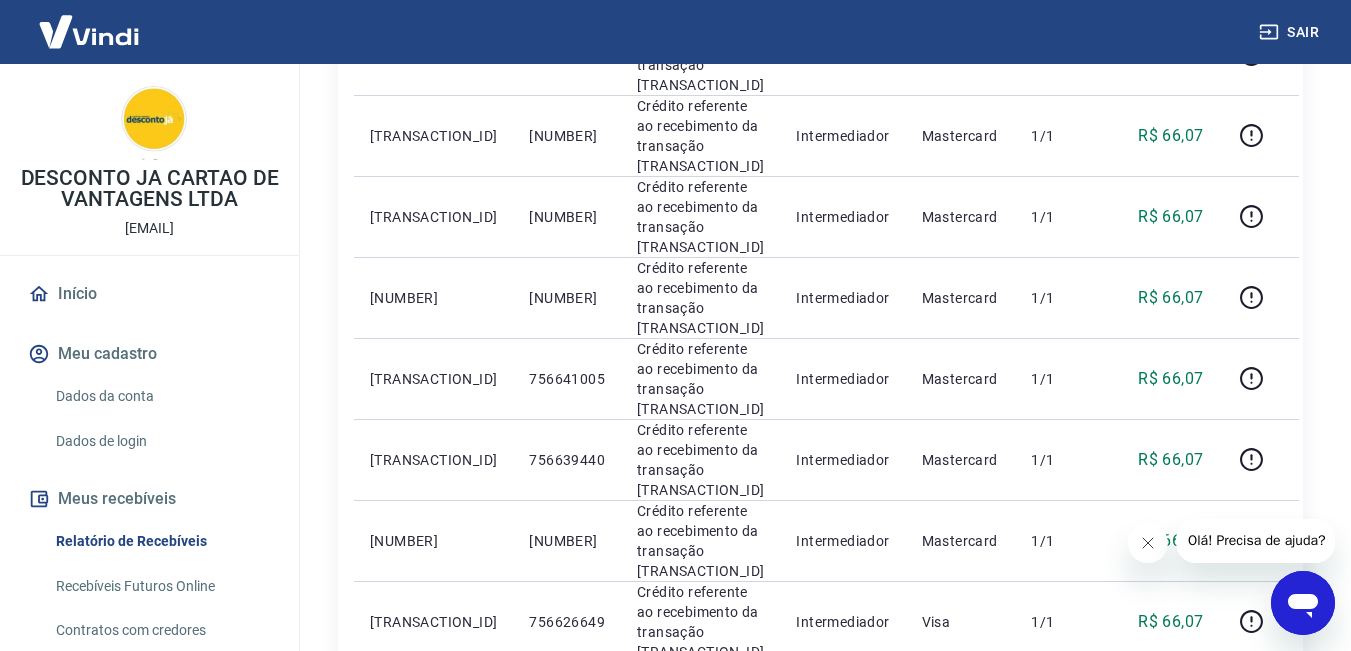 click 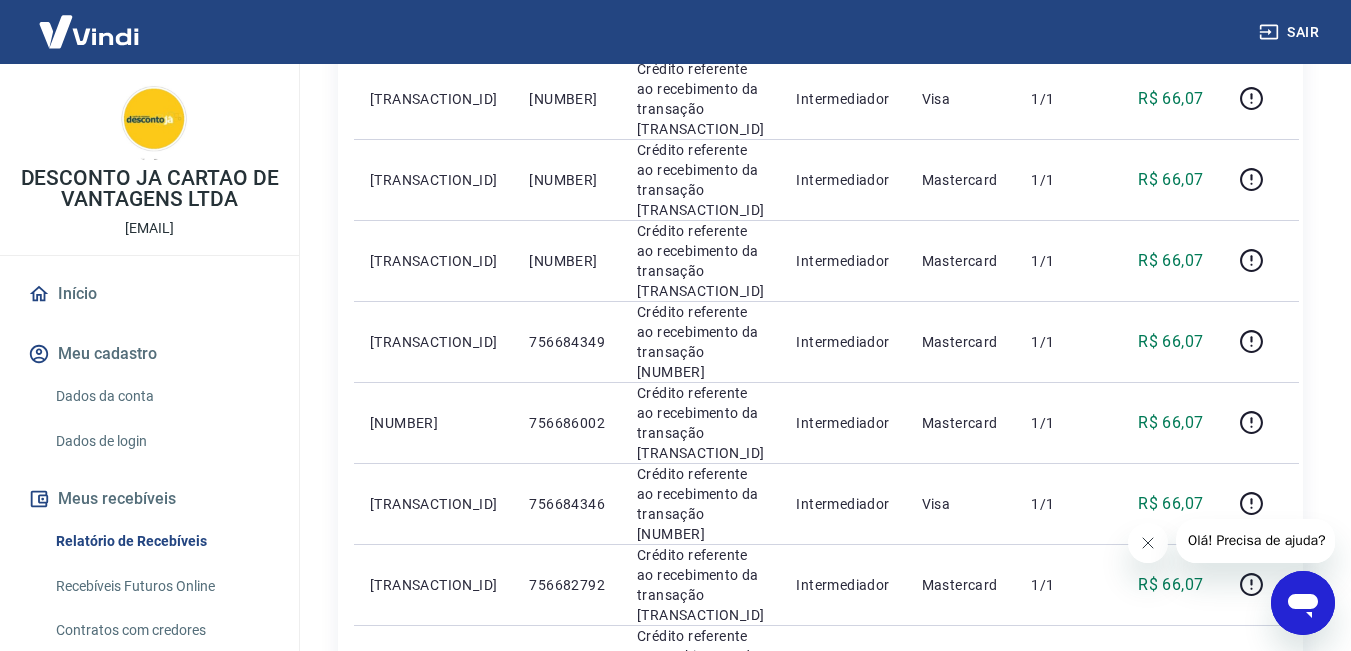 scroll, scrollTop: 1431, scrollLeft: 0, axis: vertical 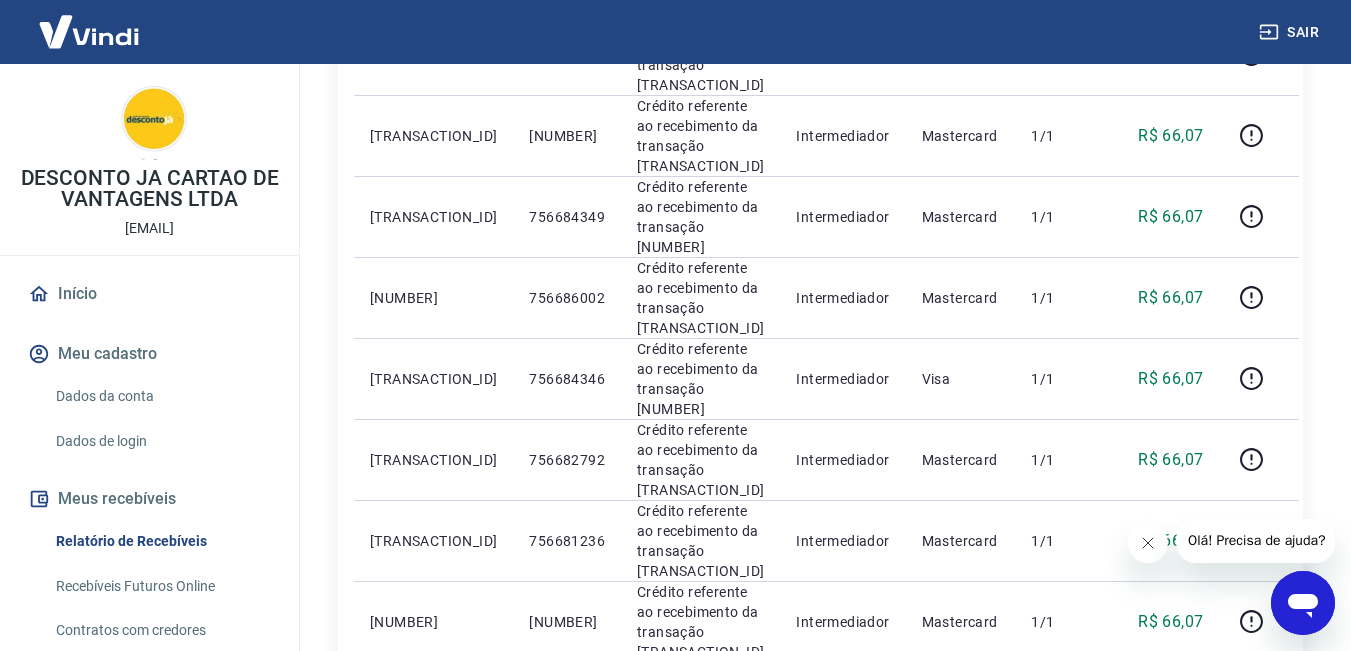 click 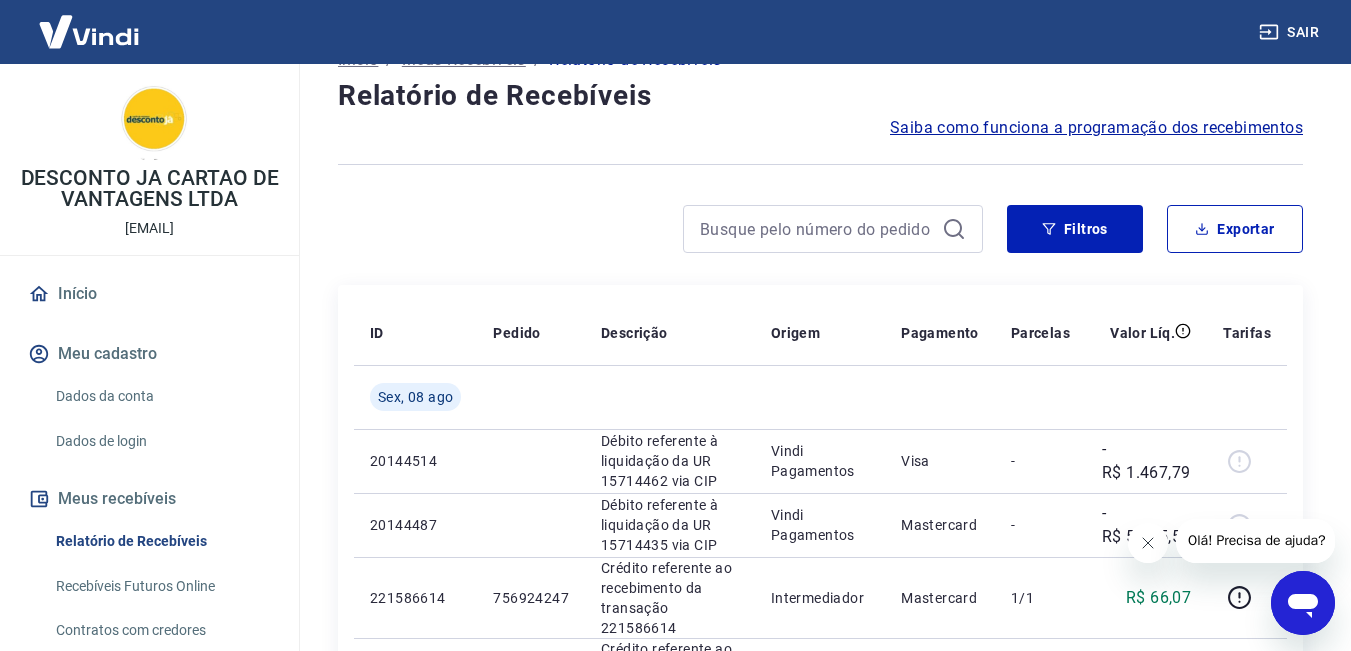 scroll, scrollTop: 37, scrollLeft: 0, axis: vertical 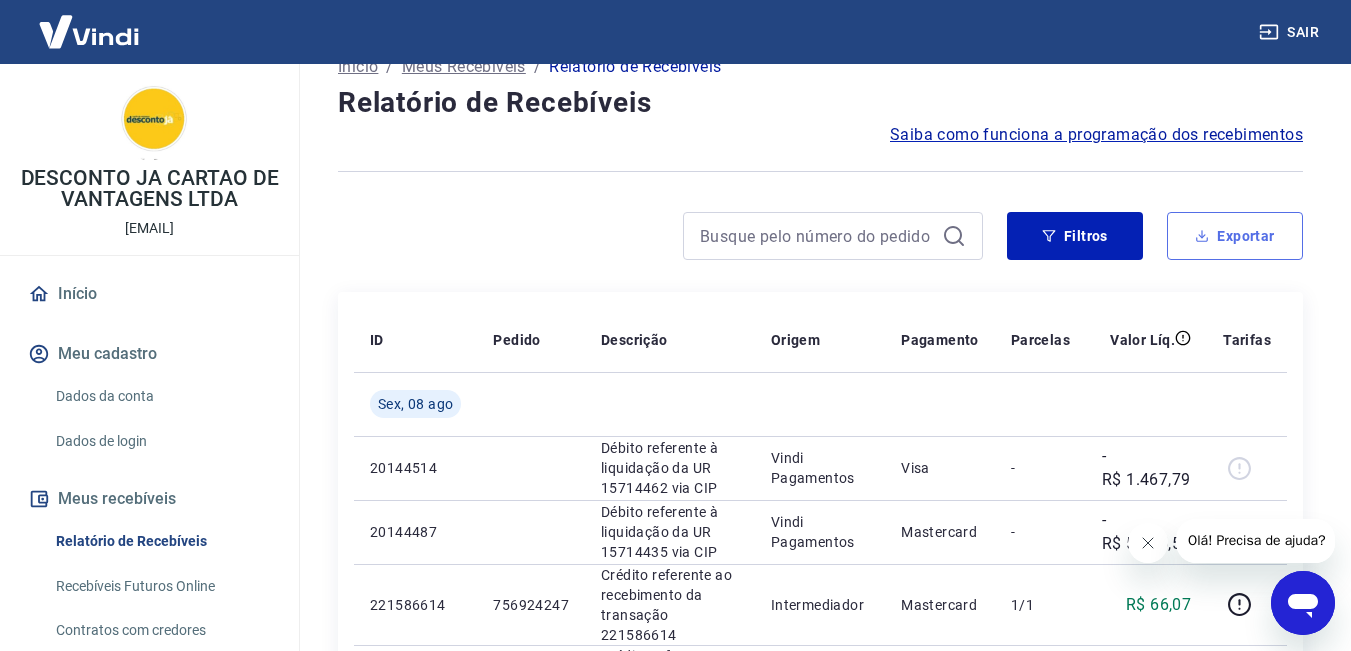 click on "Exportar" at bounding box center (1235, 236) 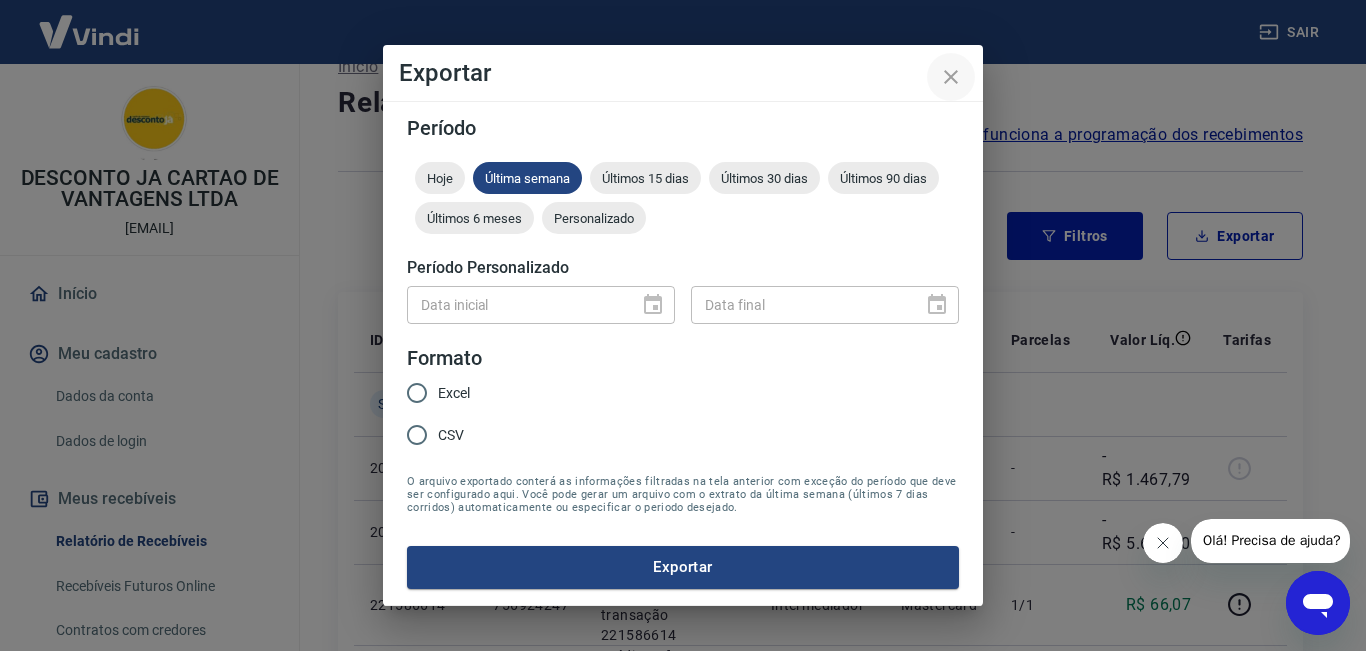click 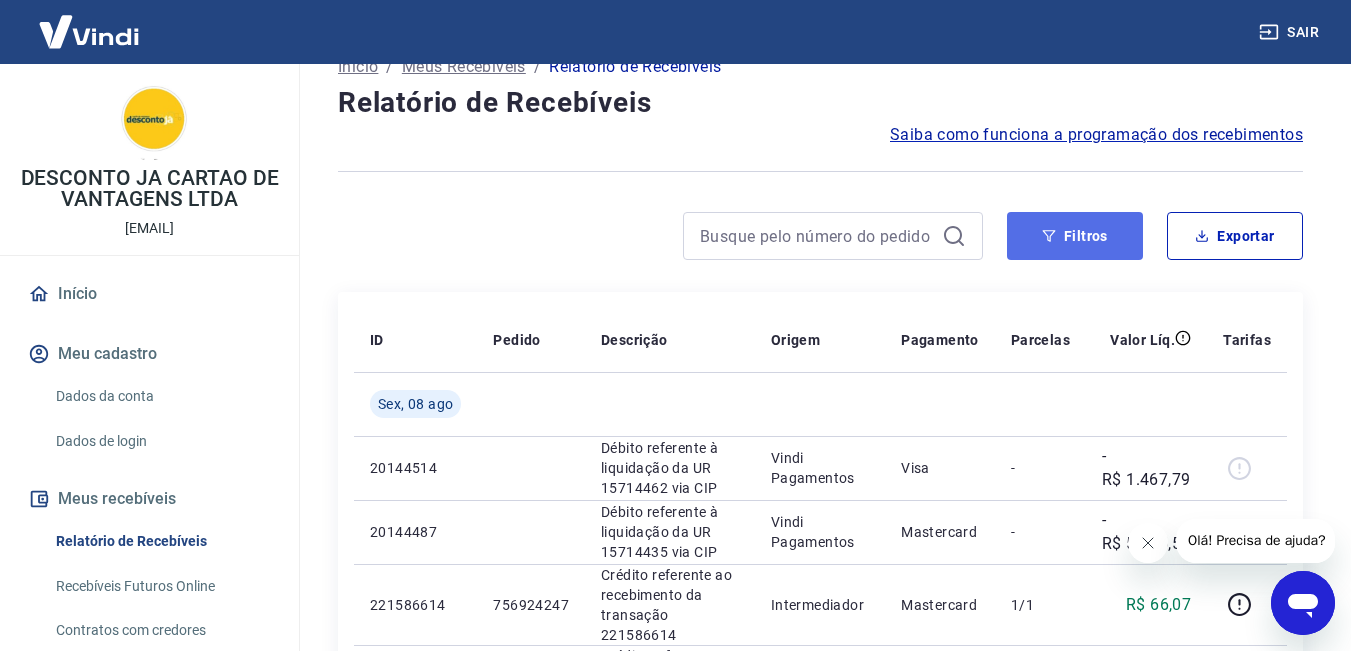 click on "Filtros" at bounding box center [1075, 236] 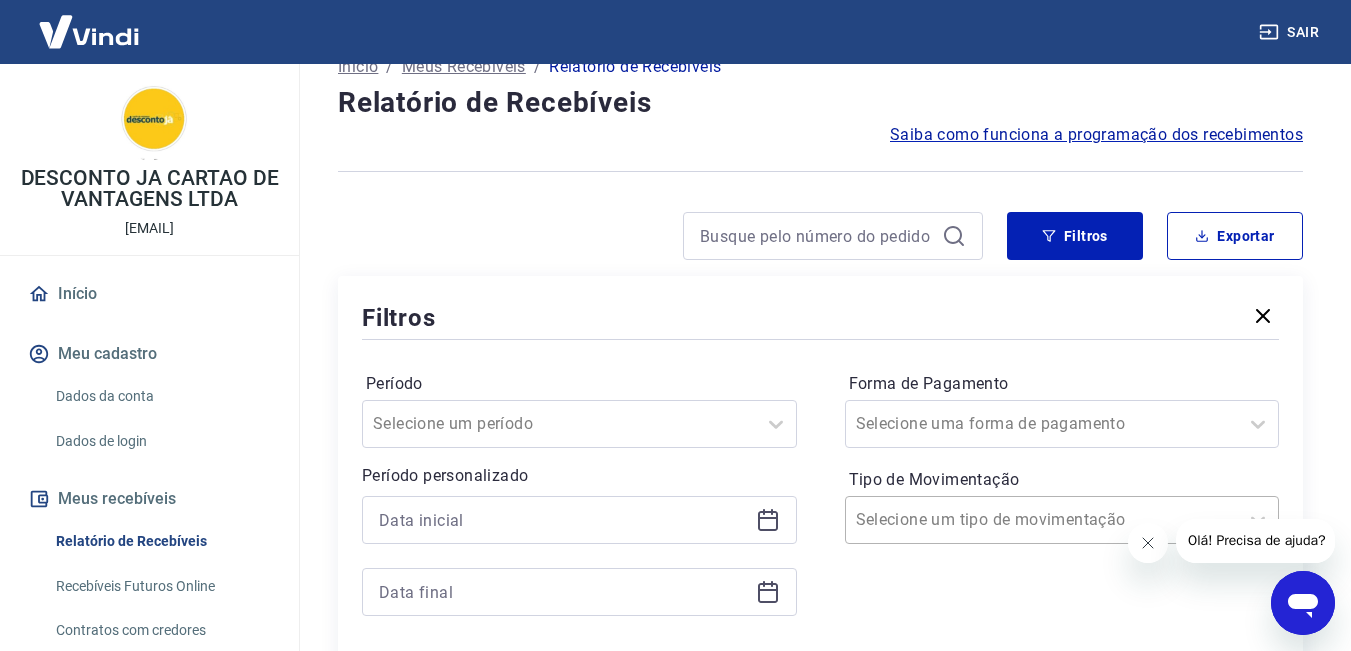 scroll, scrollTop: 82, scrollLeft: 0, axis: vertical 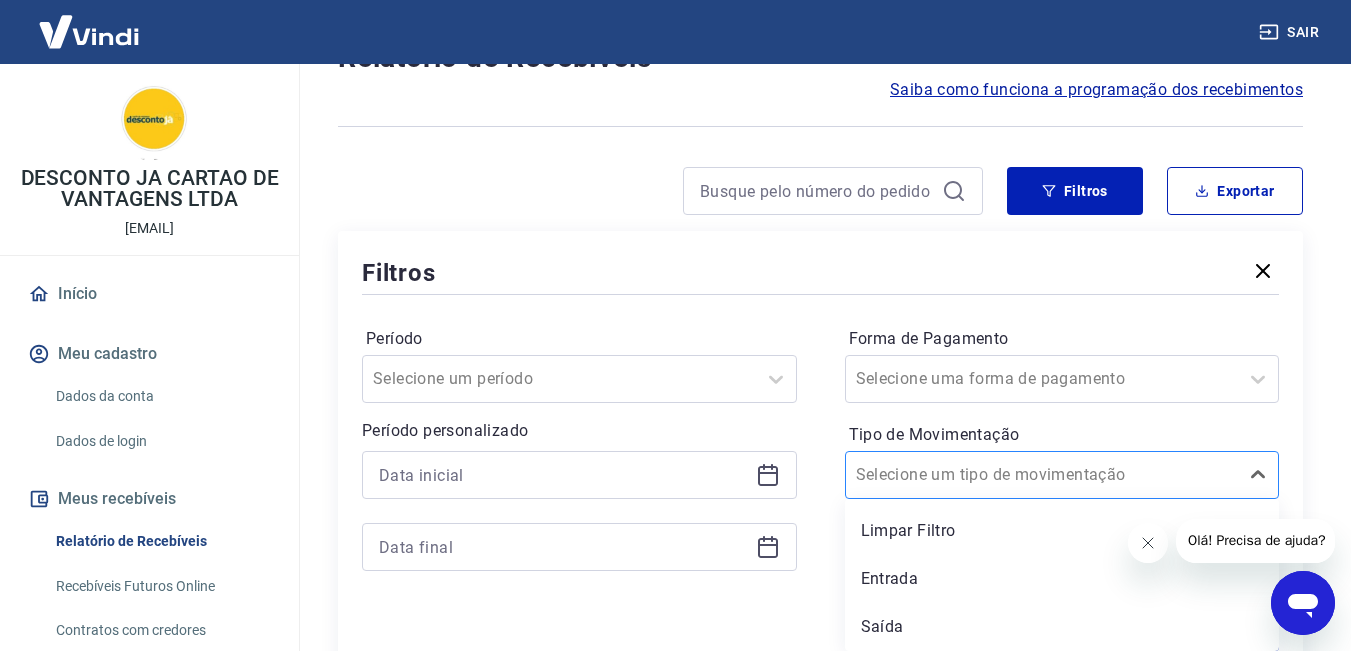 click on "option Limpar Filtro focused, [NUMBER] of [NUMBER]. [NUMBER] results available. Use Up and Down to choose options, press Enter to select the currently focused option, press Escape to exit the menu, press Tab to select the option and exit the menu. Selecione um tipo de movimentação Limpar Filtro Entrada Saída" at bounding box center [1062, 475] 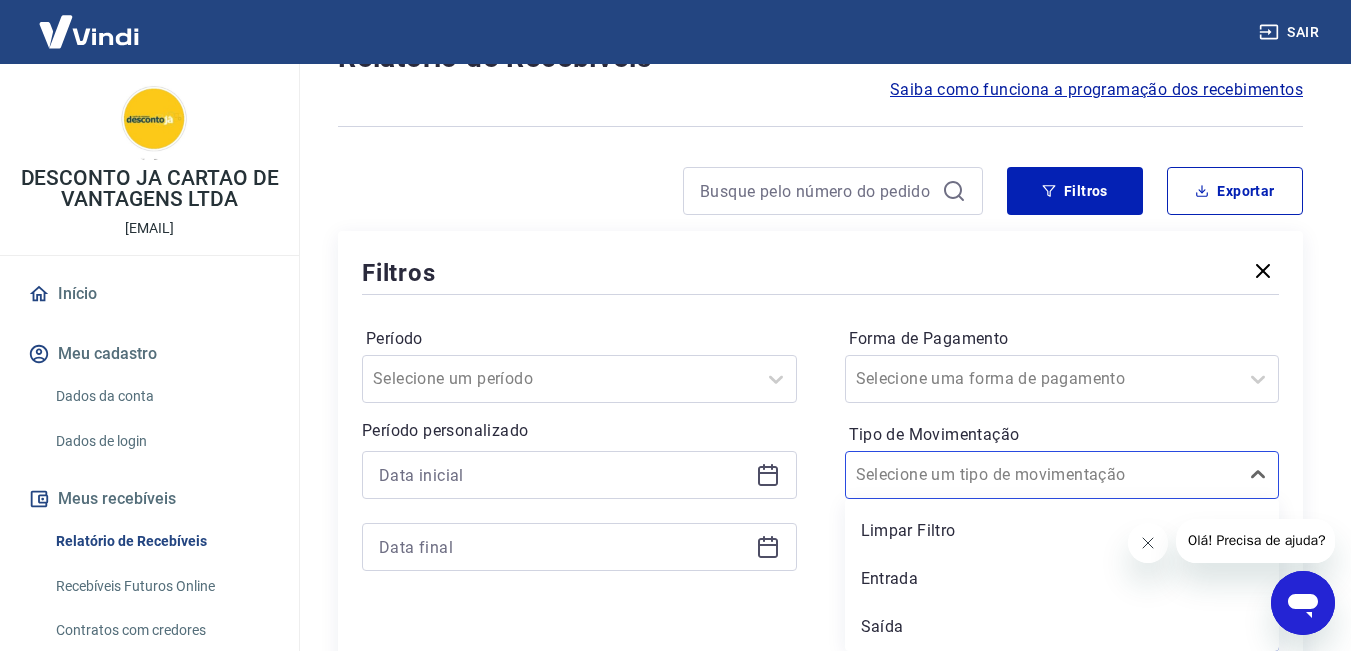 drag, startPoint x: 894, startPoint y: 618, endPoint x: 869, endPoint y: 419, distance: 200.56421 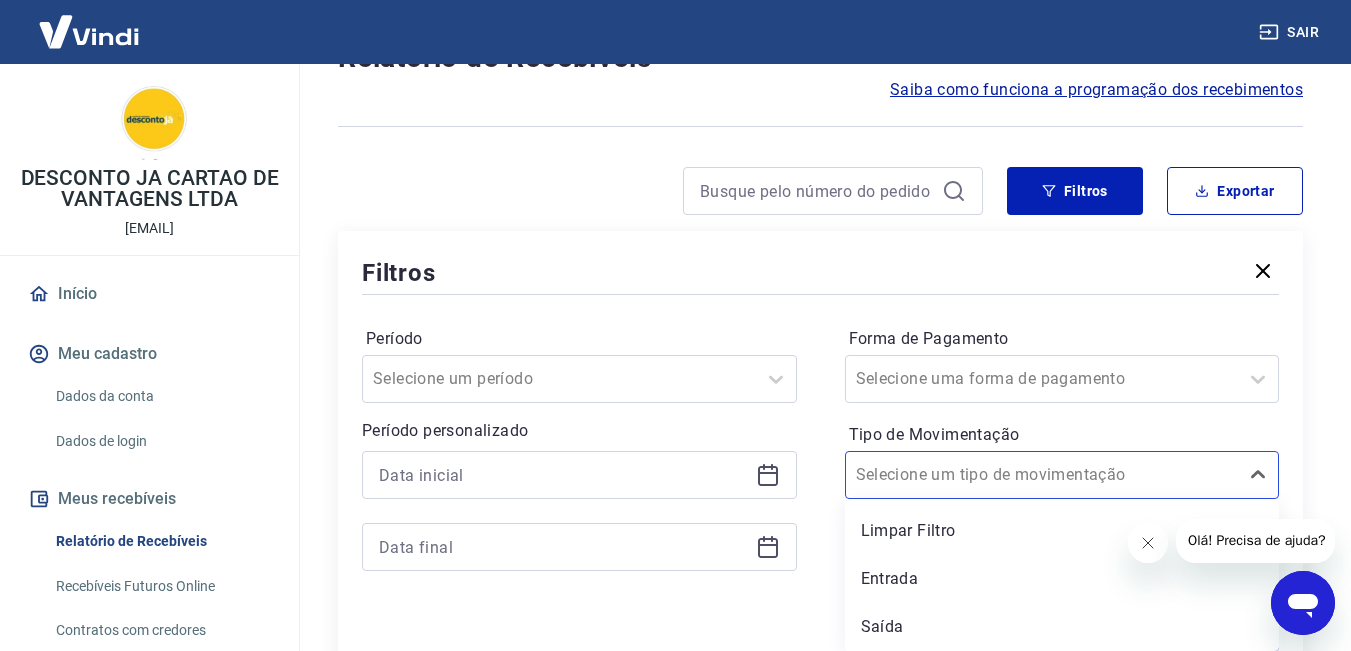 click on "Tipo de Movimentação" at bounding box center (1062, 435) 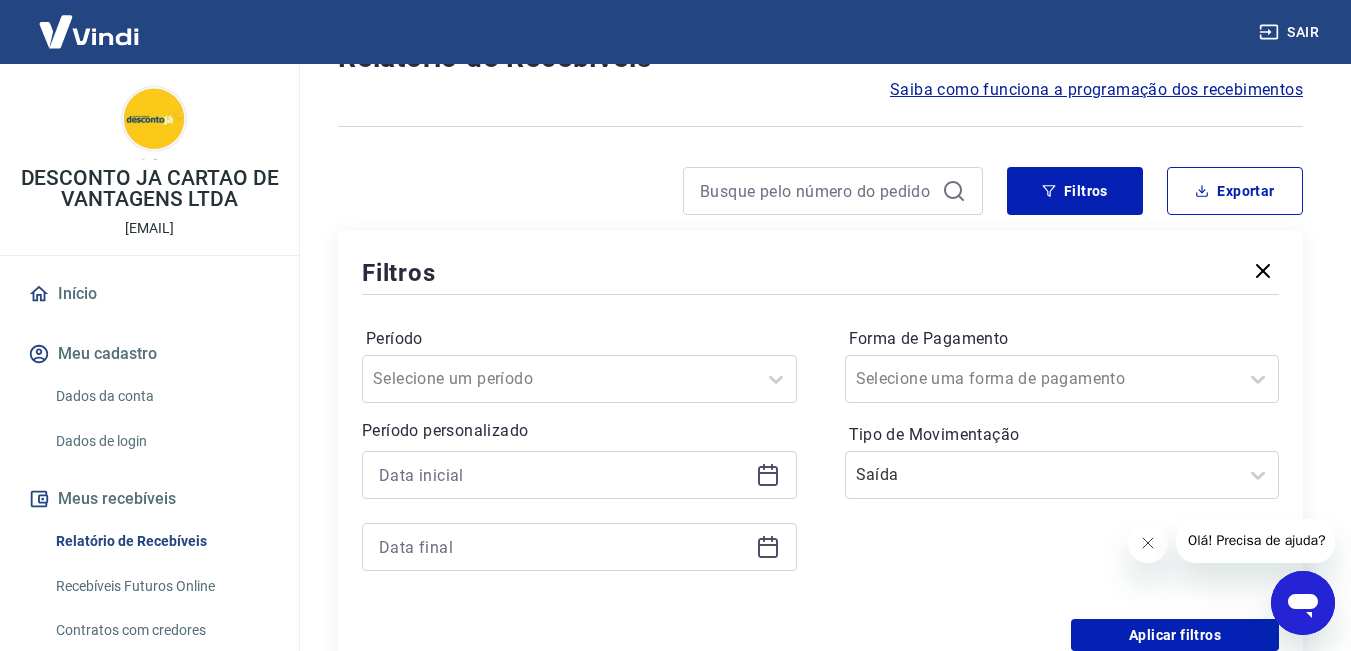 scroll, scrollTop: 282, scrollLeft: 0, axis: vertical 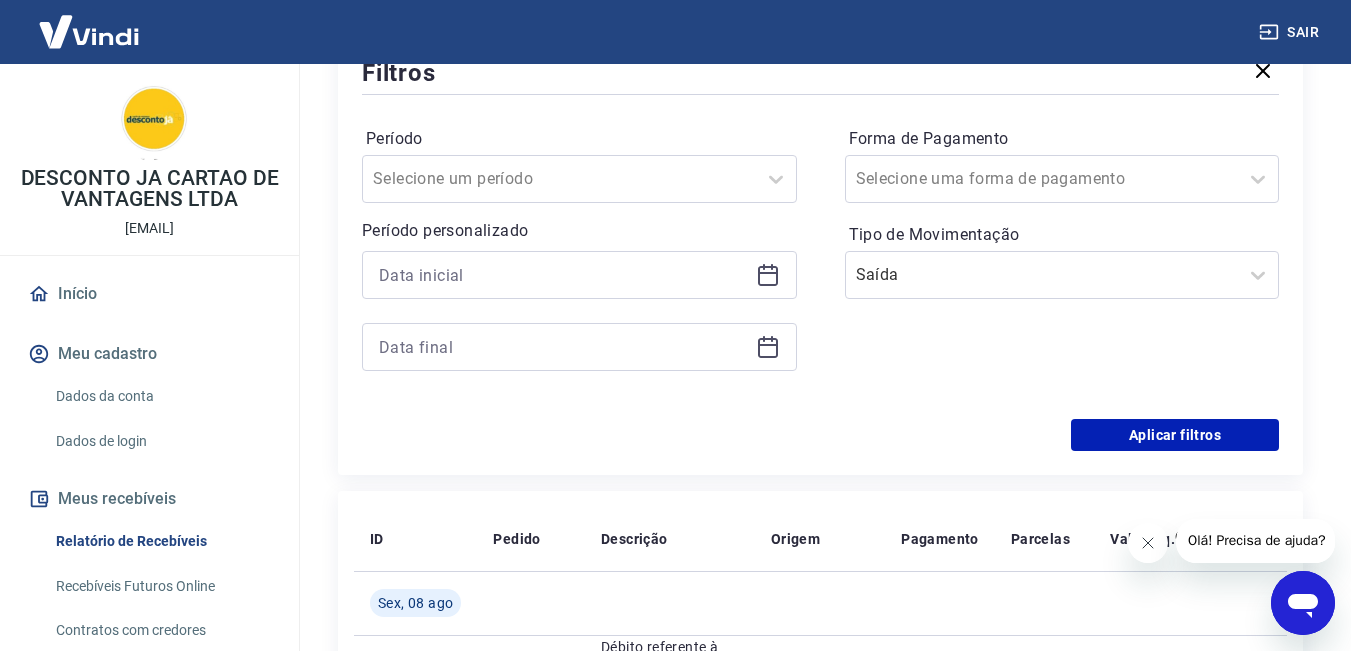 click on "Aplicar filtros" at bounding box center (820, 435) 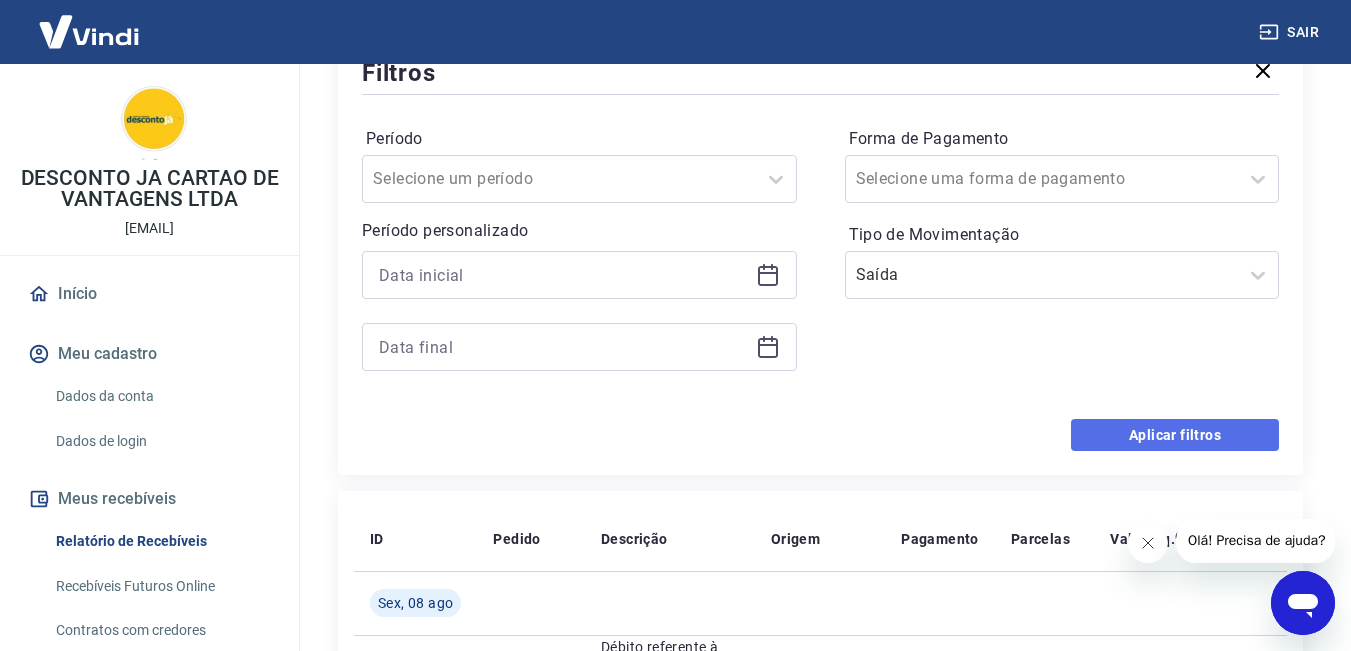 click on "Aplicar filtros" at bounding box center (1175, 435) 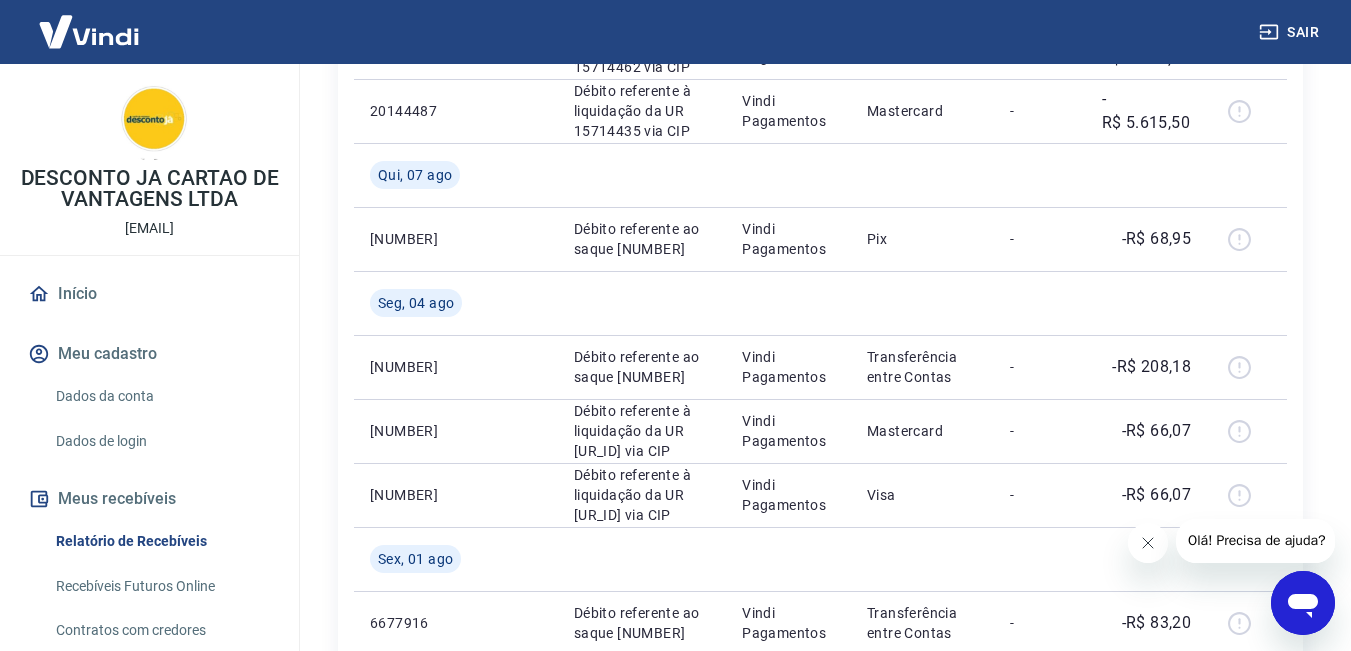 scroll, scrollTop: 0, scrollLeft: 0, axis: both 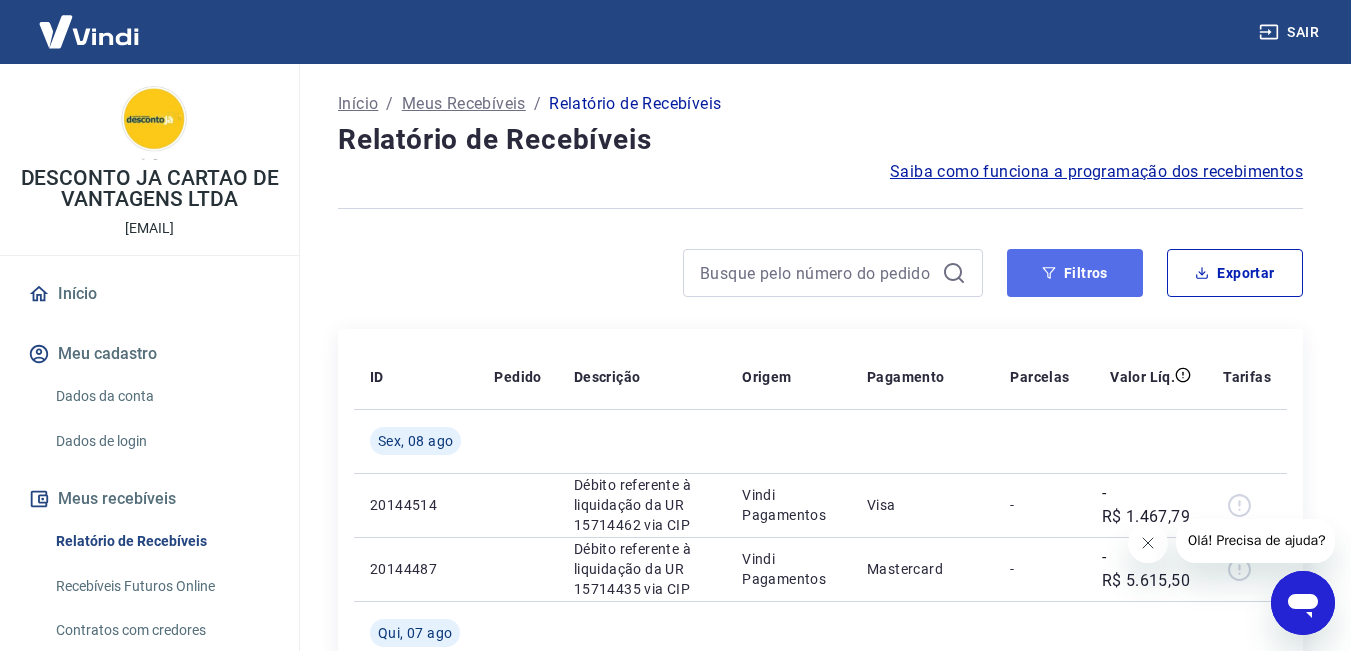 click on "Filtros" at bounding box center [1075, 273] 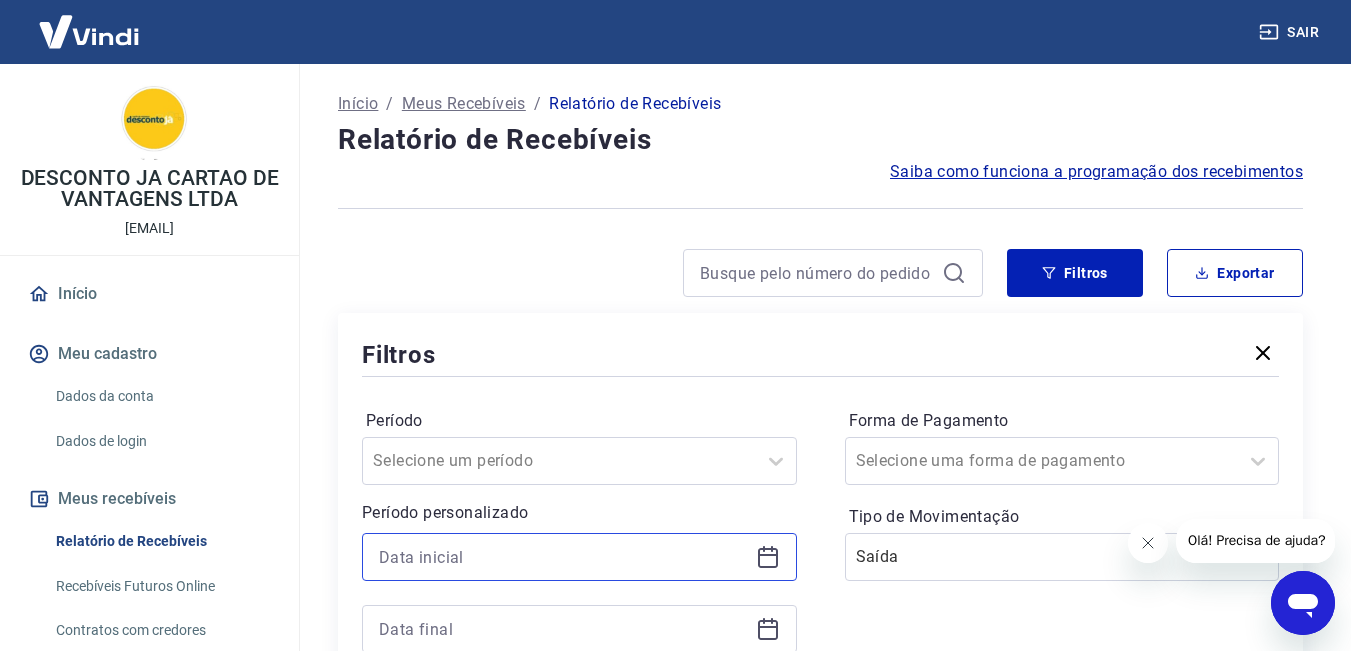 click at bounding box center [563, 557] 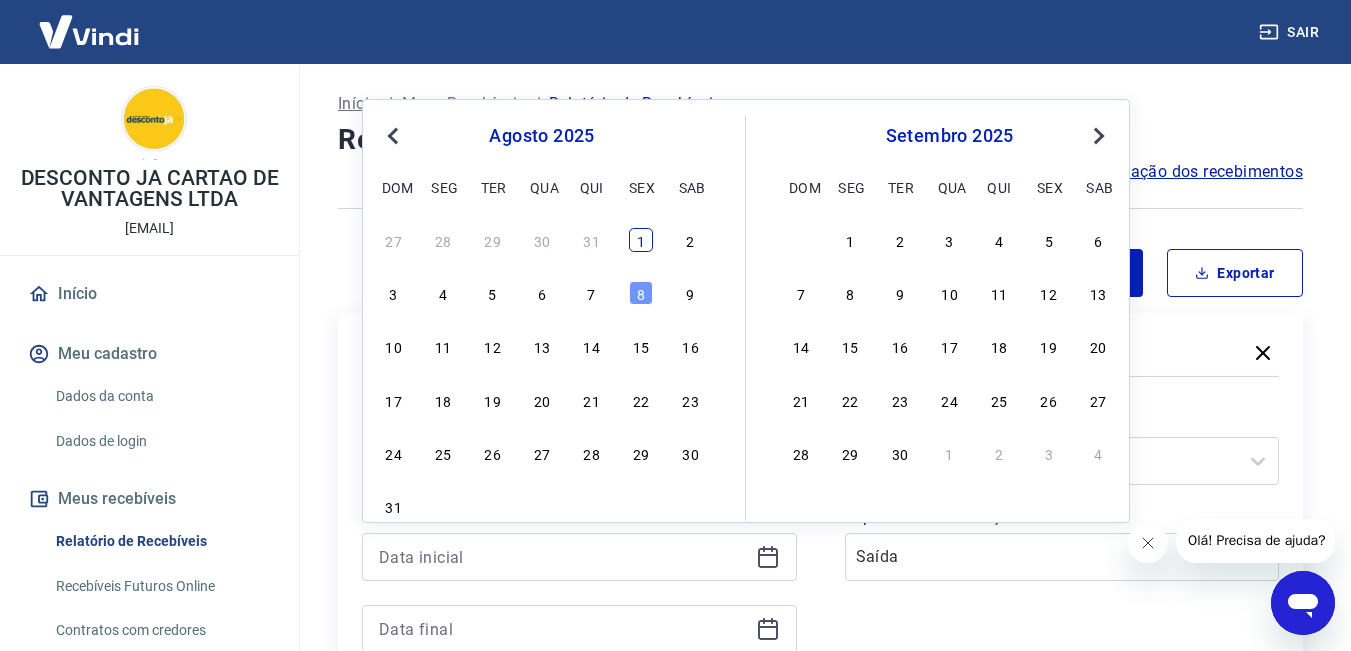 click on "1" at bounding box center (641, 240) 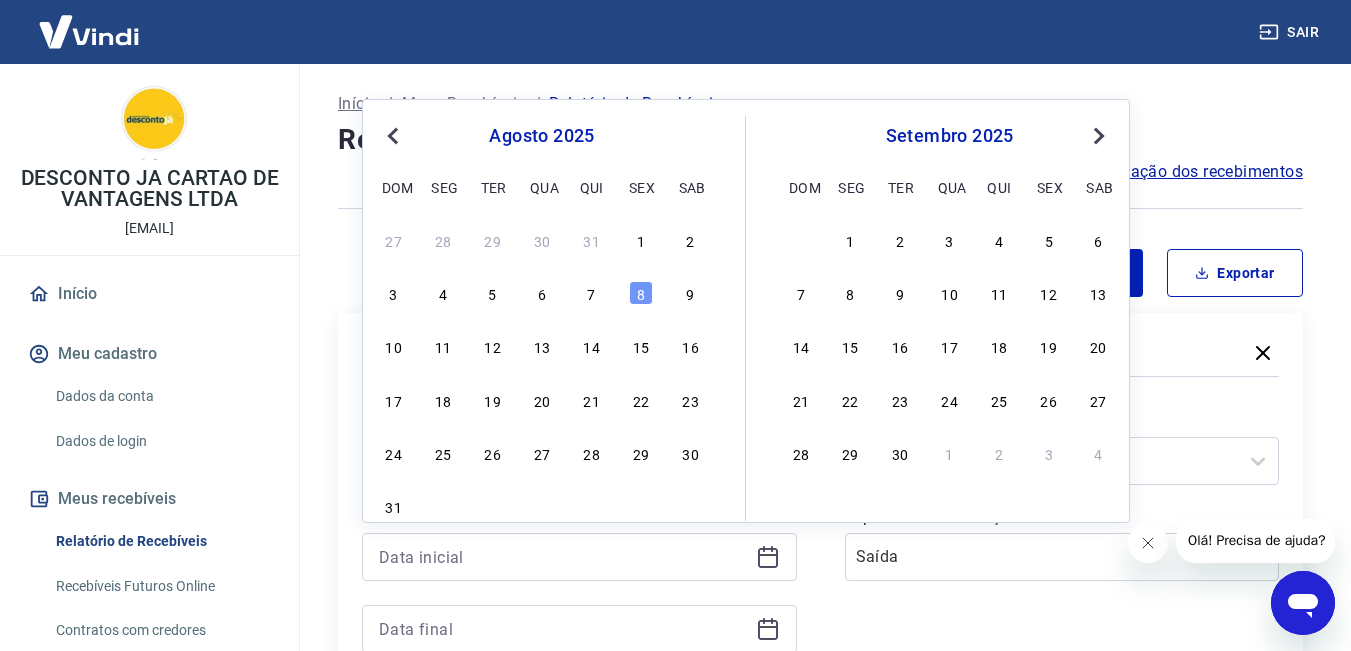 click on "Relatório de Recebíveis" at bounding box center [820, 140] 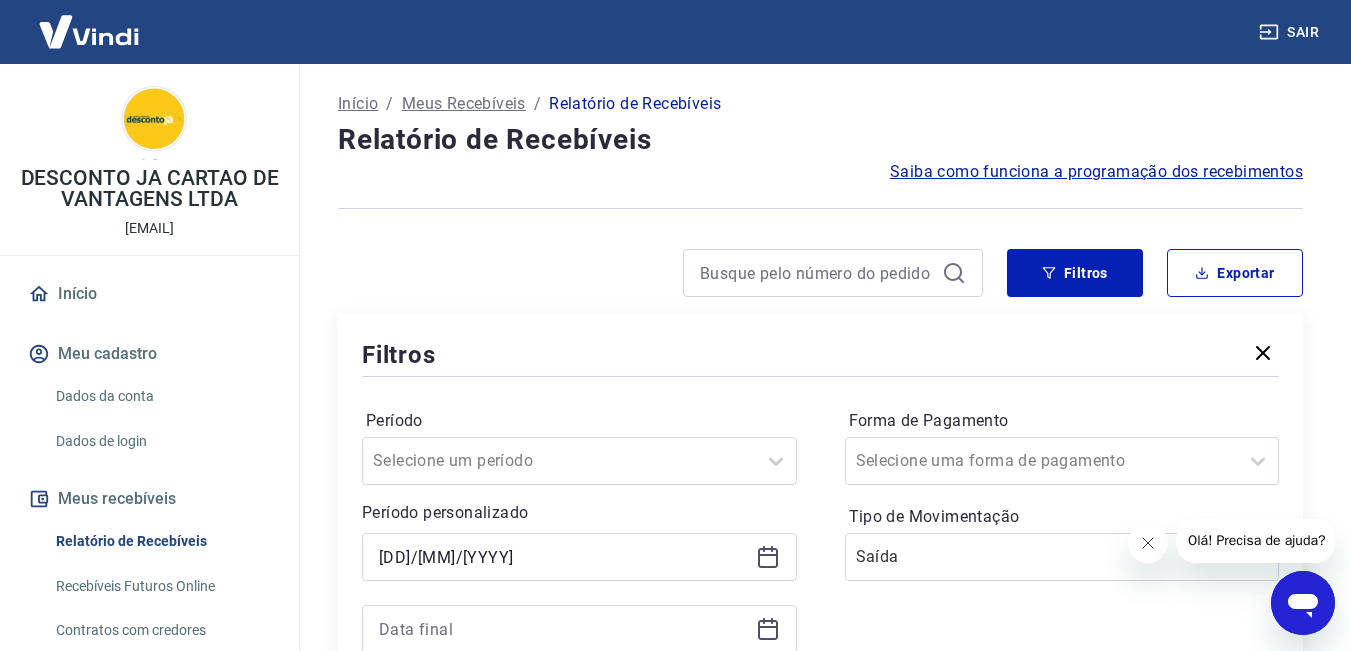 scroll, scrollTop: 100, scrollLeft: 0, axis: vertical 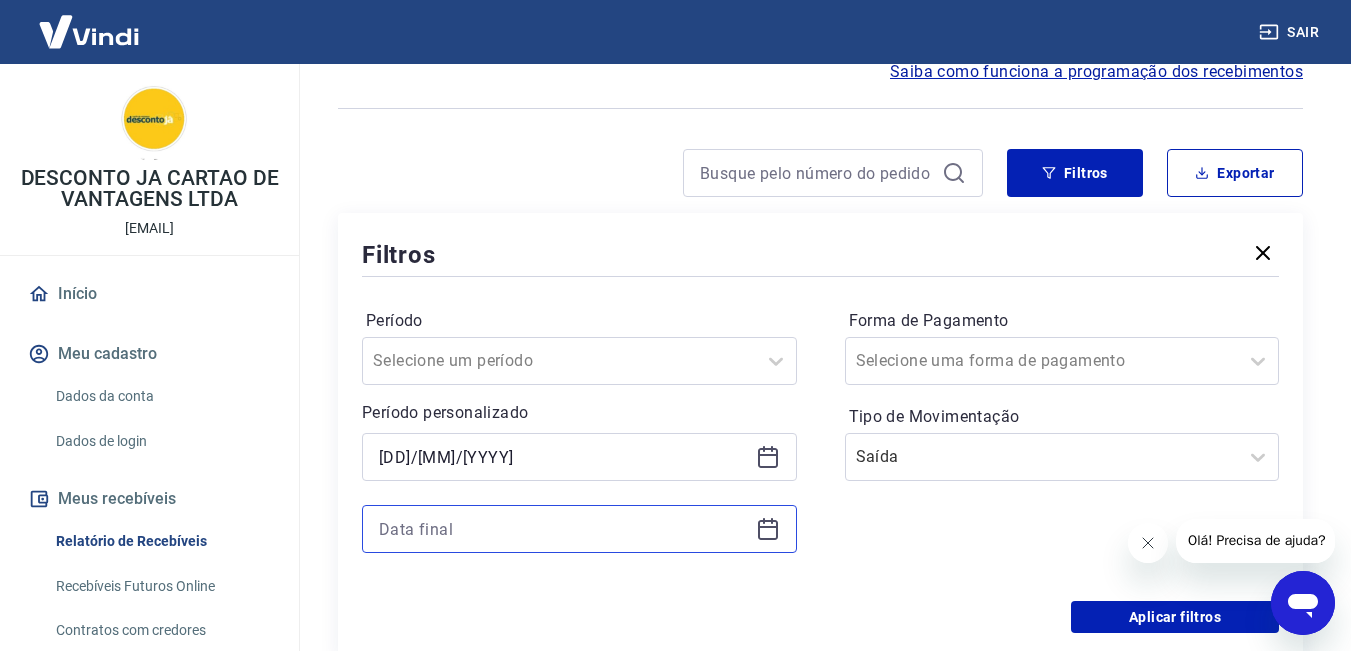 click at bounding box center (563, 529) 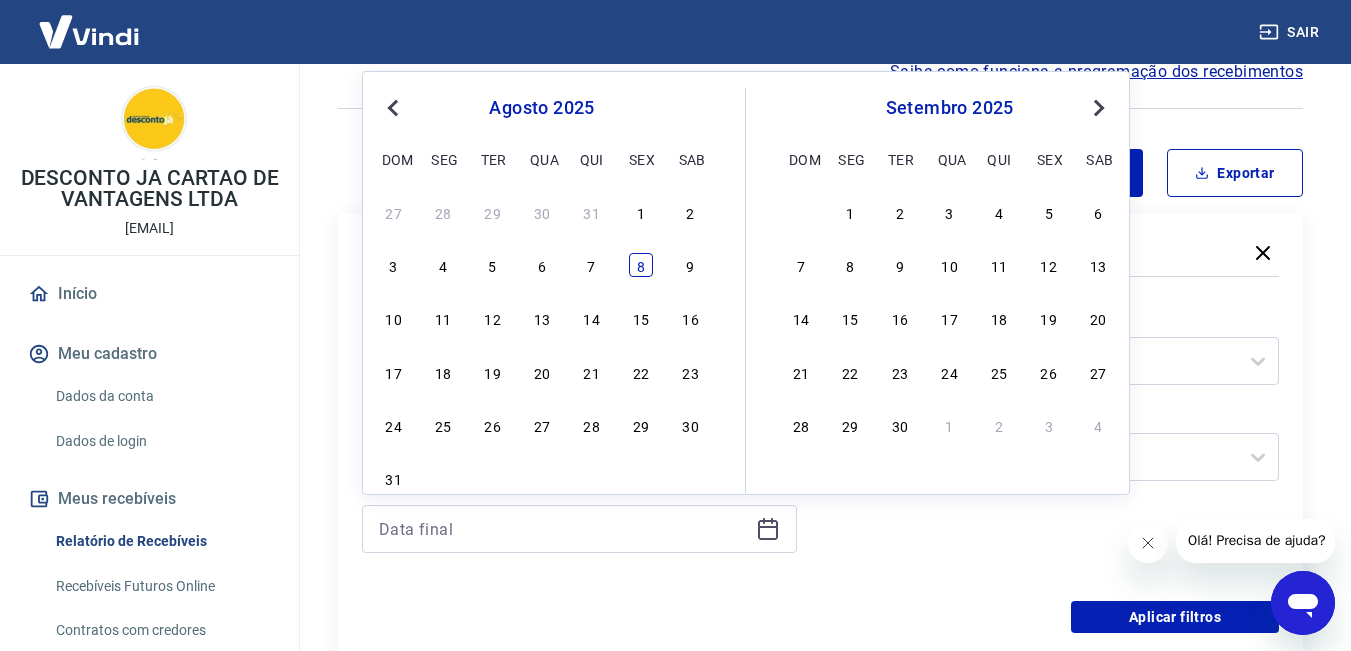 click on "8" at bounding box center (641, 265) 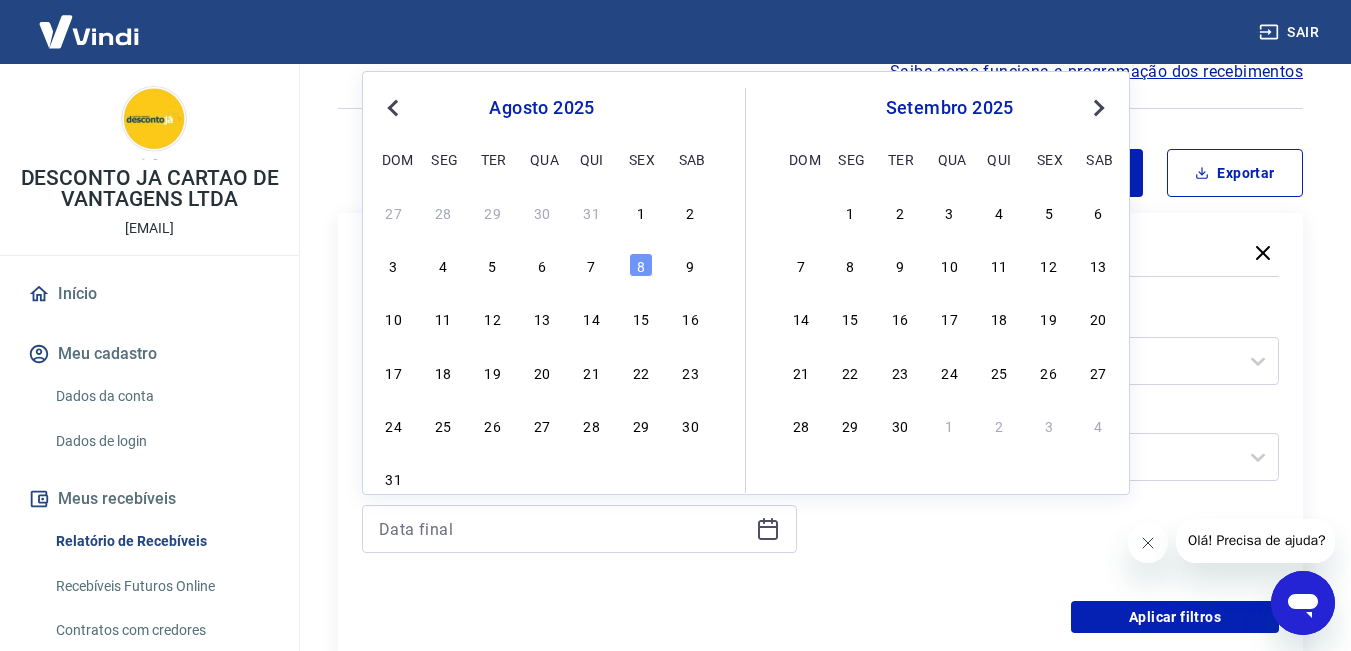 click on "Filtros" at bounding box center [820, 254] 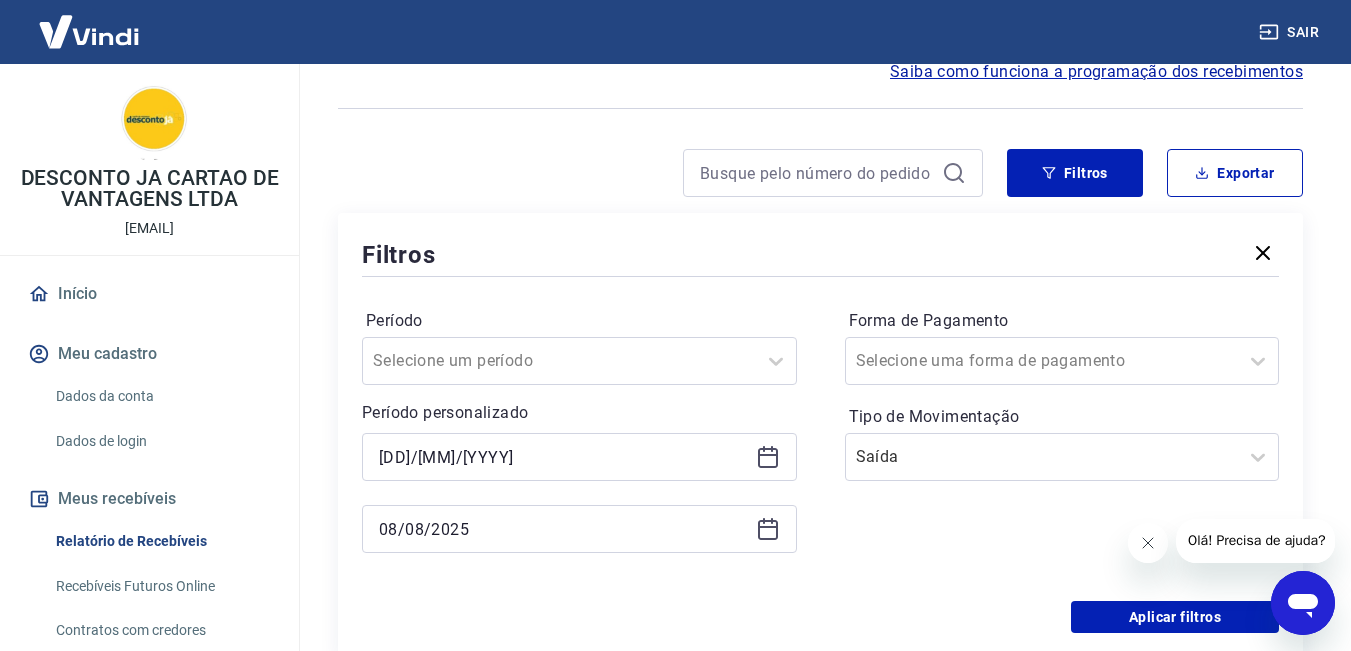 click on "Forma de Pagamento Selecione uma forma de pagamento Tipo de Movimentação Saída" at bounding box center [1062, 441] 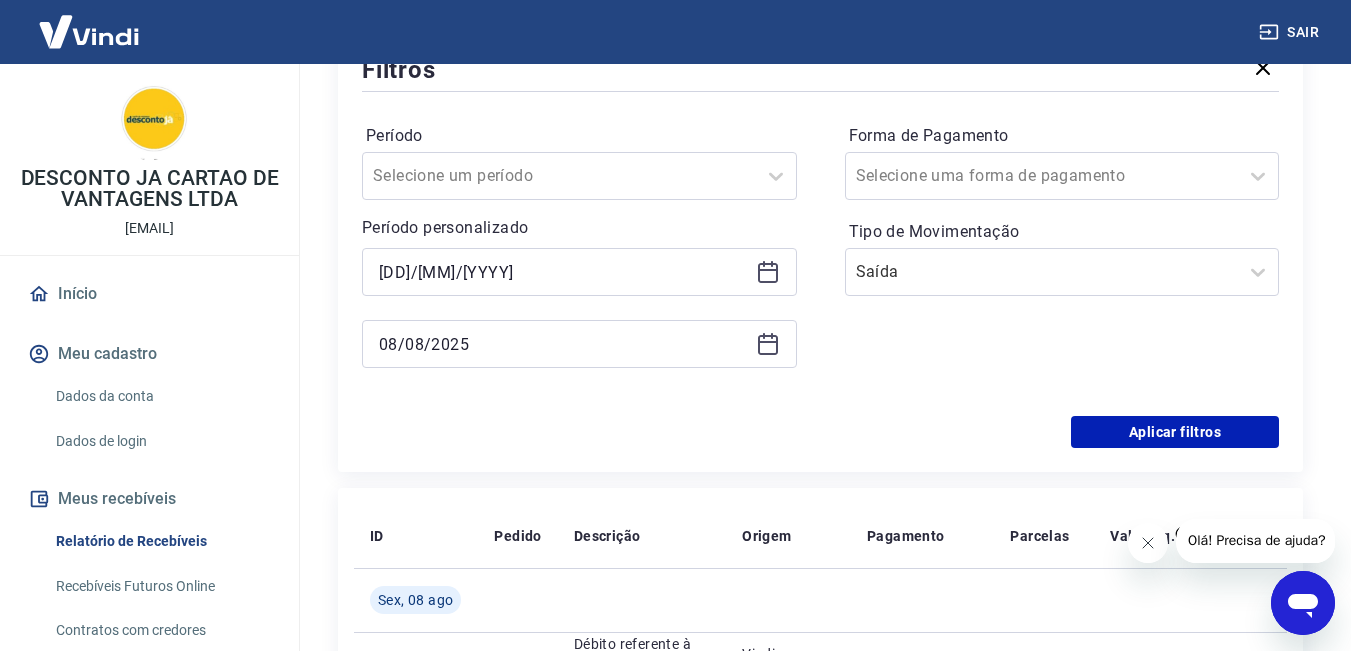 scroll, scrollTop: 300, scrollLeft: 0, axis: vertical 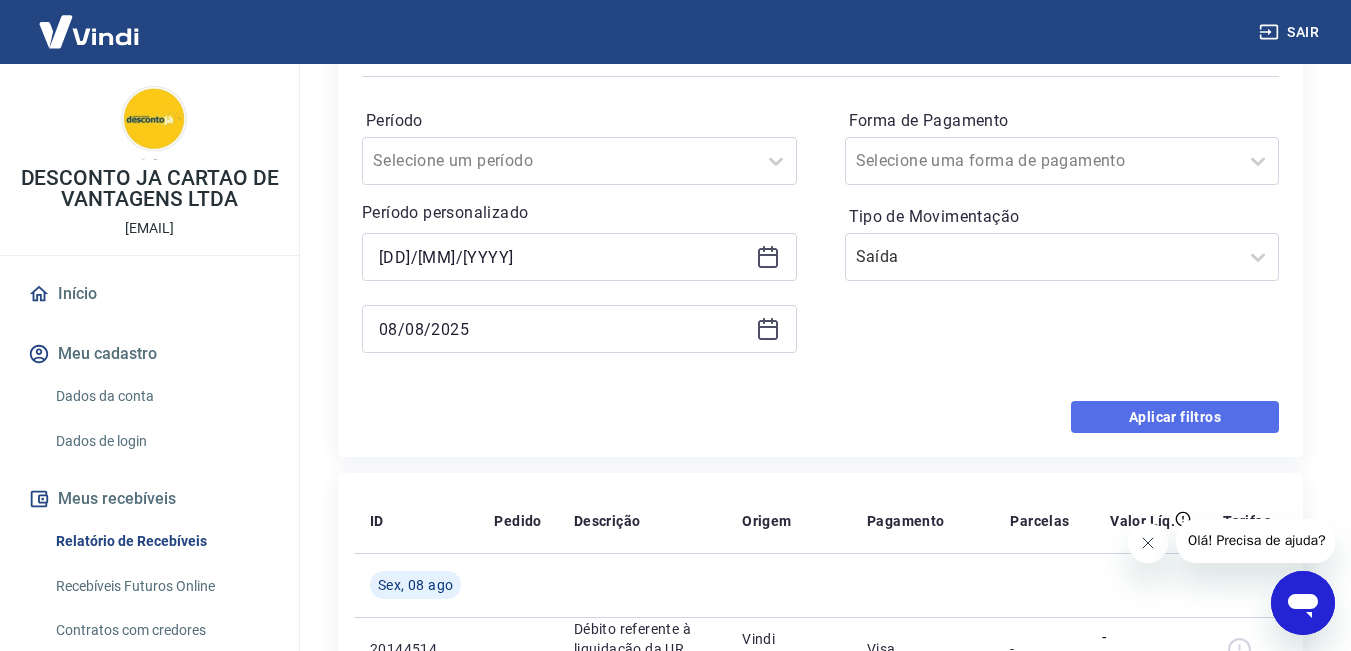 click on "Aplicar filtros" at bounding box center (1175, 417) 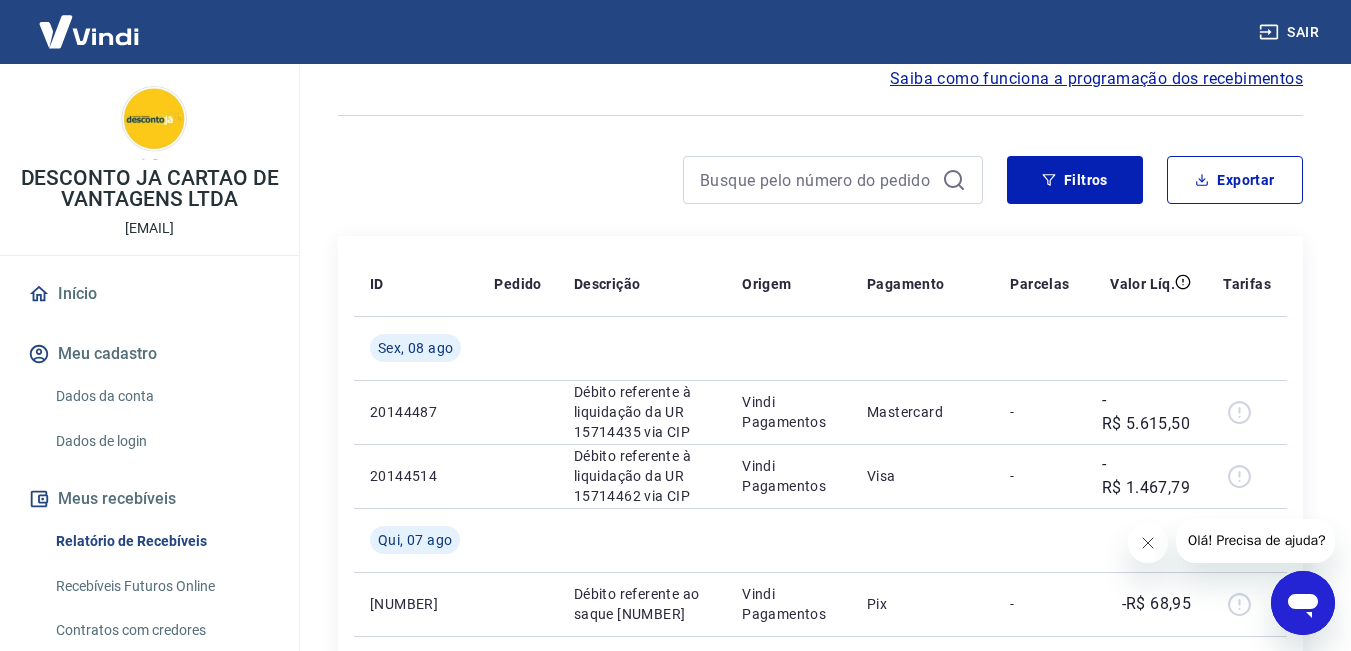 scroll, scrollTop: 0, scrollLeft: 0, axis: both 